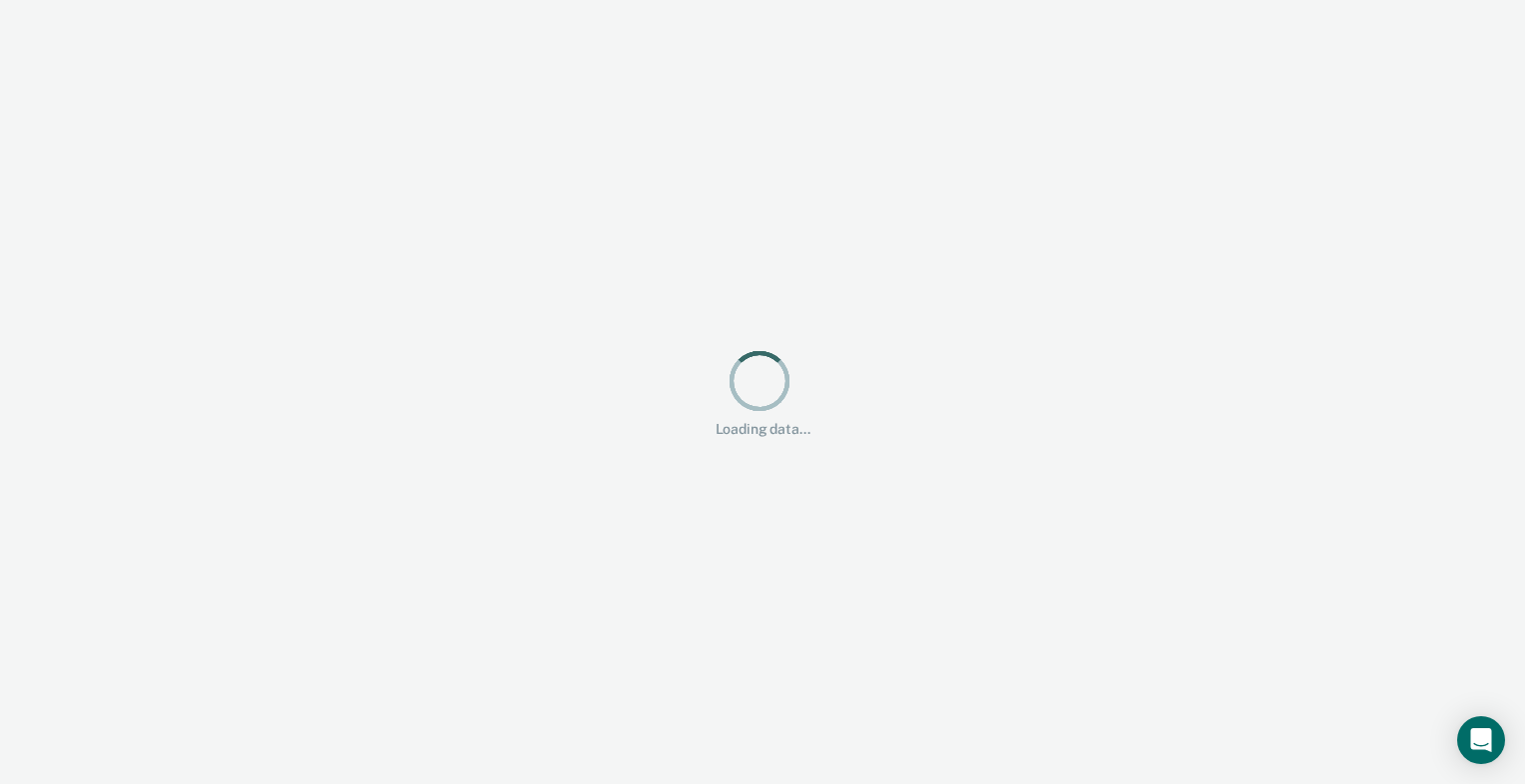 scroll, scrollTop: 0, scrollLeft: 0, axis: both 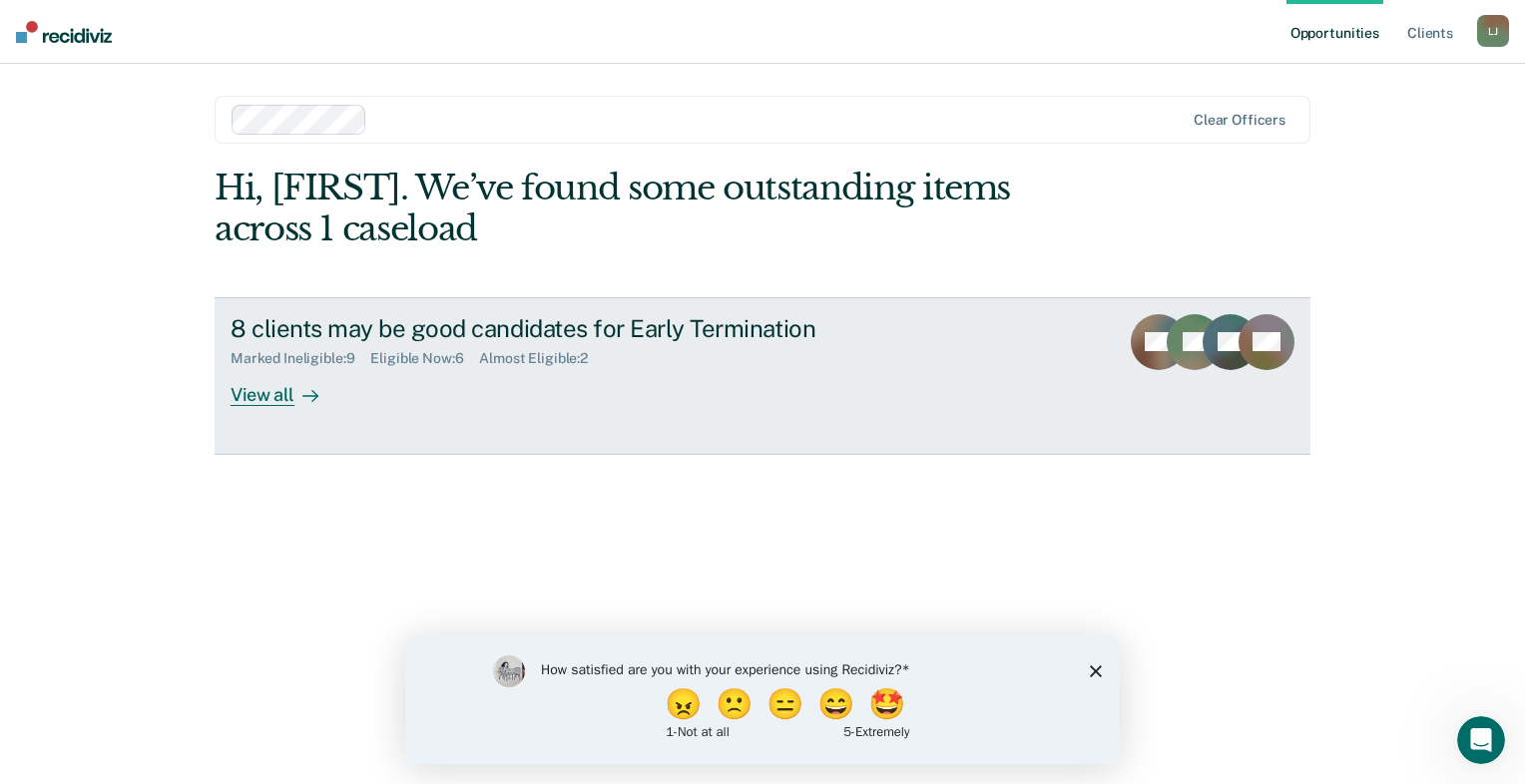 click on "View all" at bounding box center (286, 386) 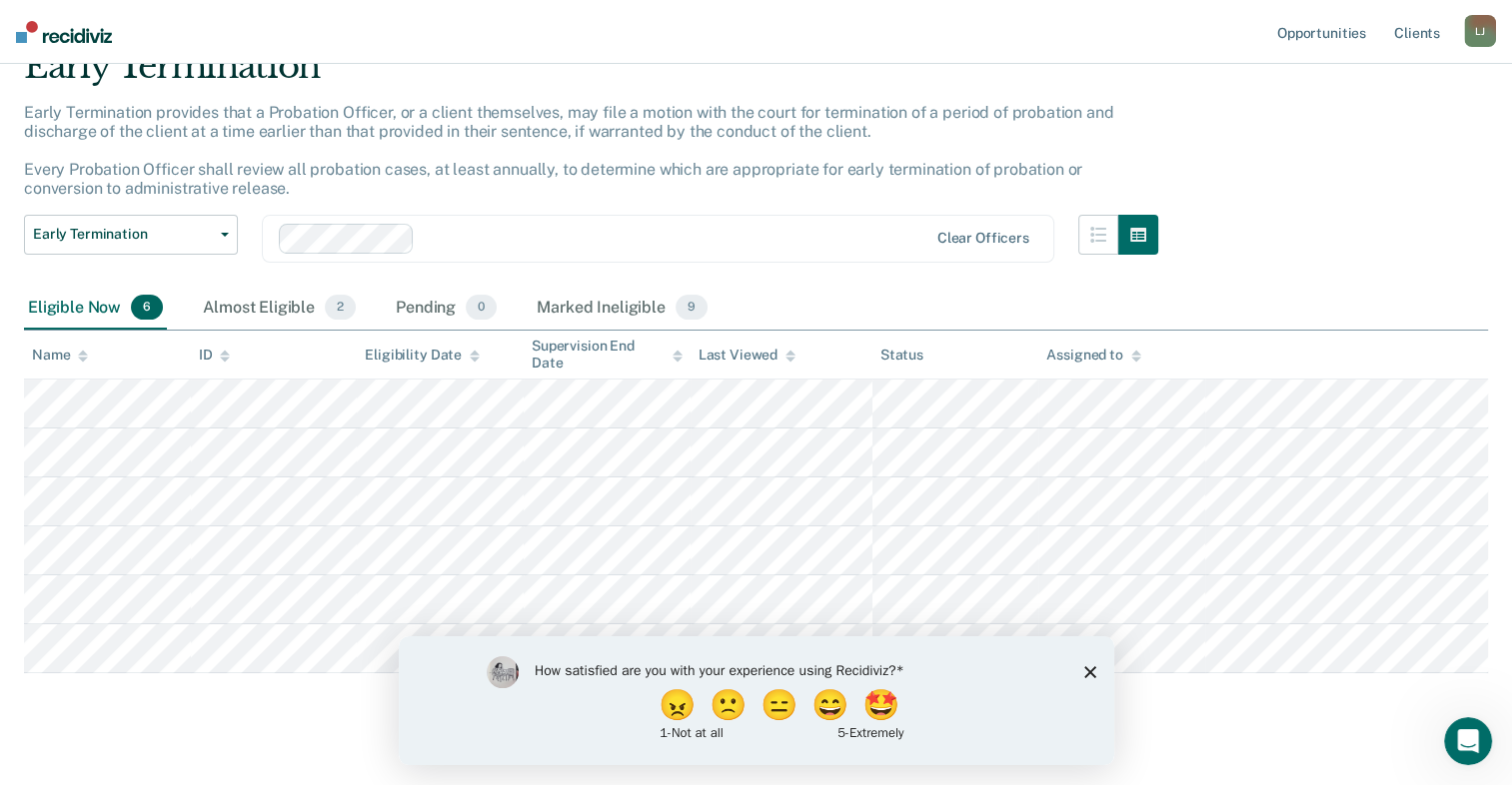 scroll, scrollTop: 123, scrollLeft: 0, axis: vertical 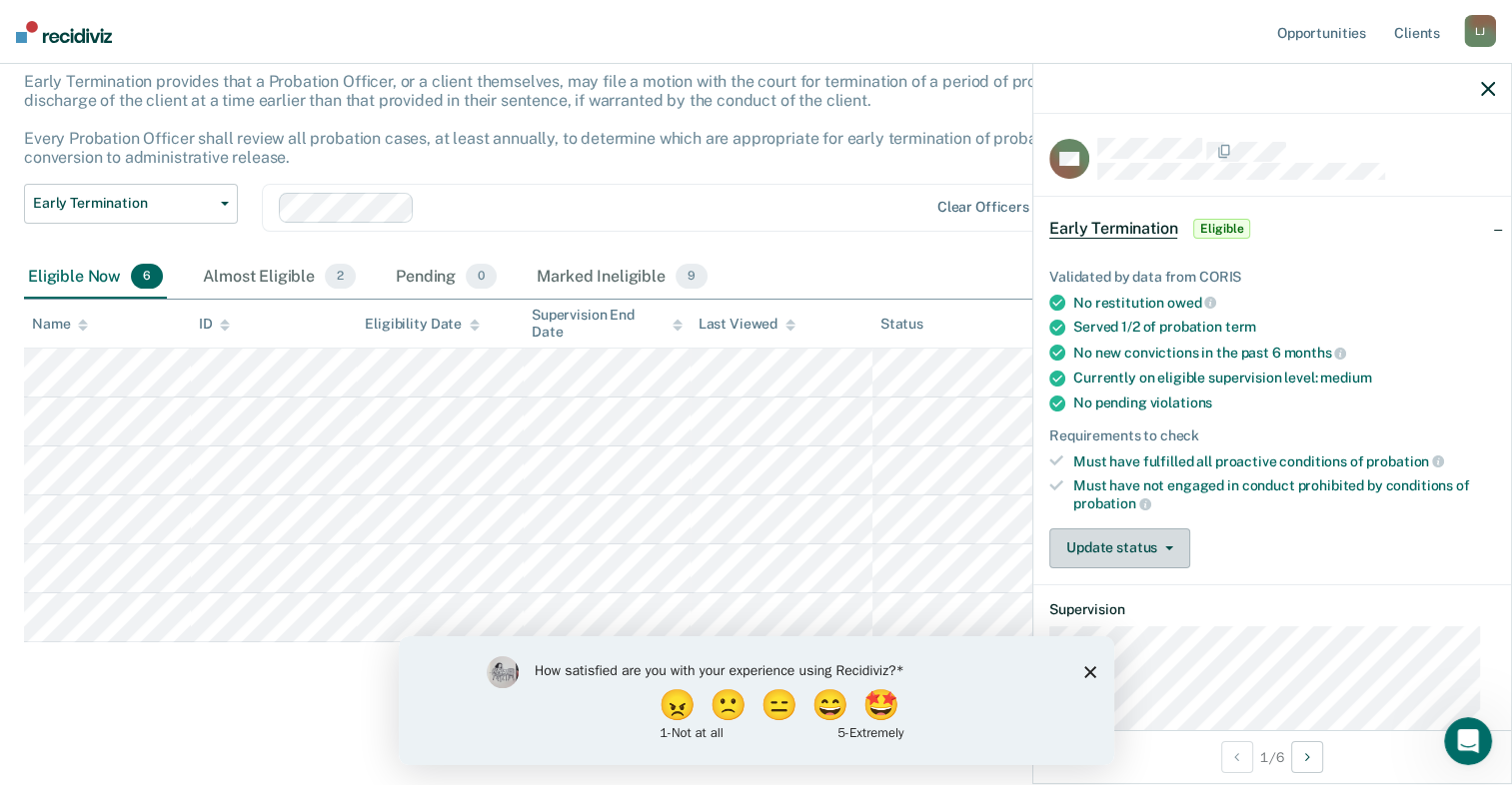 click on "Update status" at bounding box center [1119, 548] 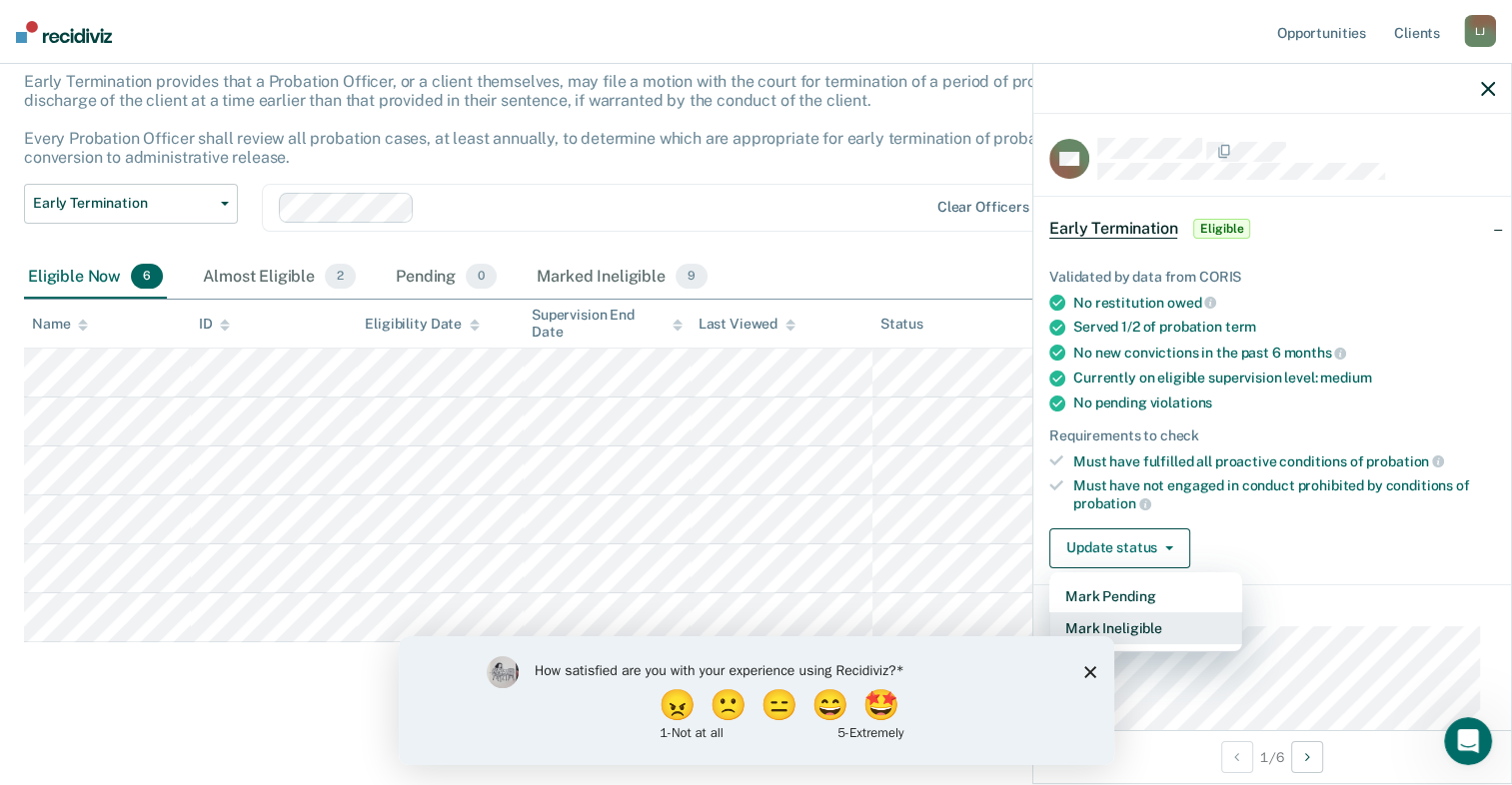 click on "Mark Ineligible" at bounding box center [1145, 628] 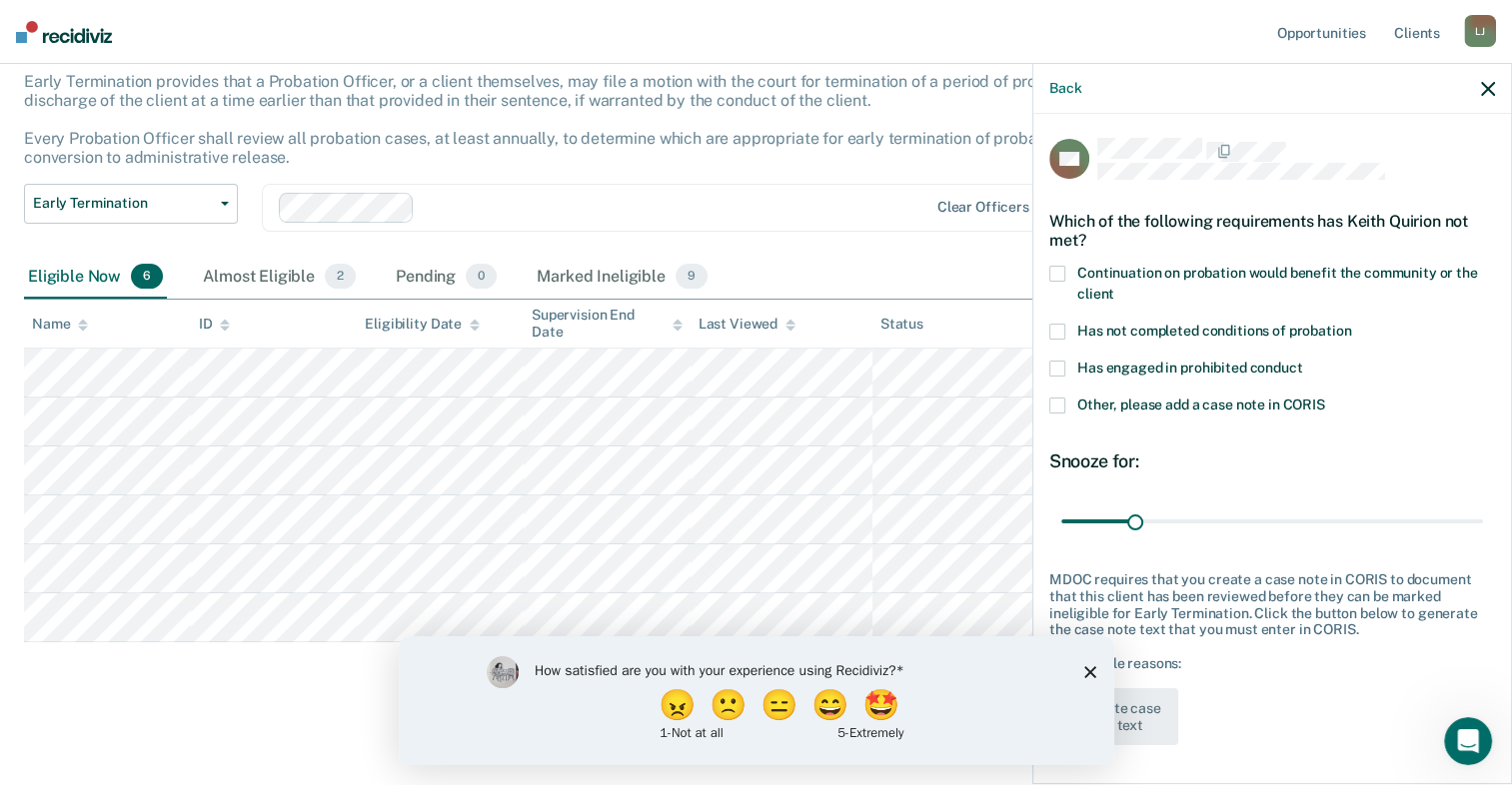 click at bounding box center [1057, 369] 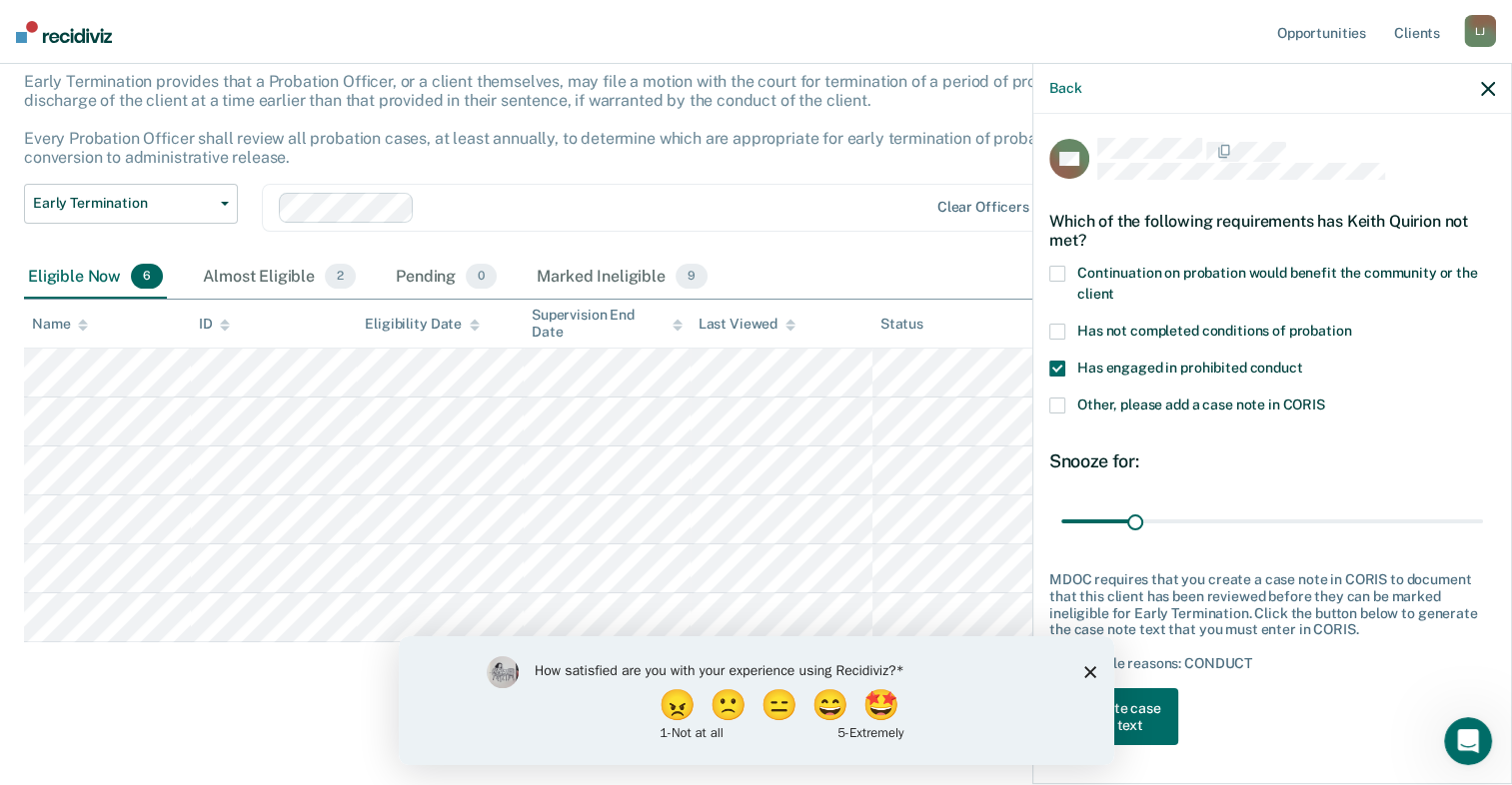 click at bounding box center [1057, 332] 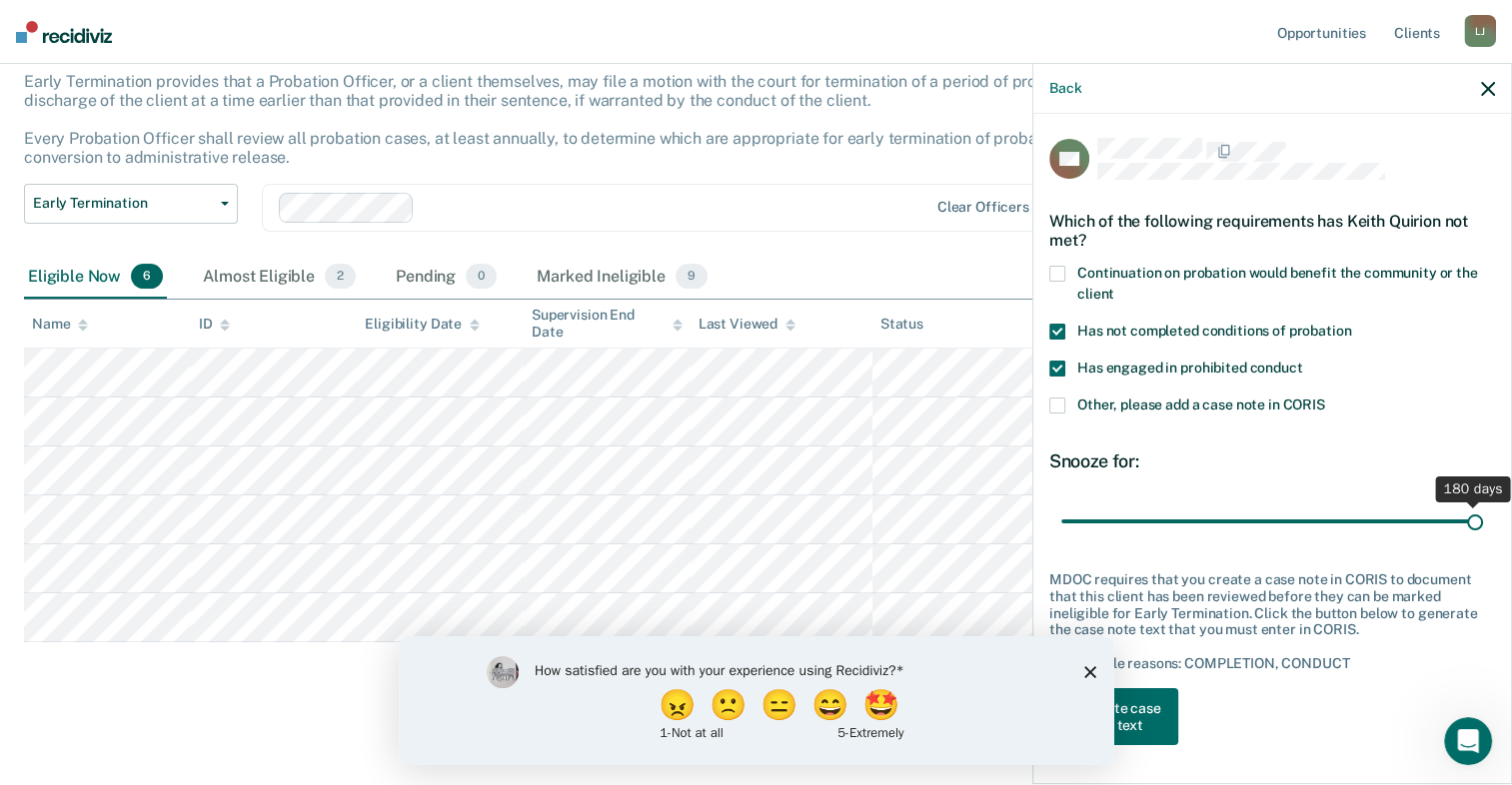 drag, startPoint x: 1138, startPoint y: 515, endPoint x: 1494, endPoint y: 518, distance: 356.01264 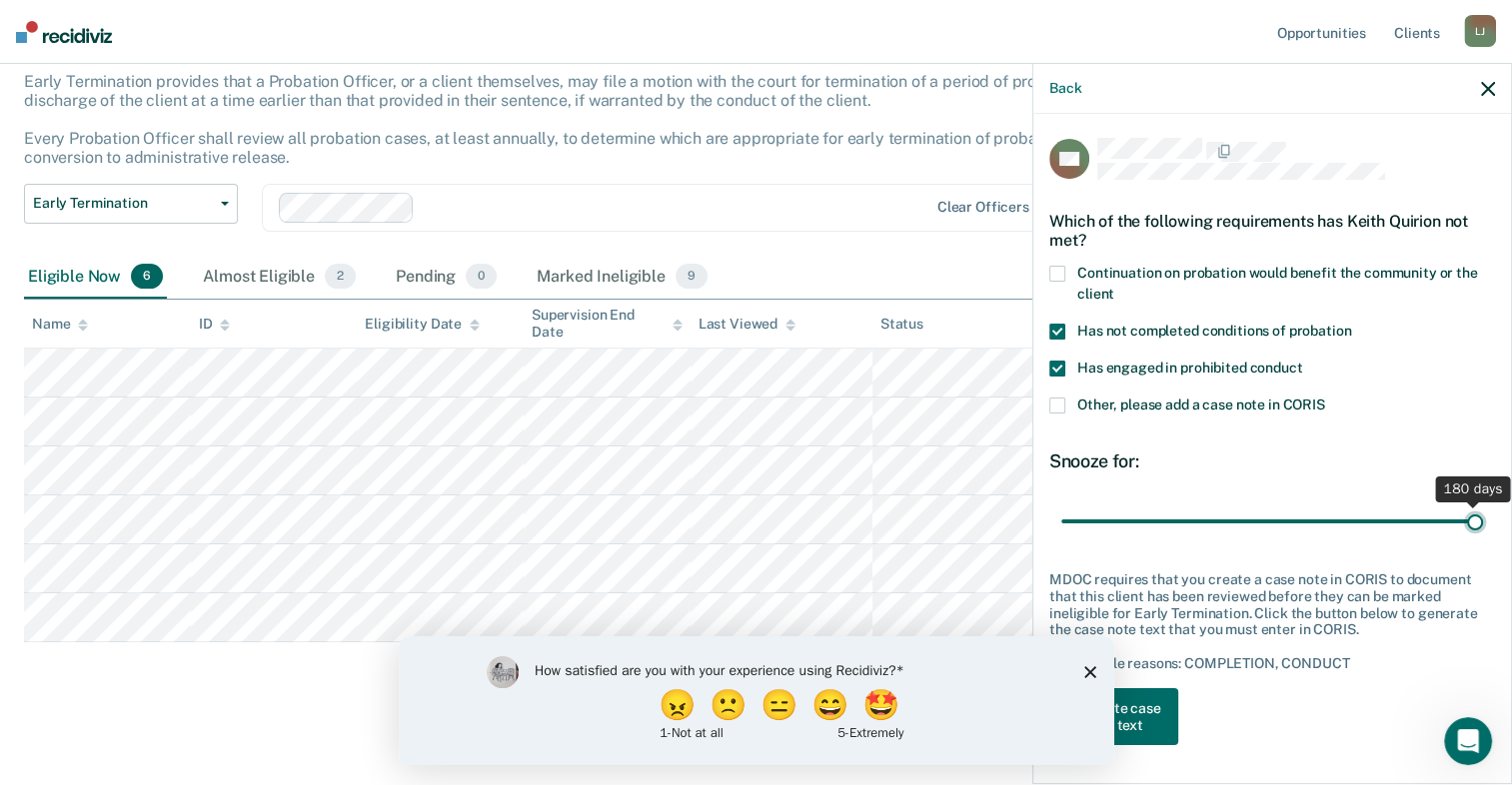 type on "180" 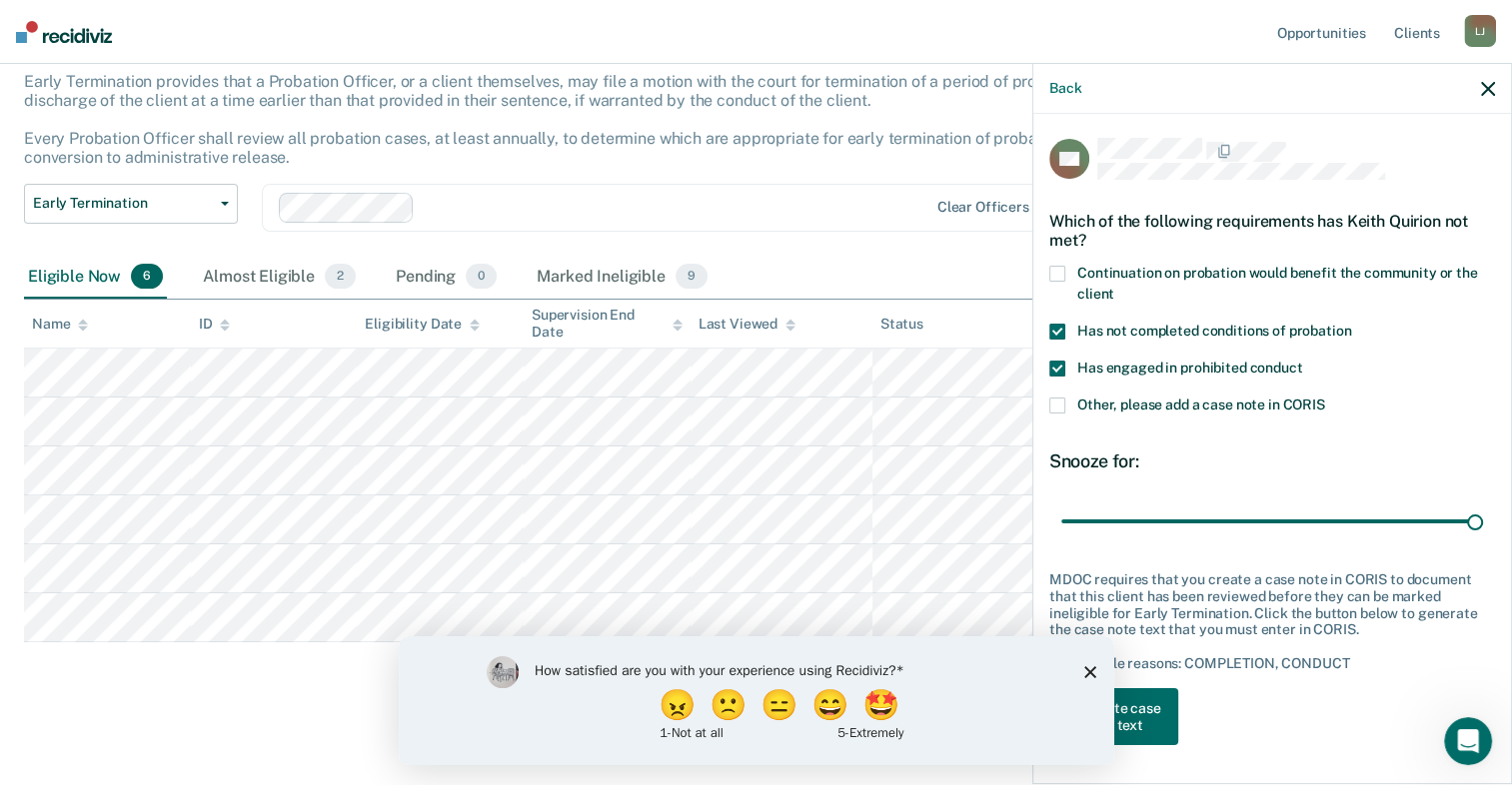 click at bounding box center [1057, 274] 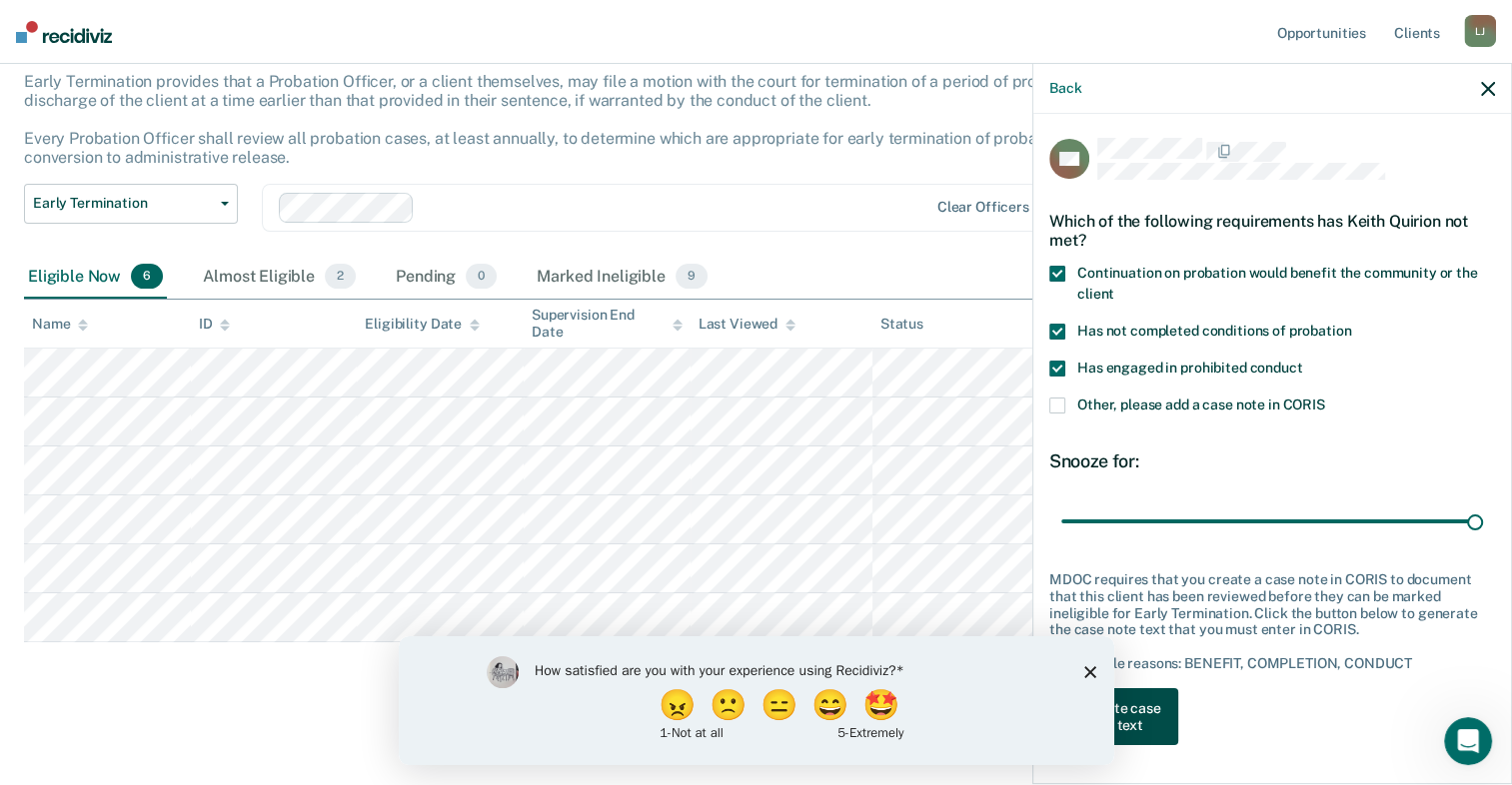 click on "Generate case note text" at bounding box center (1113, 717) 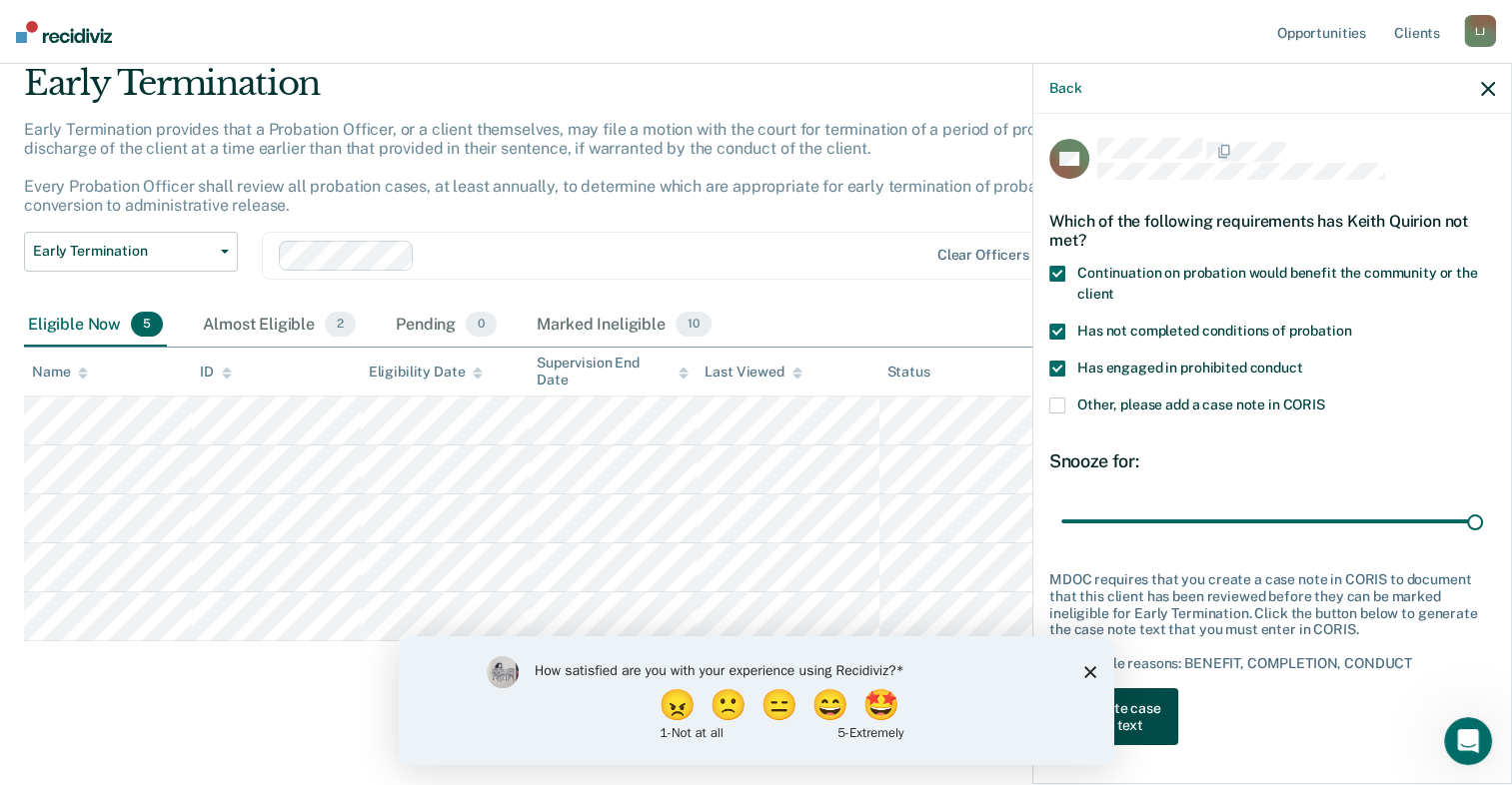 scroll, scrollTop: 74, scrollLeft: 0, axis: vertical 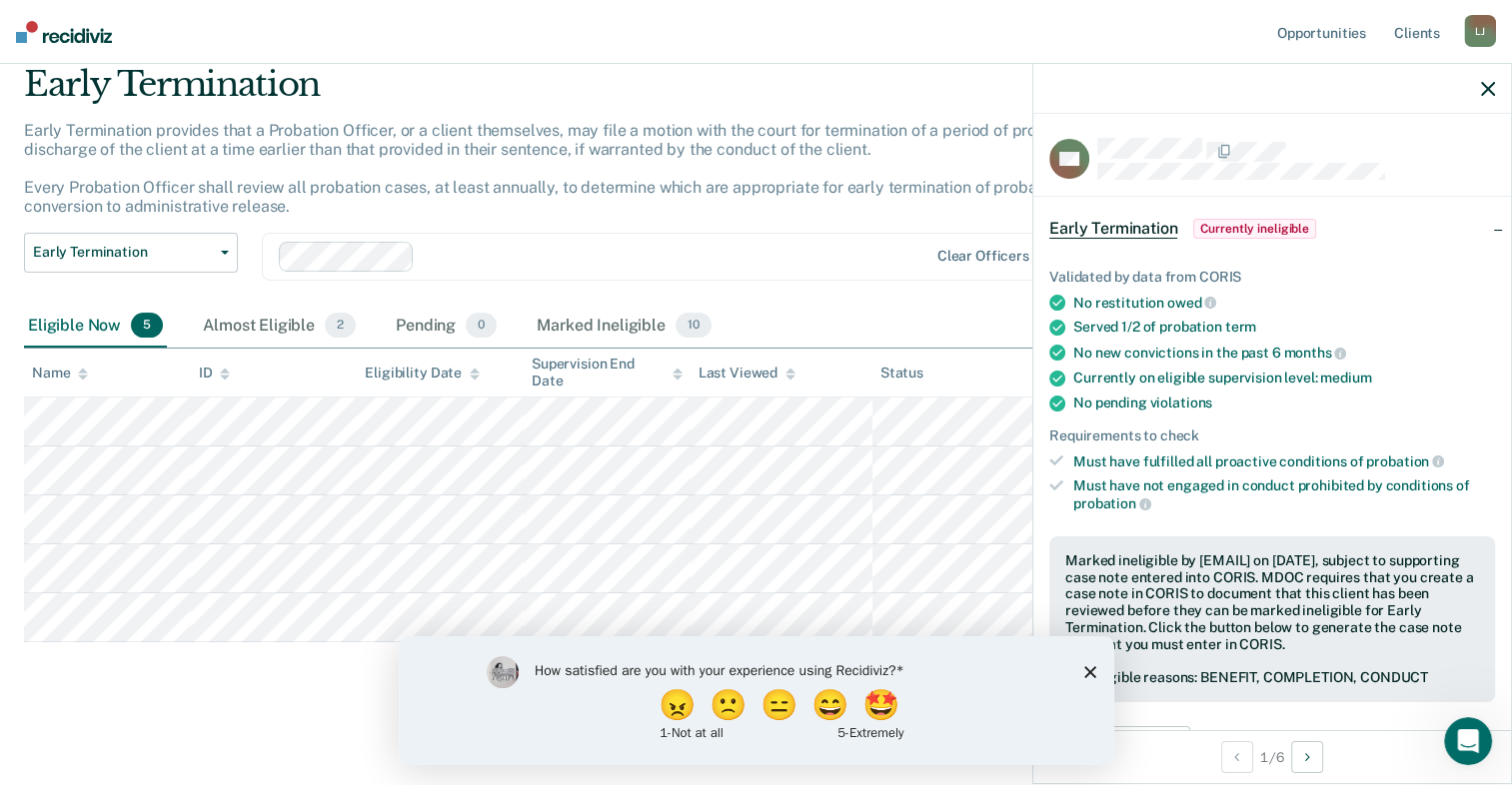 click 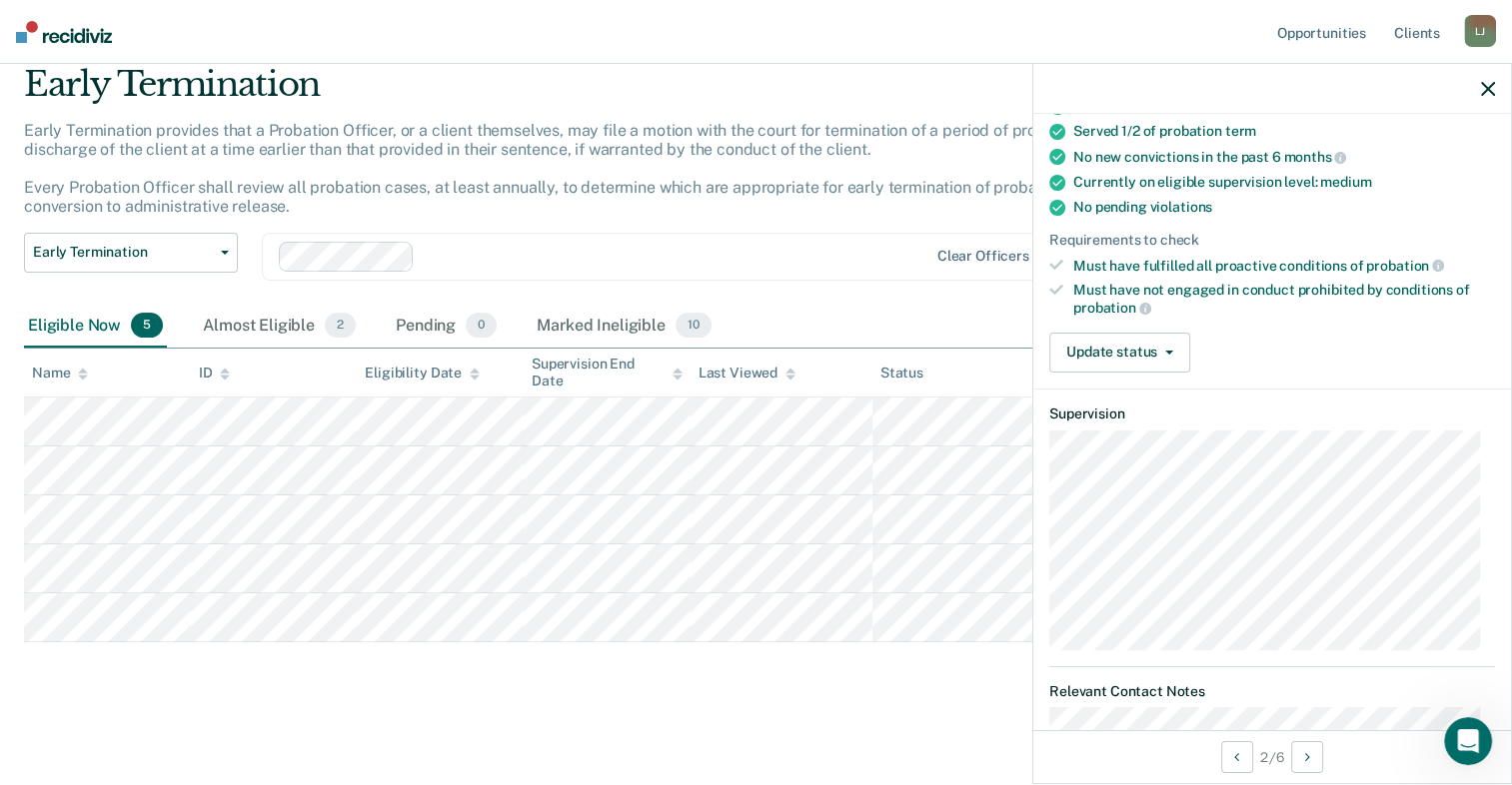 scroll, scrollTop: 200, scrollLeft: 0, axis: vertical 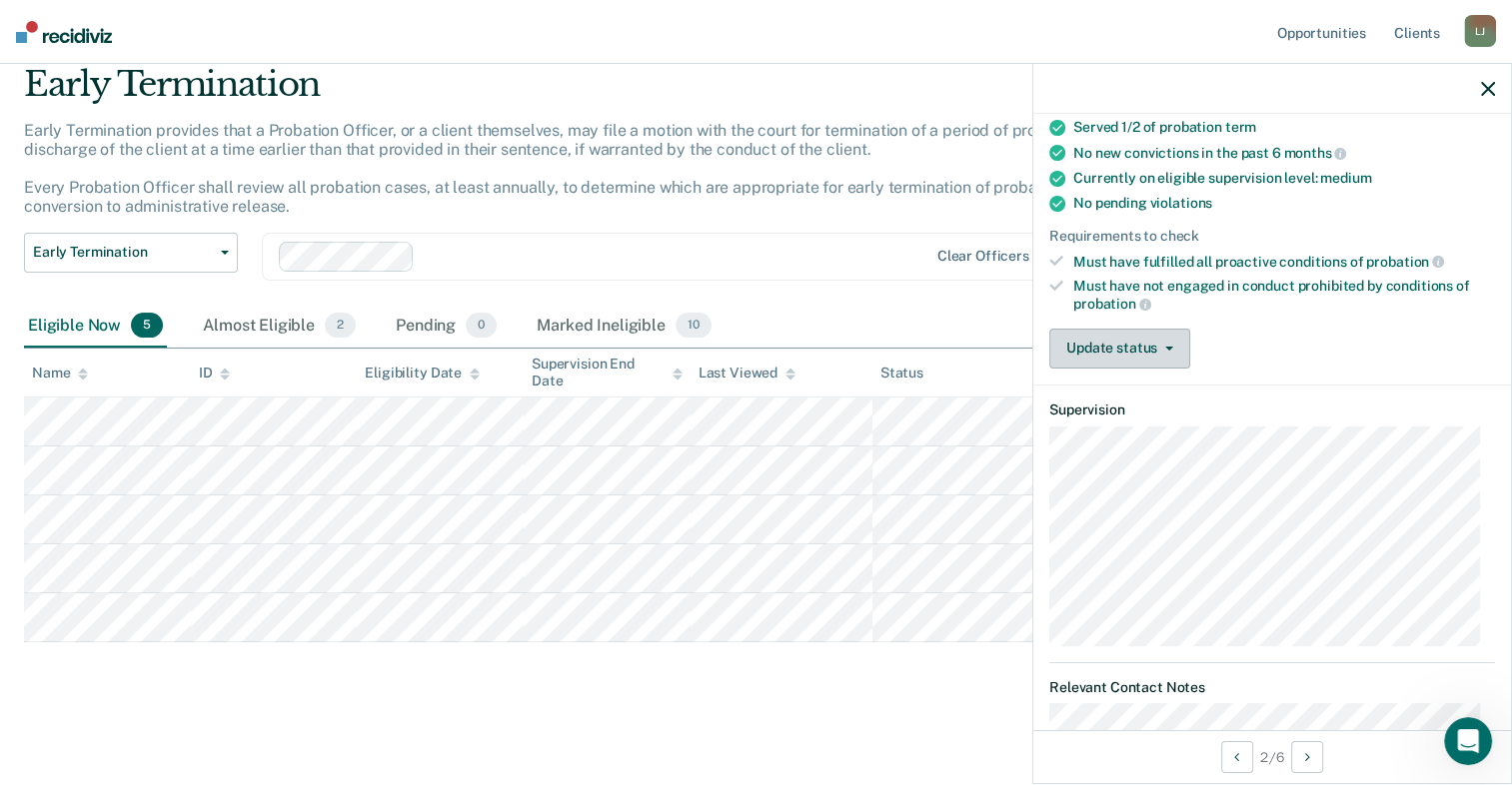 click on "Update status" at bounding box center [1119, 349] 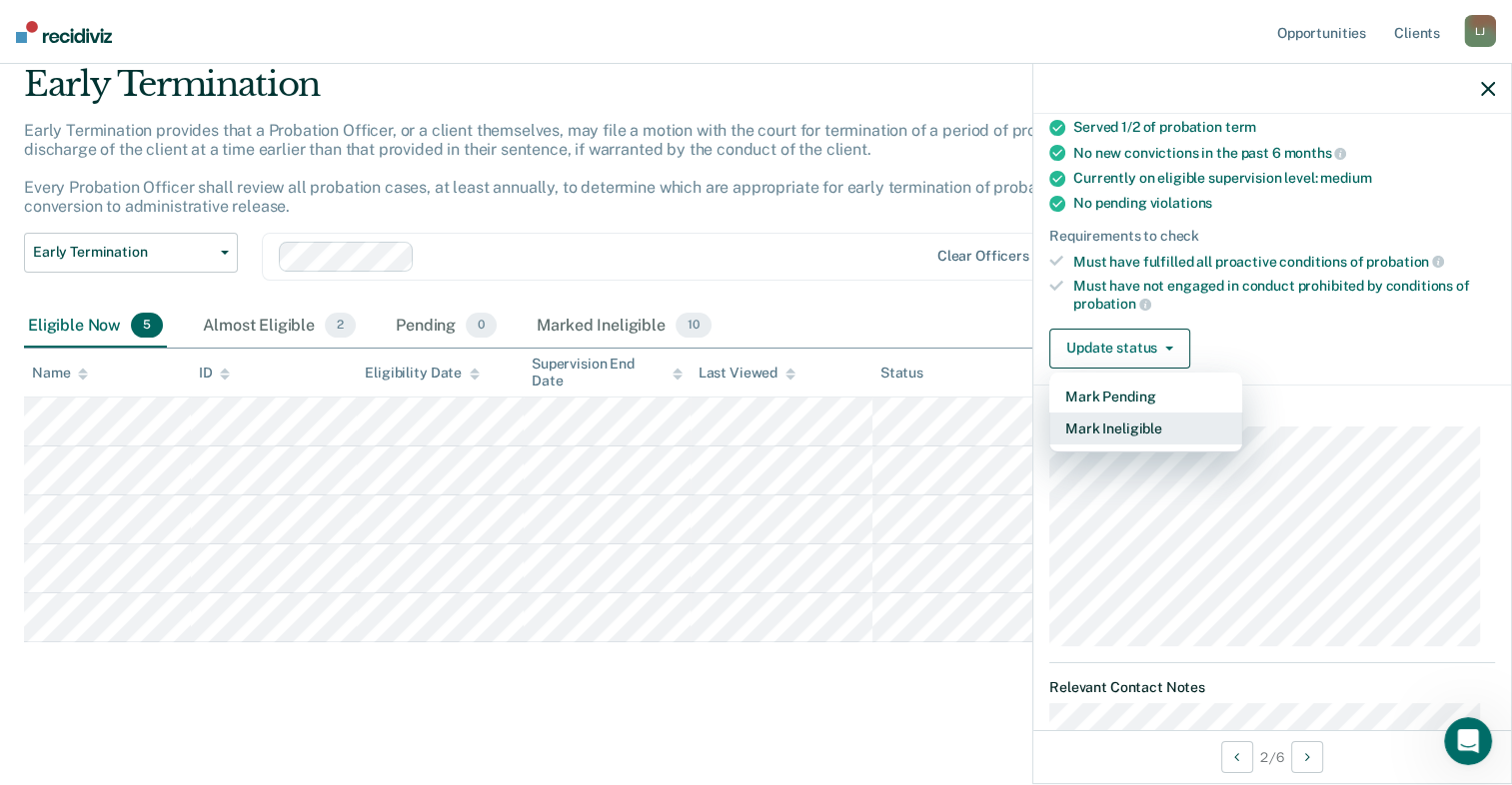 click on "Mark Ineligible" at bounding box center [1145, 428] 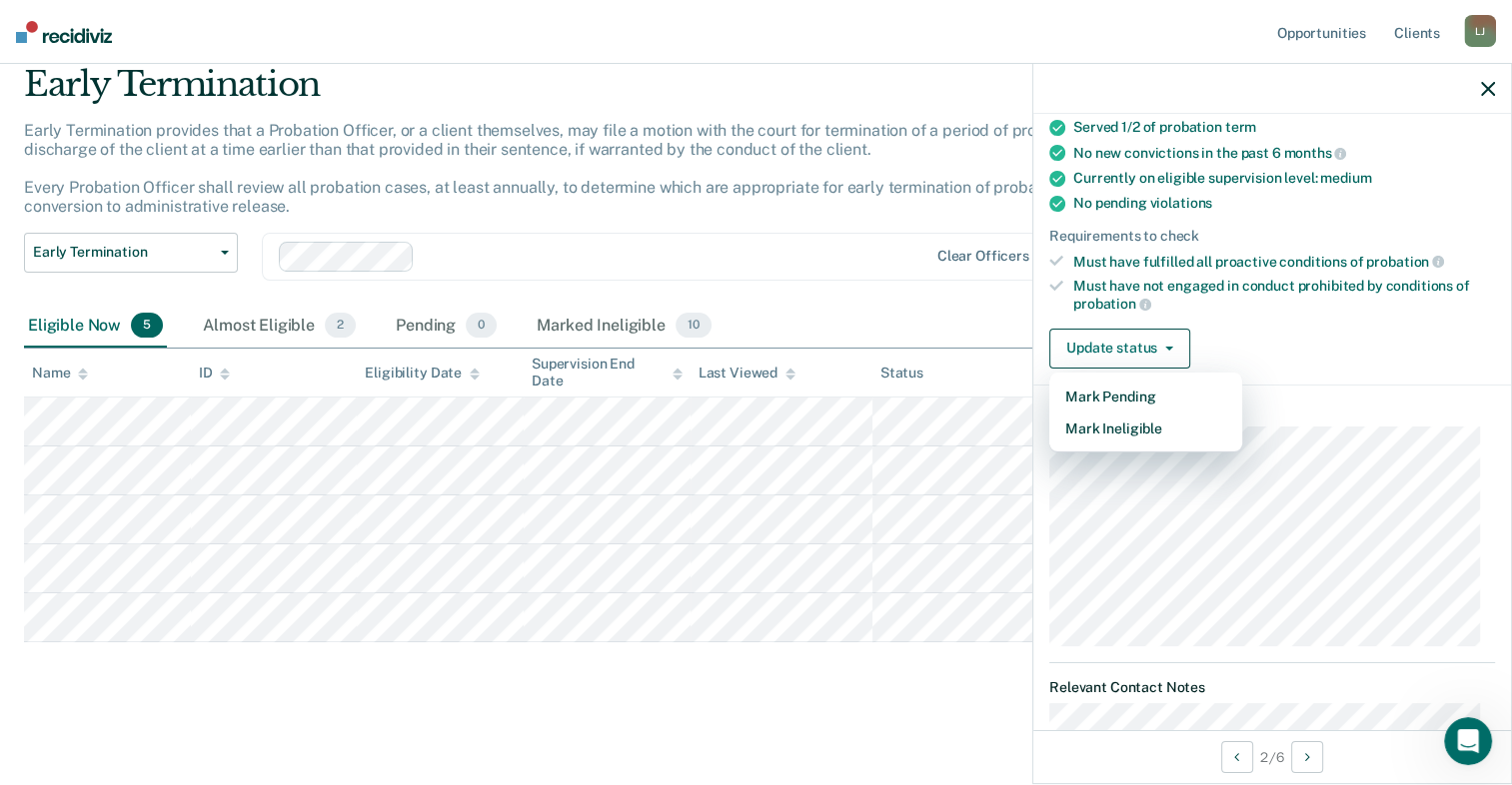 scroll, scrollTop: 0, scrollLeft: 0, axis: both 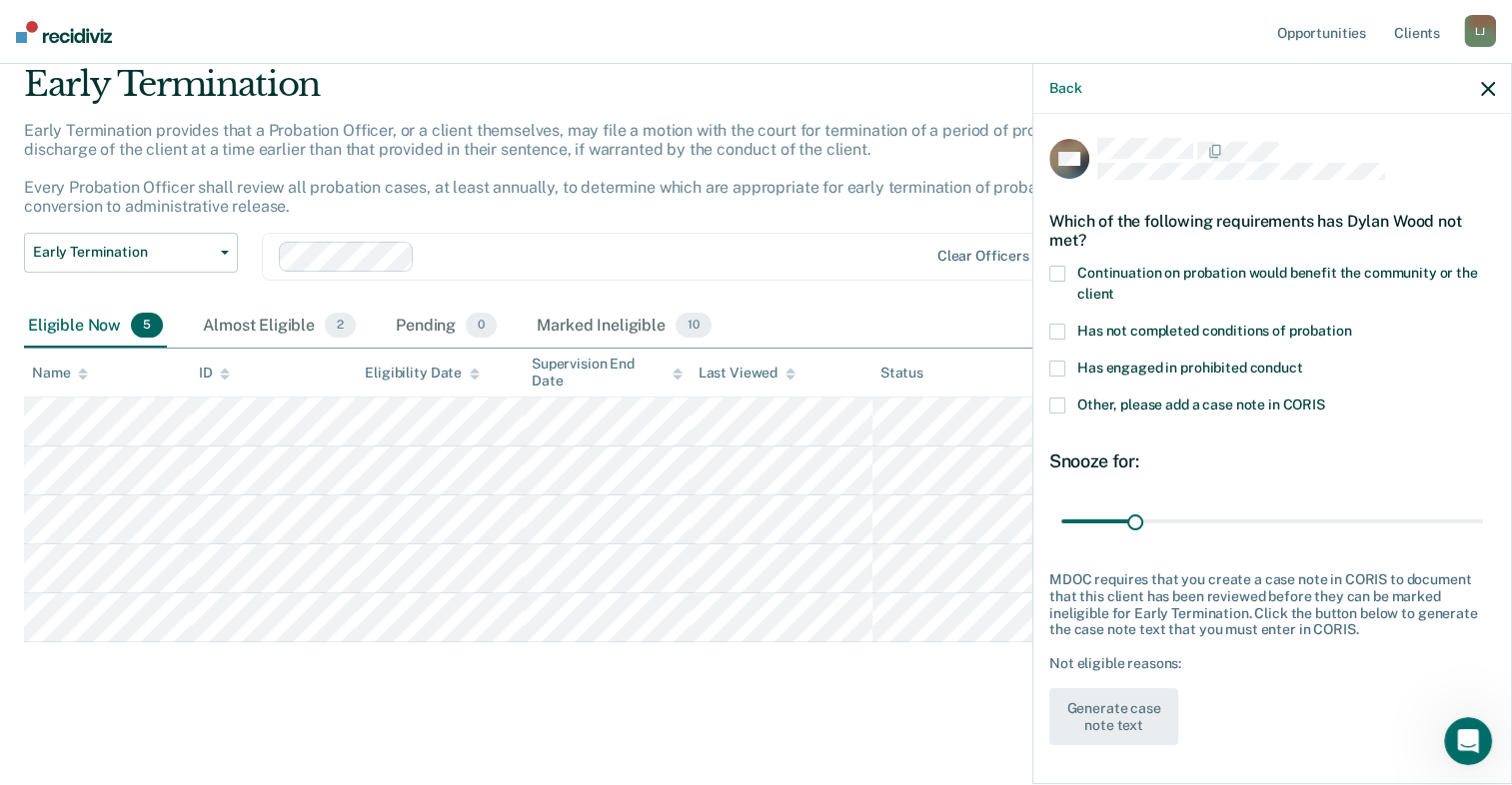 click at bounding box center (1057, 274) 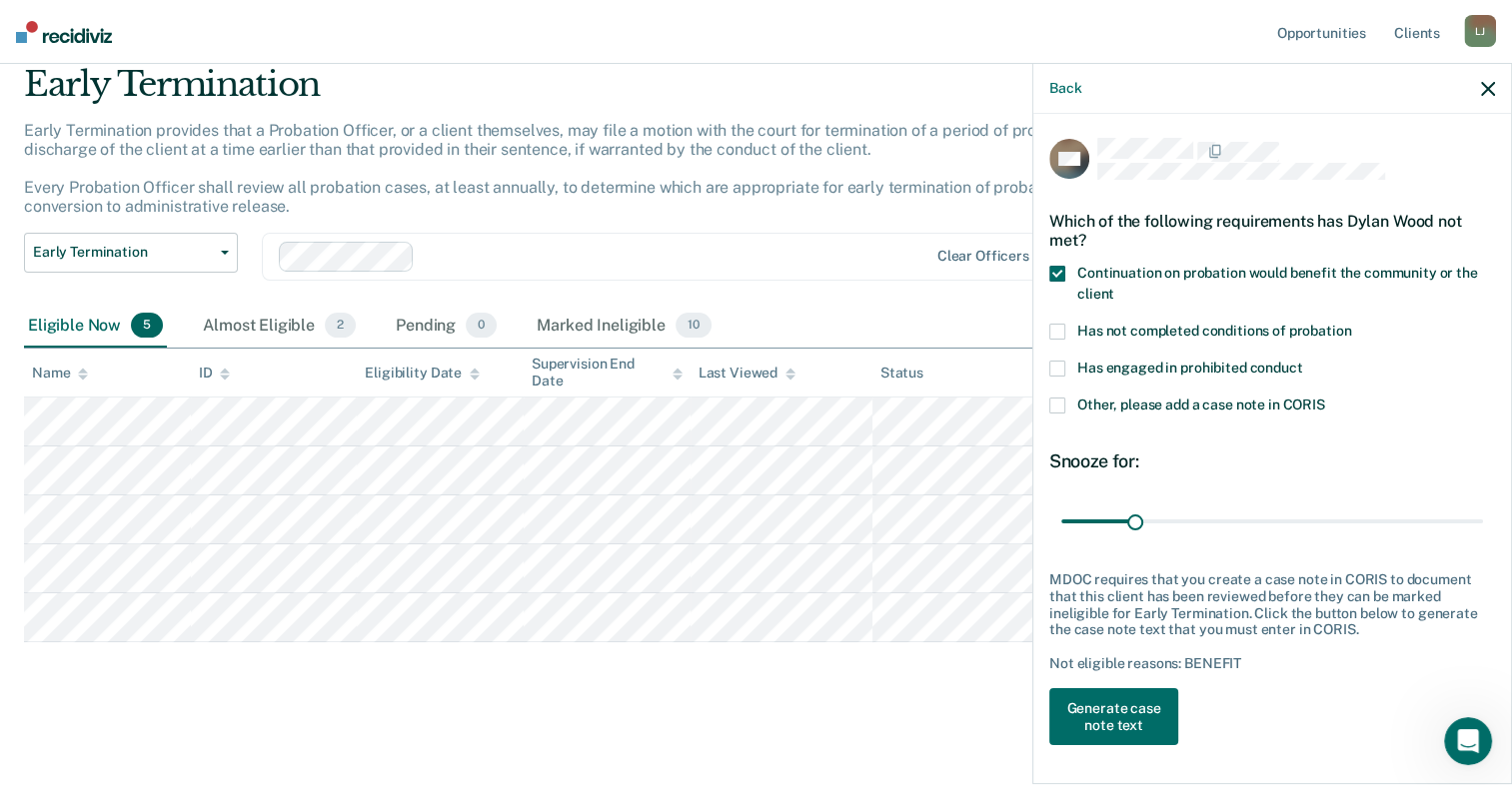 click at bounding box center [1057, 332] 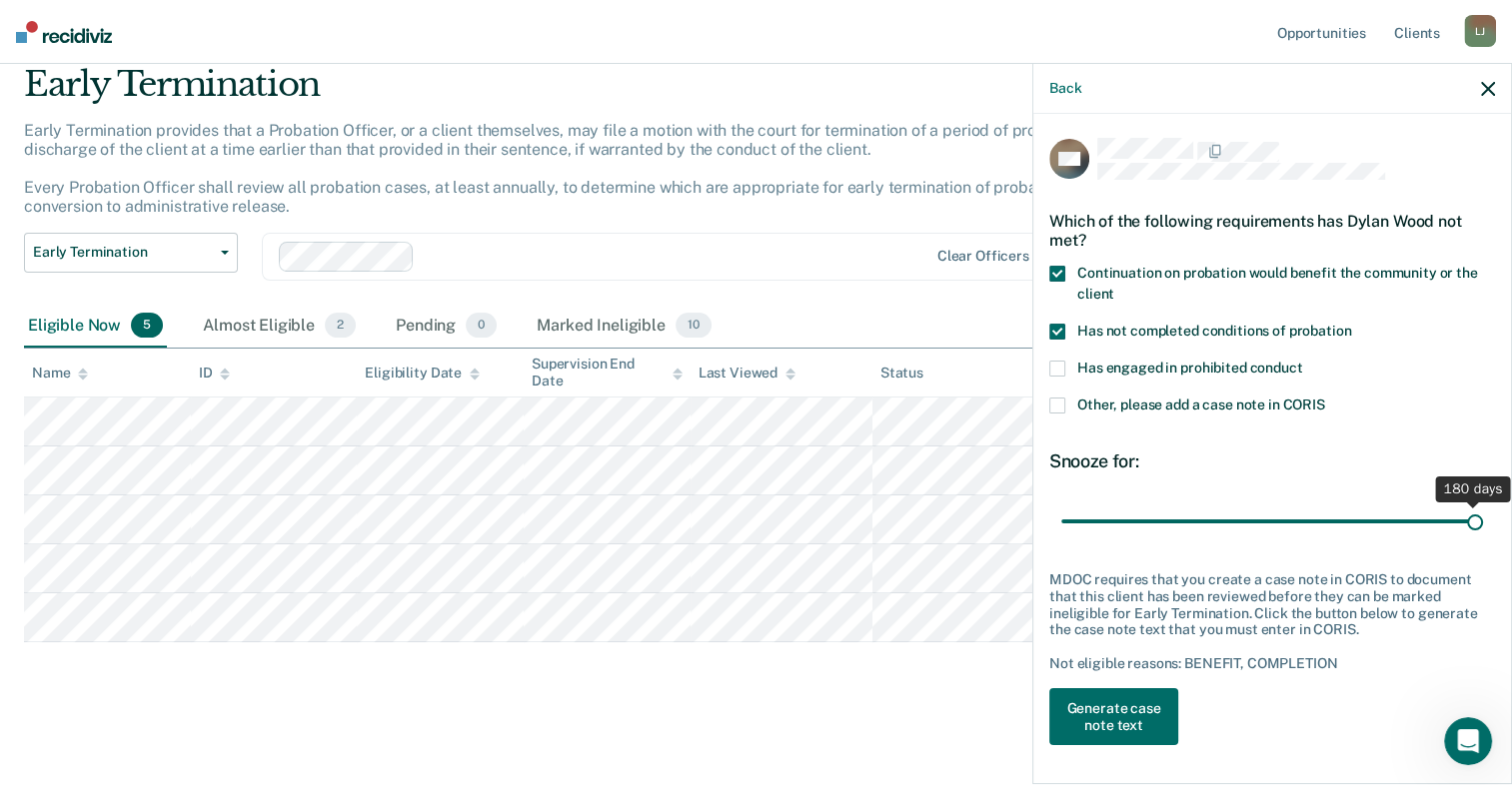 drag, startPoint x: 1138, startPoint y: 515, endPoint x: 1530, endPoint y: 513, distance: 392.0051 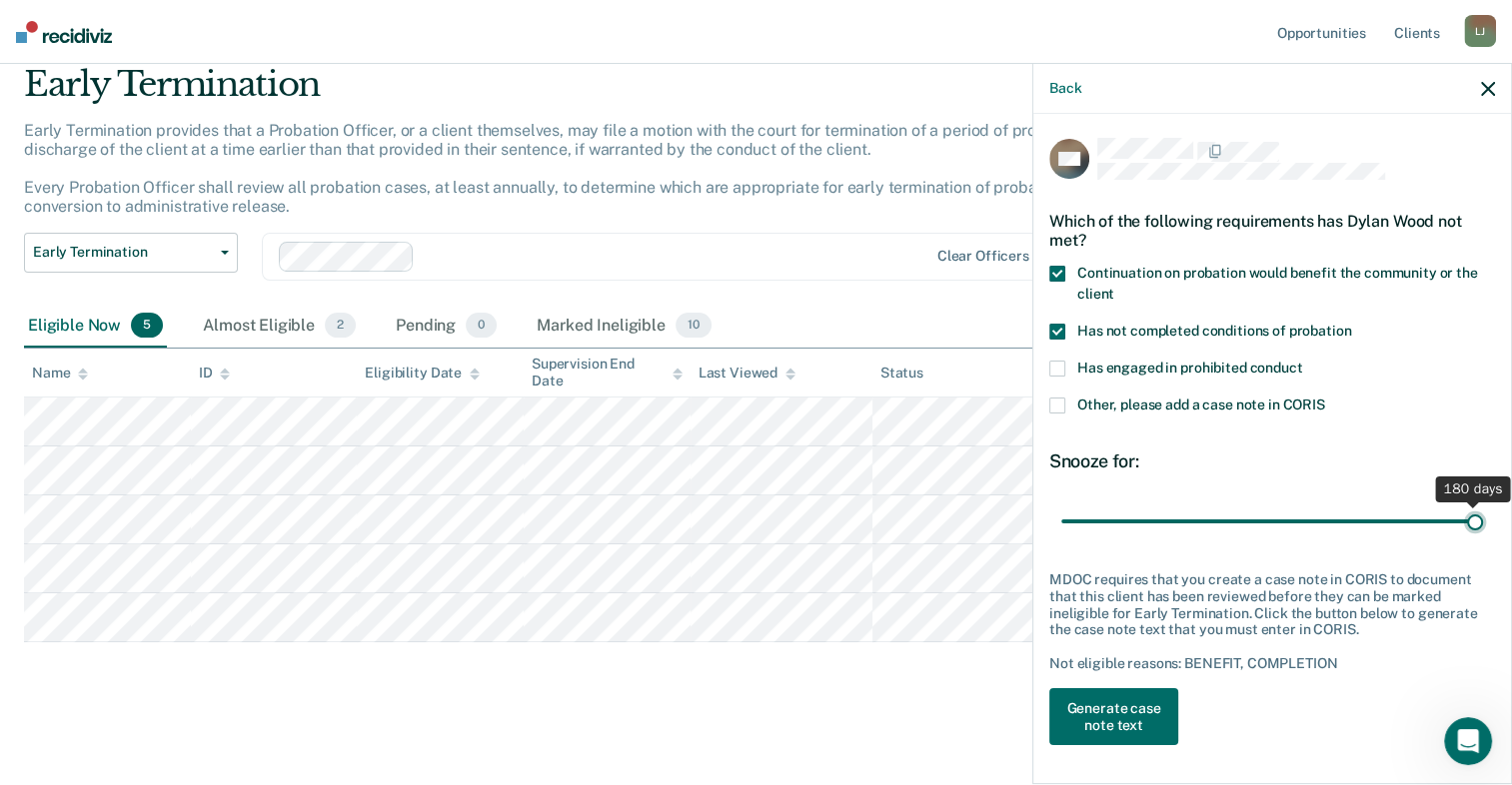 type on "180" 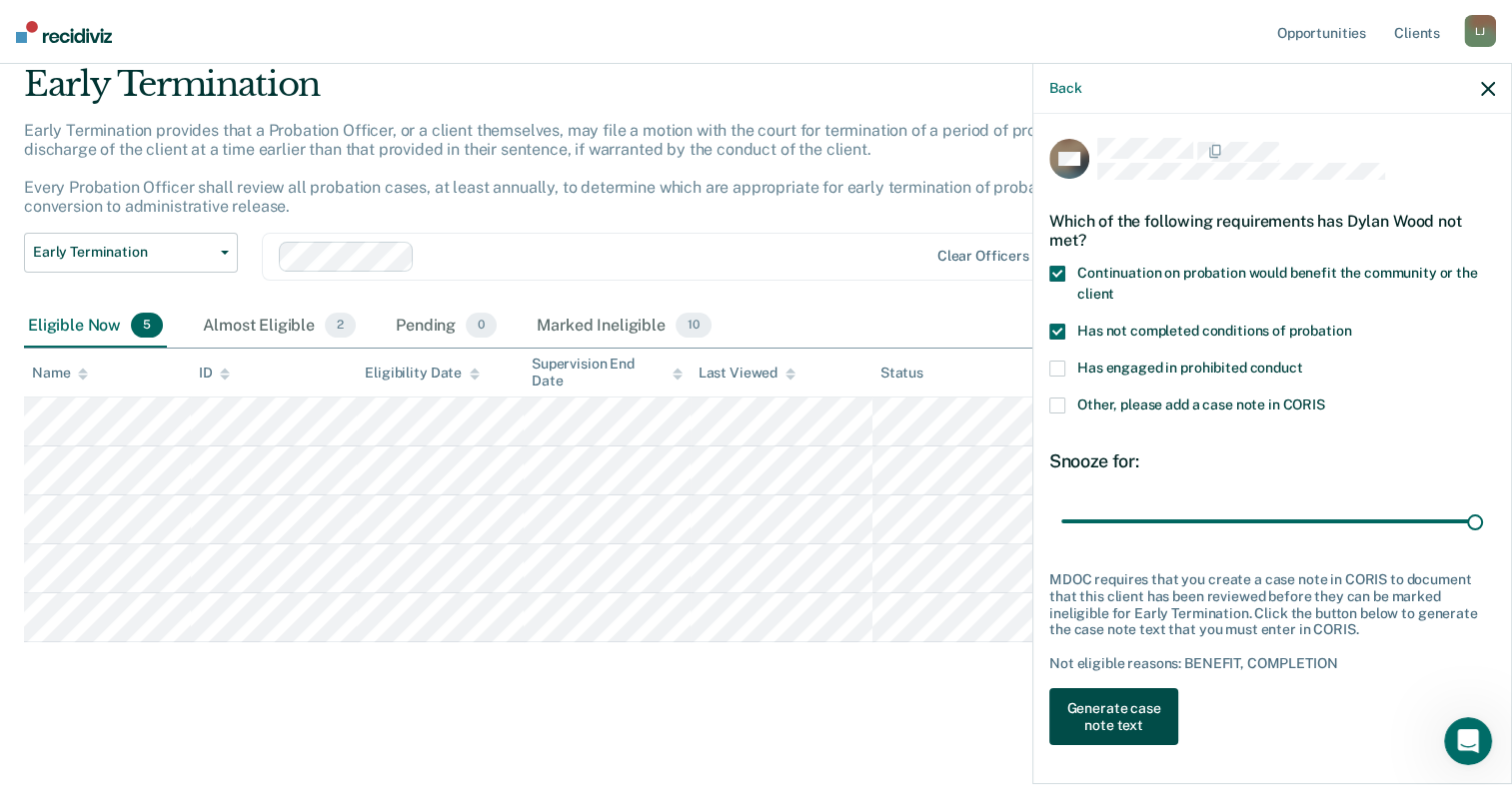 click on "Generate case note text" at bounding box center [1113, 717] 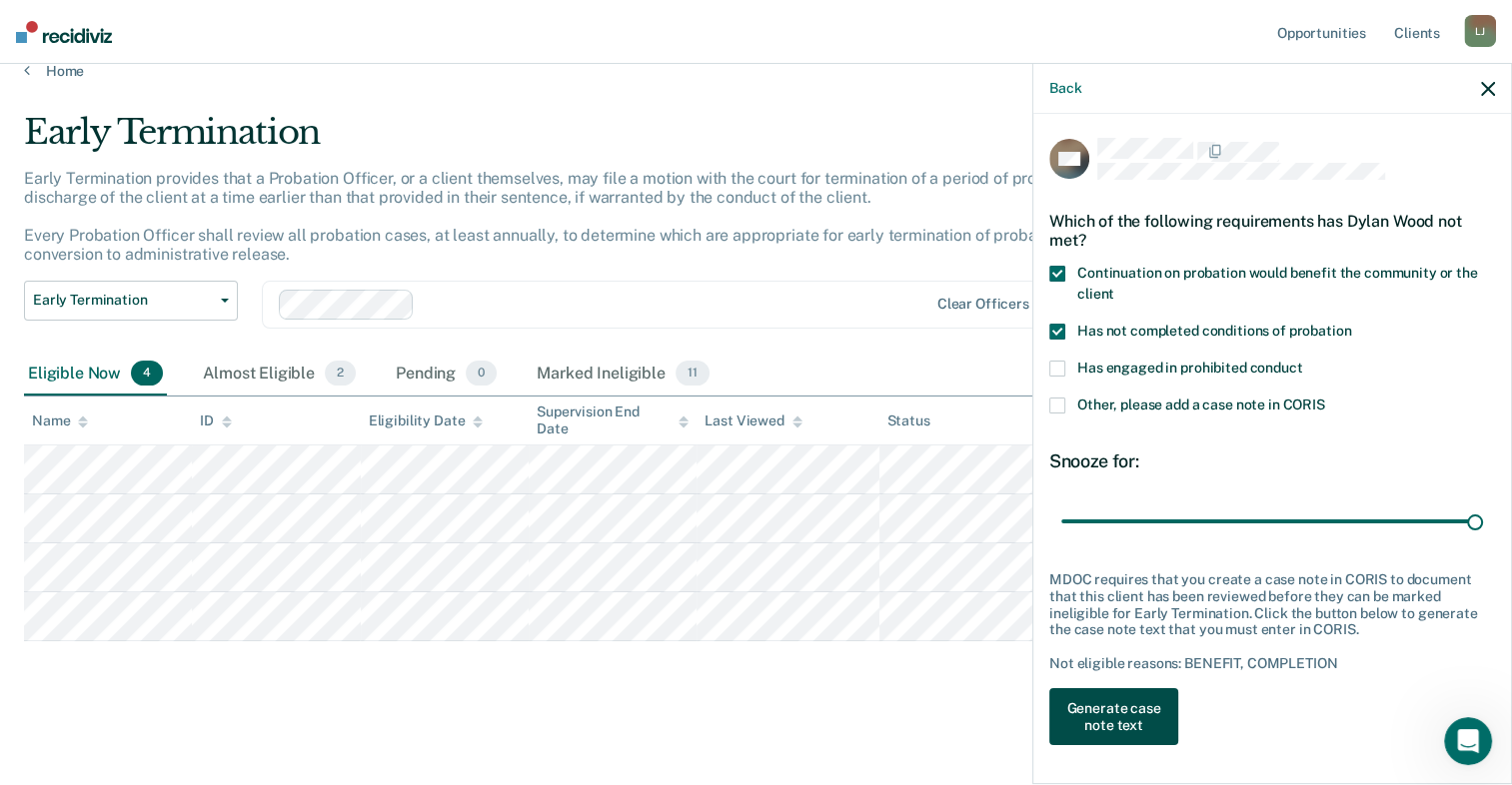 scroll, scrollTop: 24, scrollLeft: 0, axis: vertical 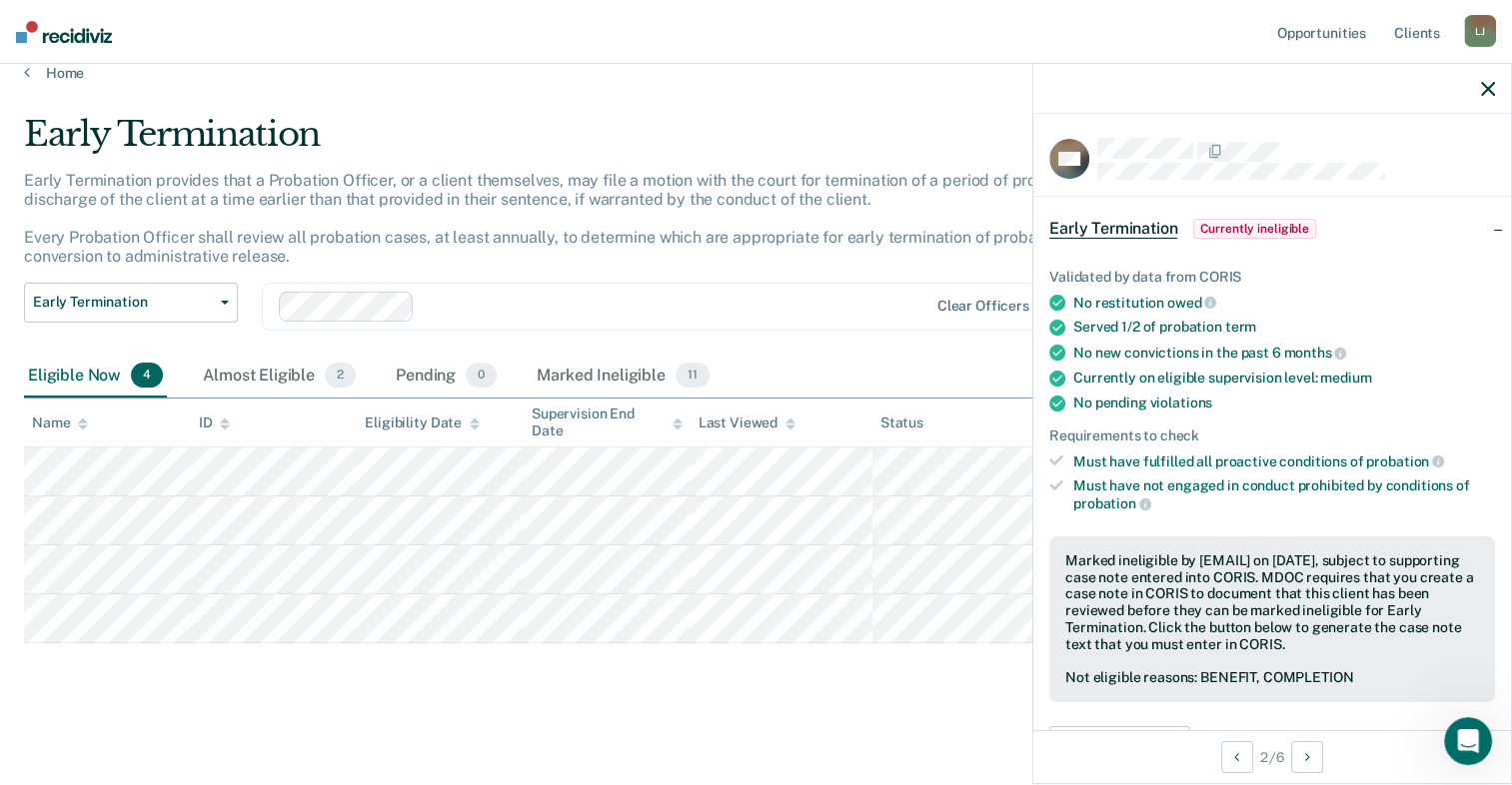 click 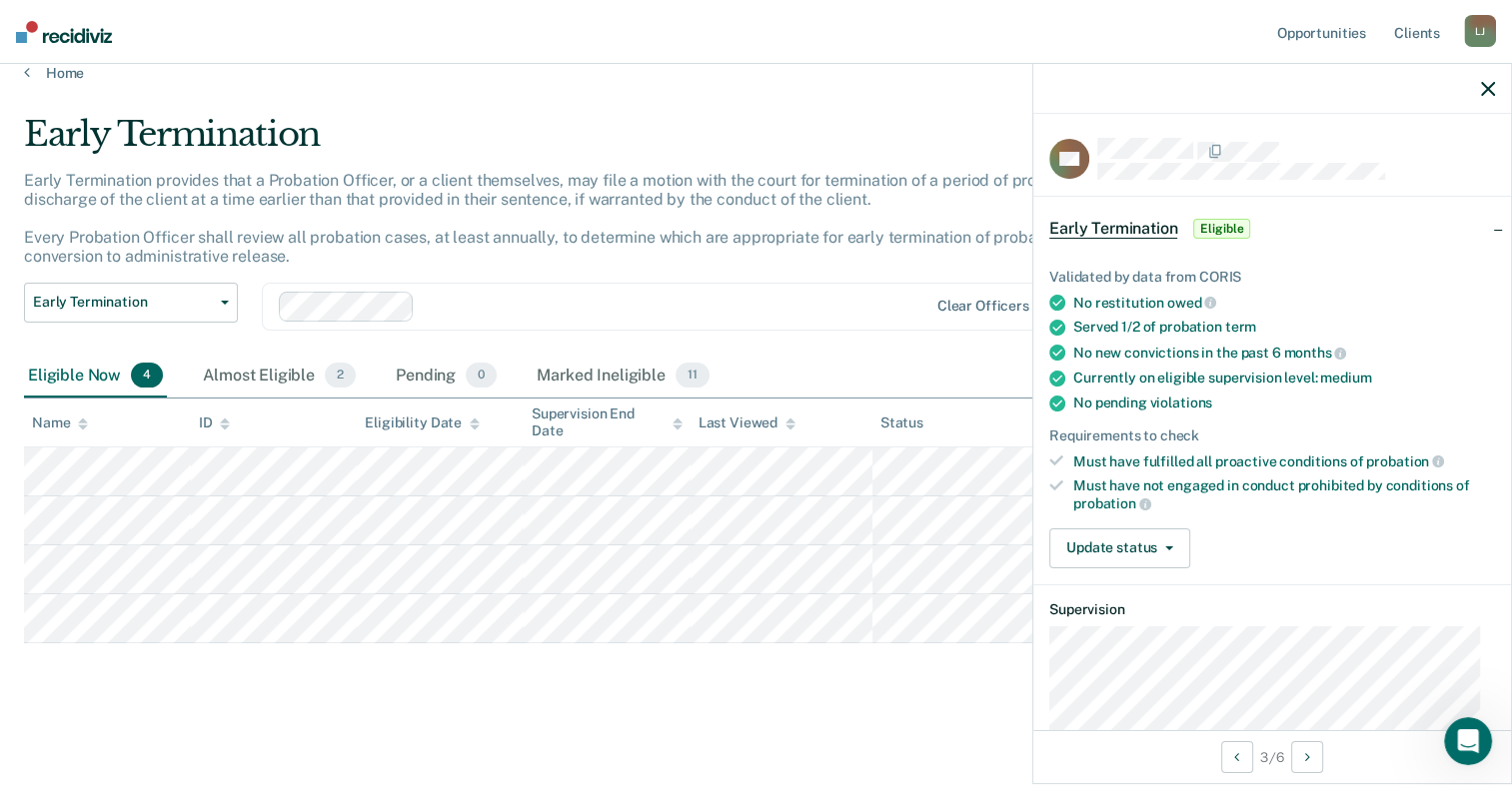 scroll, scrollTop: 100, scrollLeft: 0, axis: vertical 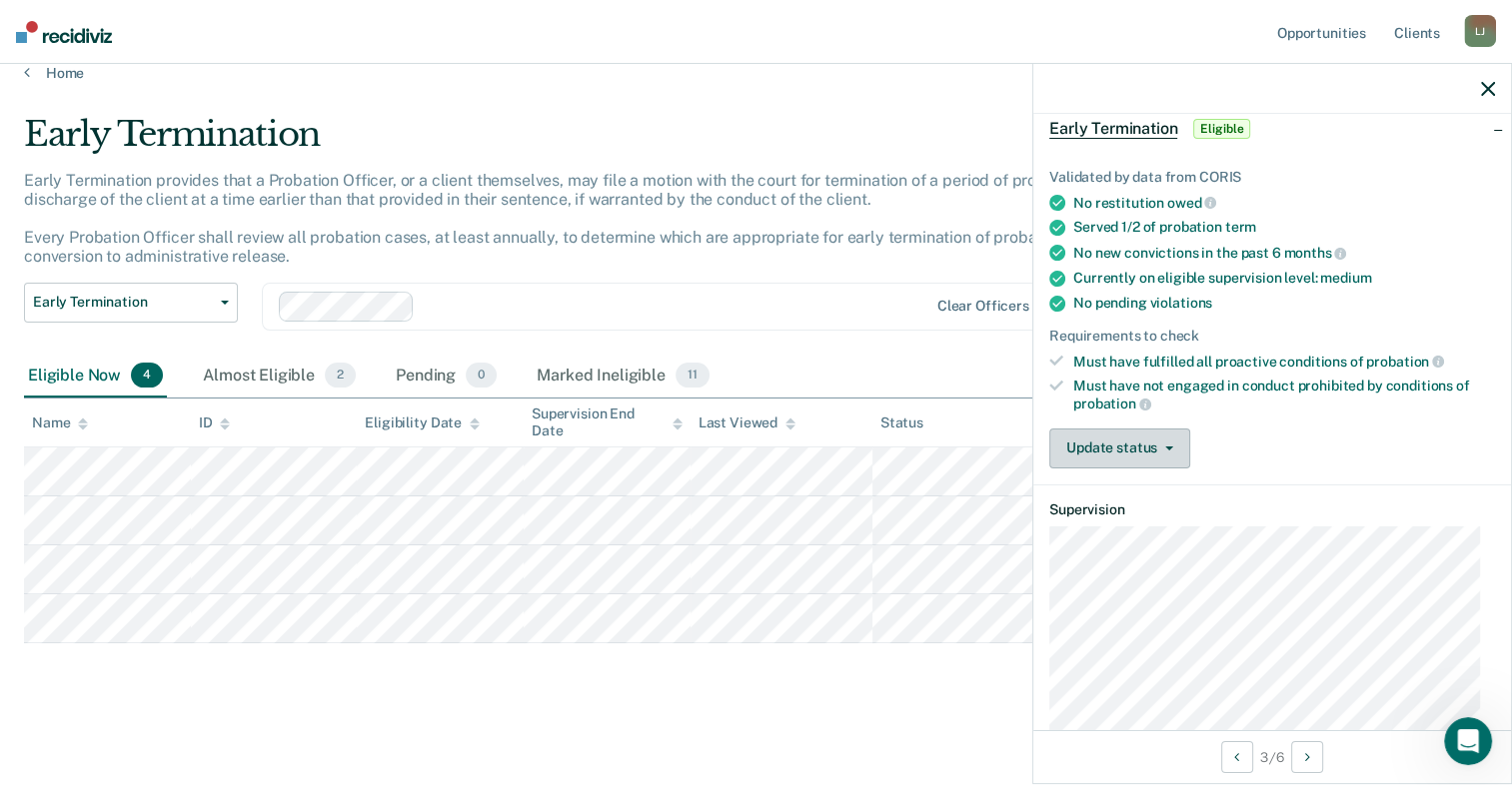 click on "Update status" at bounding box center (1119, 448) 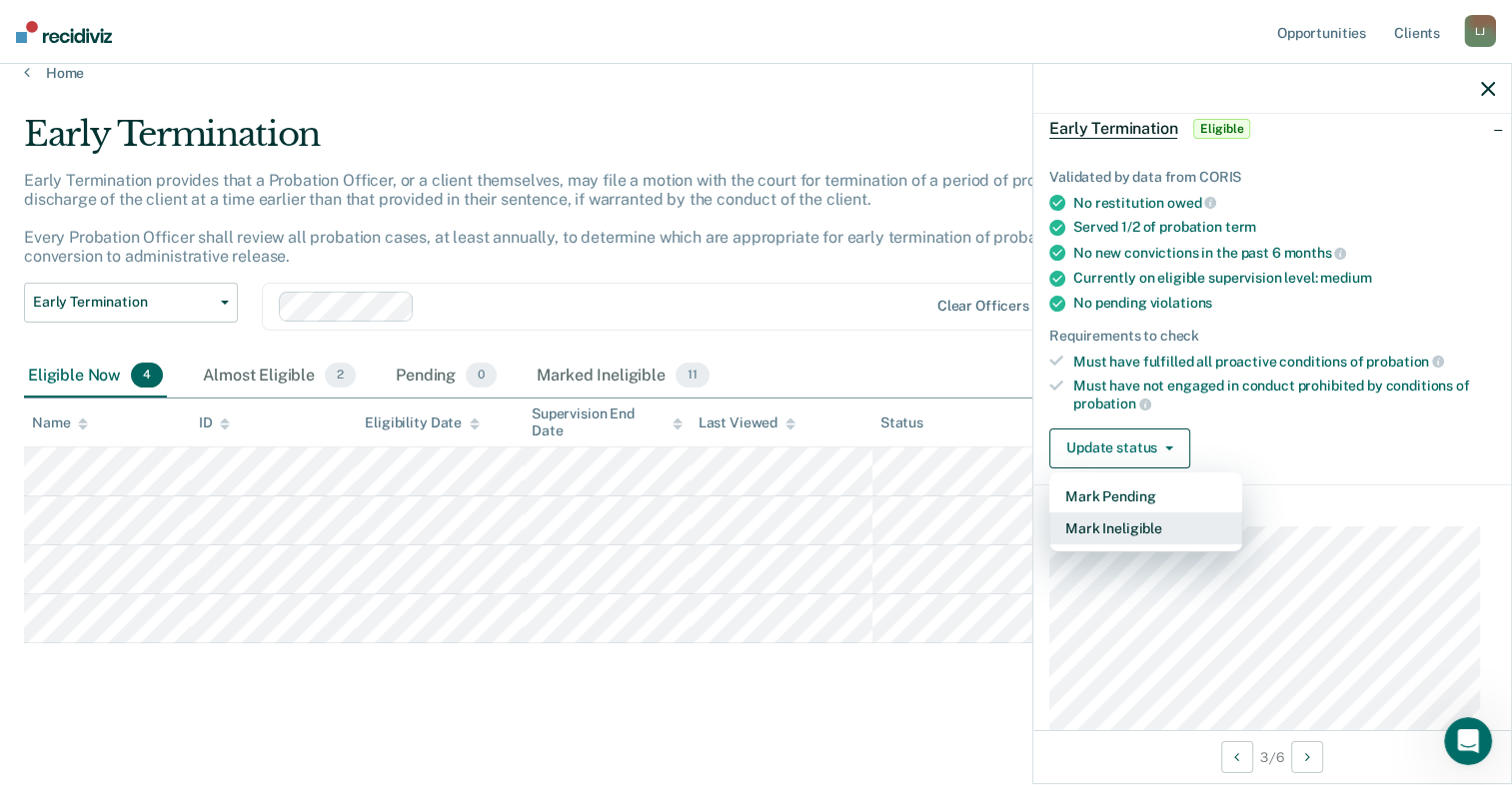 click on "Mark Ineligible" at bounding box center (1145, 528) 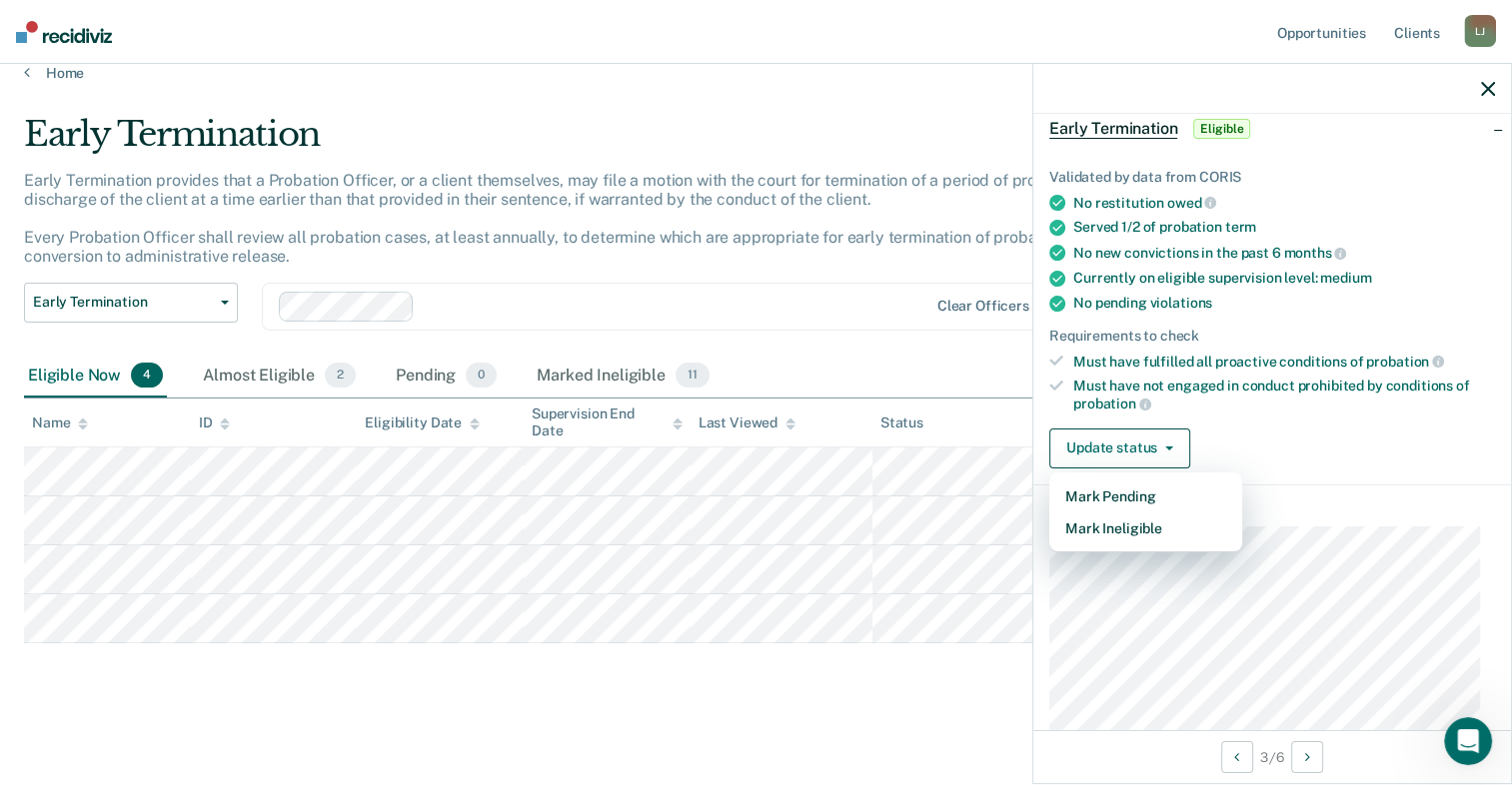 scroll, scrollTop: 0, scrollLeft: 0, axis: both 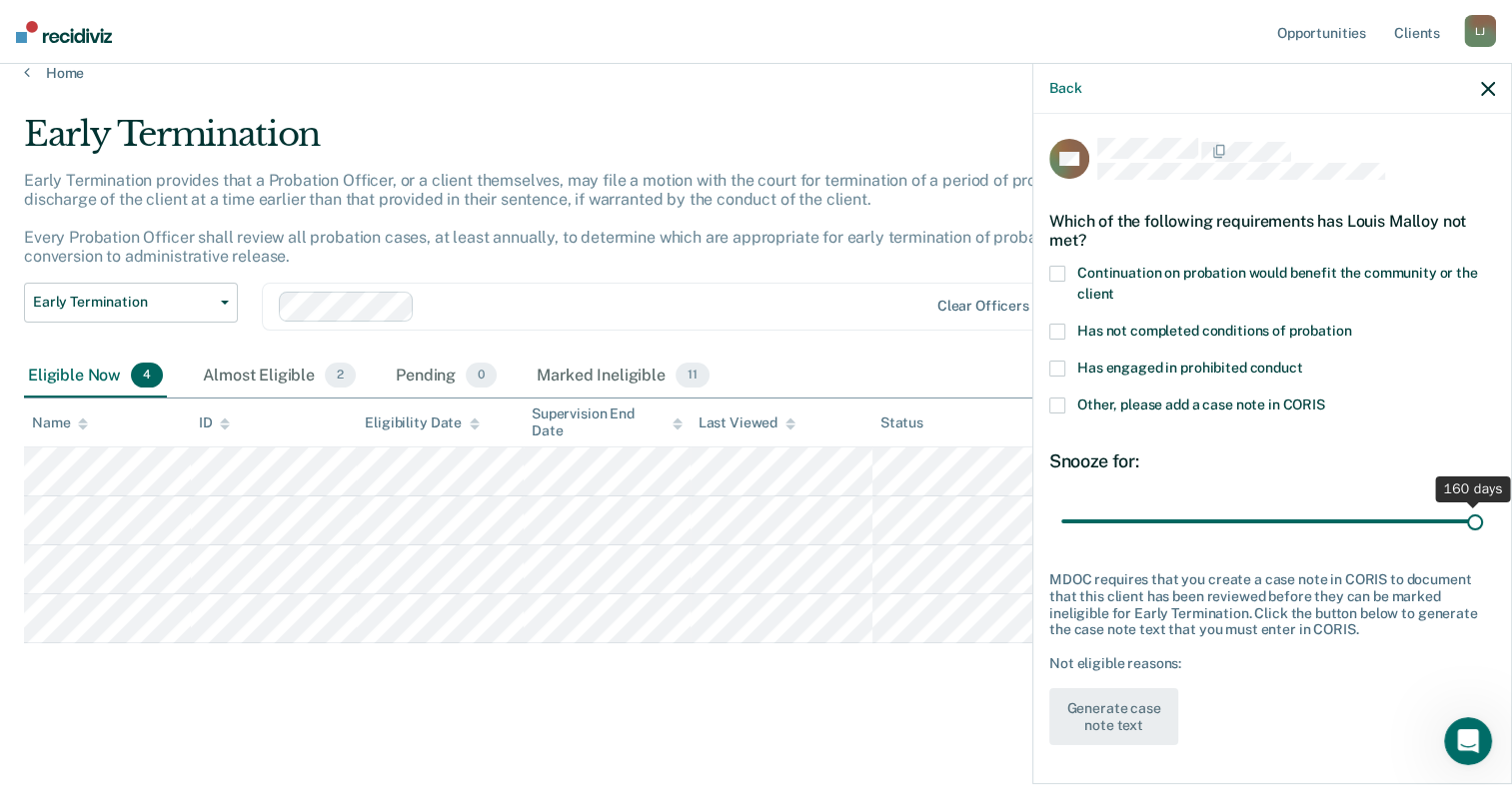 drag, startPoint x: 1155, startPoint y: 522, endPoint x: 1530, endPoint y: 516, distance: 375.048 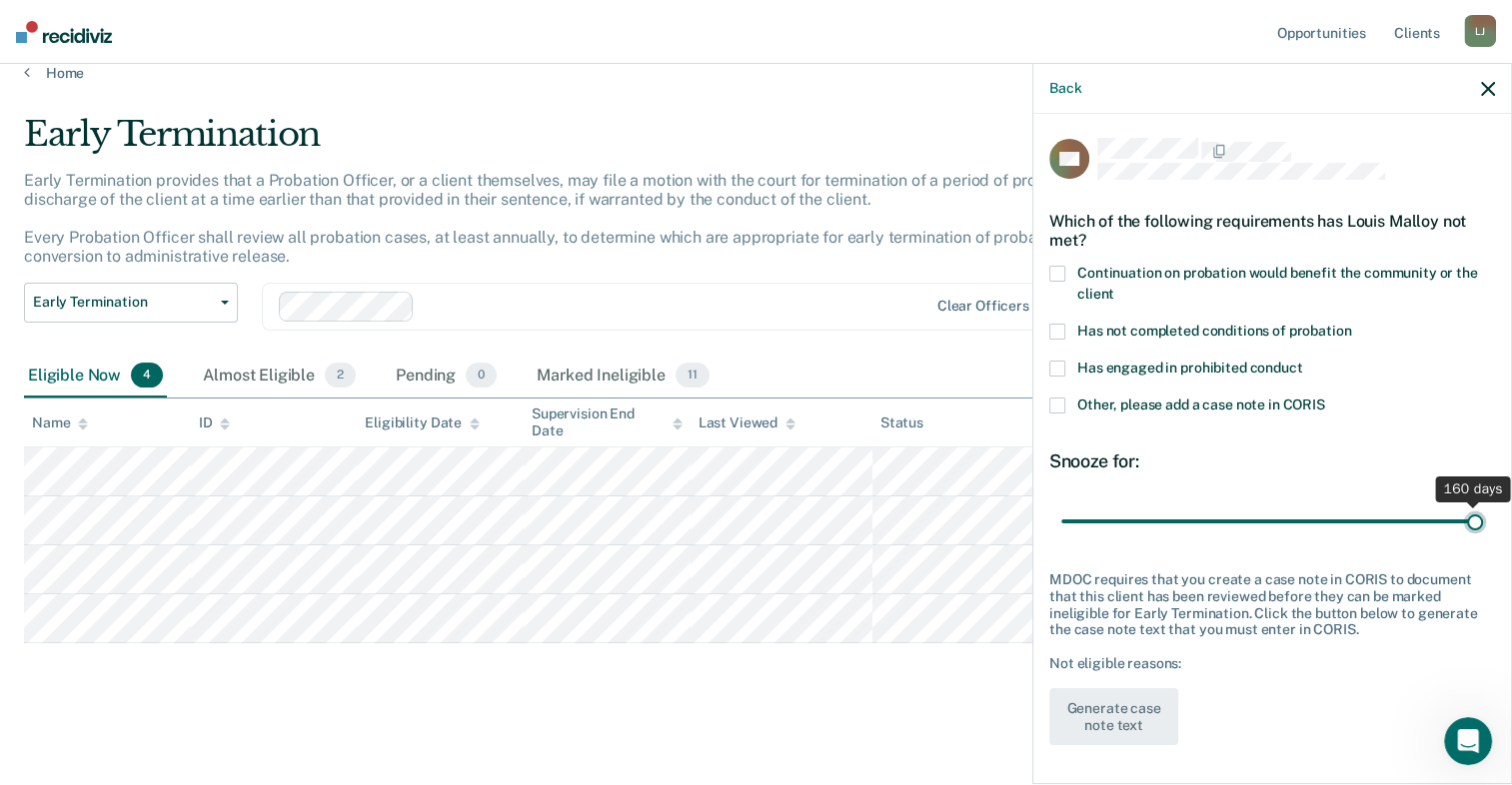 type on "160" 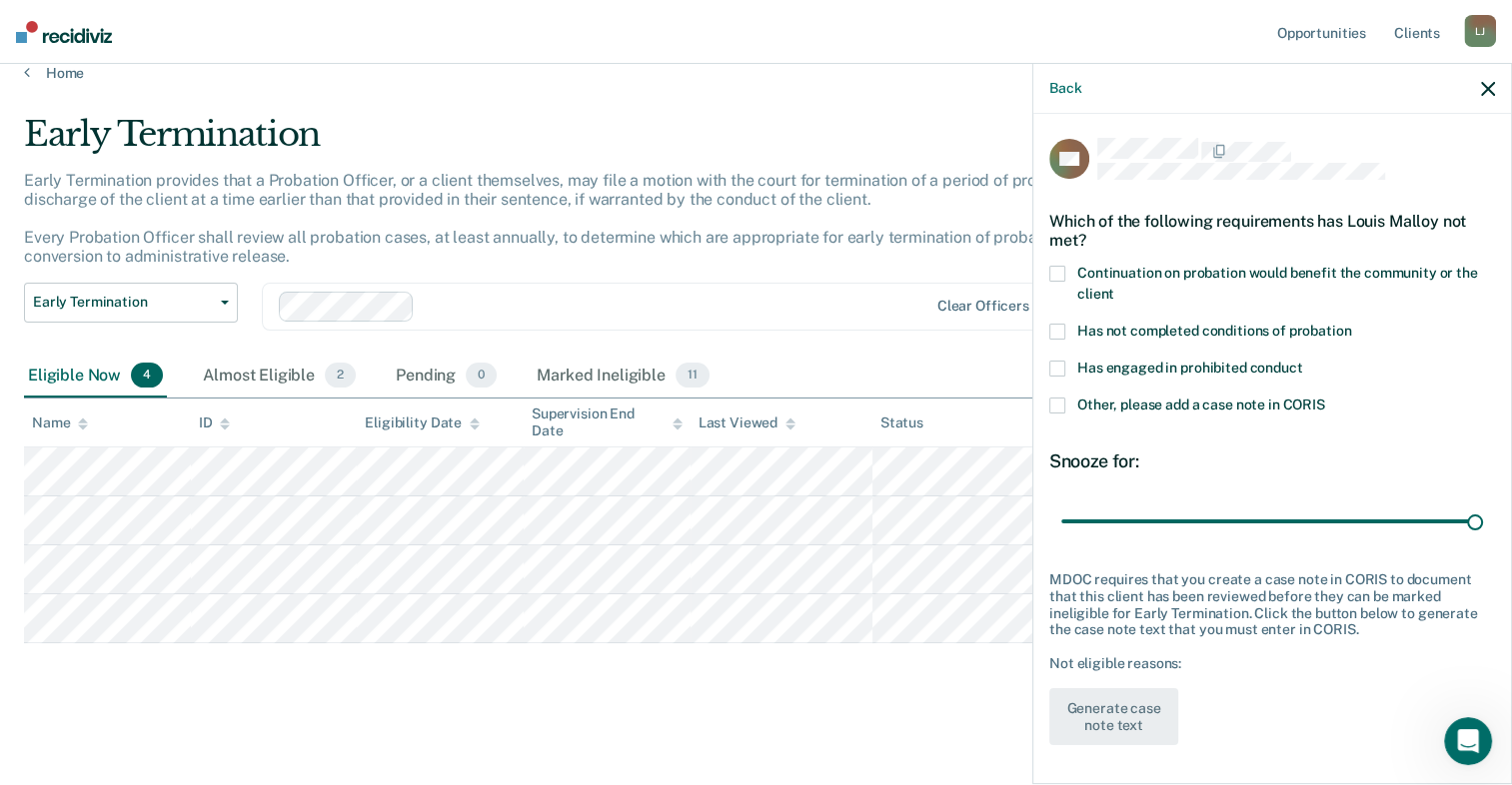 click on "Not eligible reasons:" at bounding box center (1272, 663) 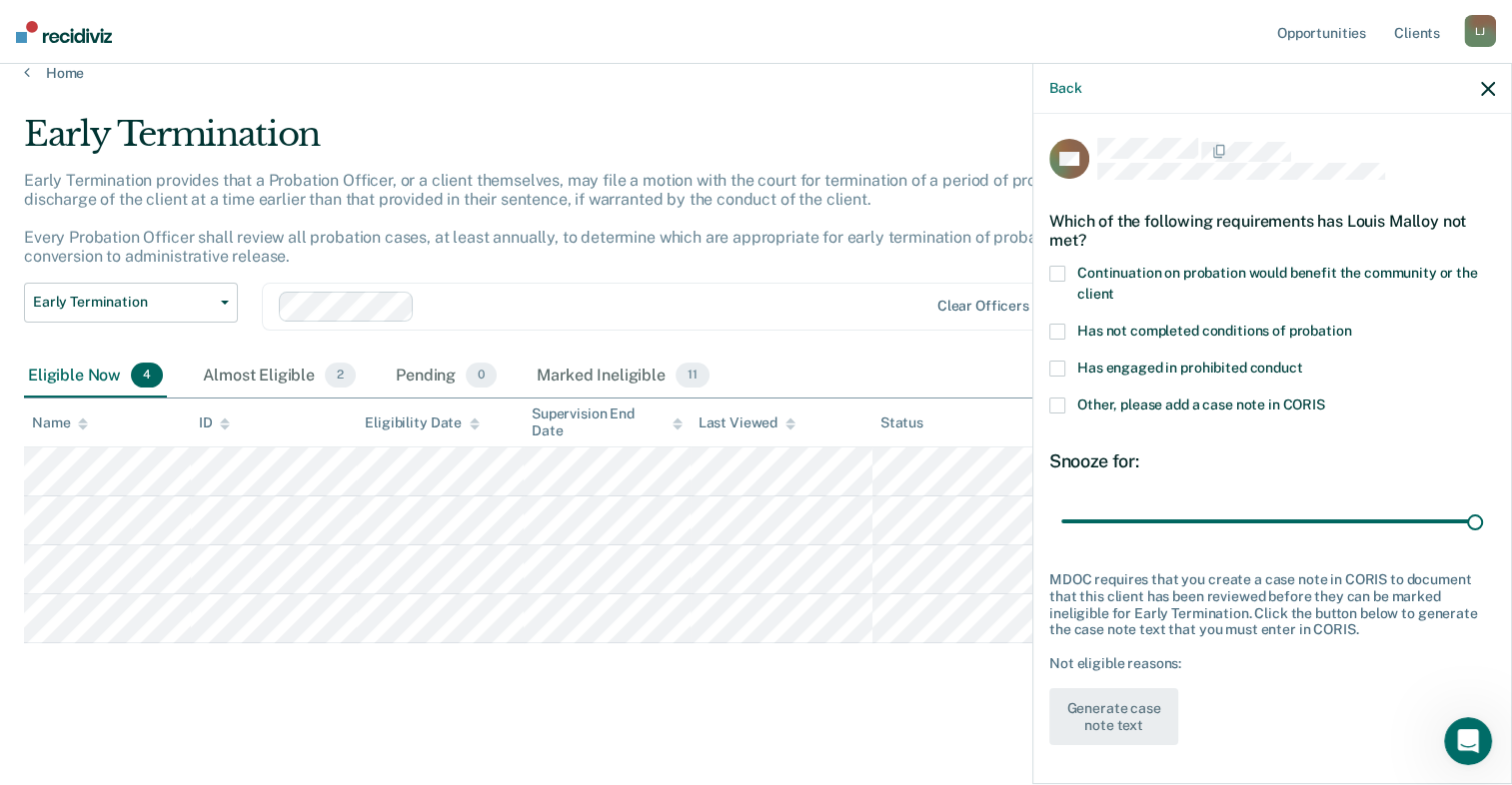click at bounding box center (1057, 274) 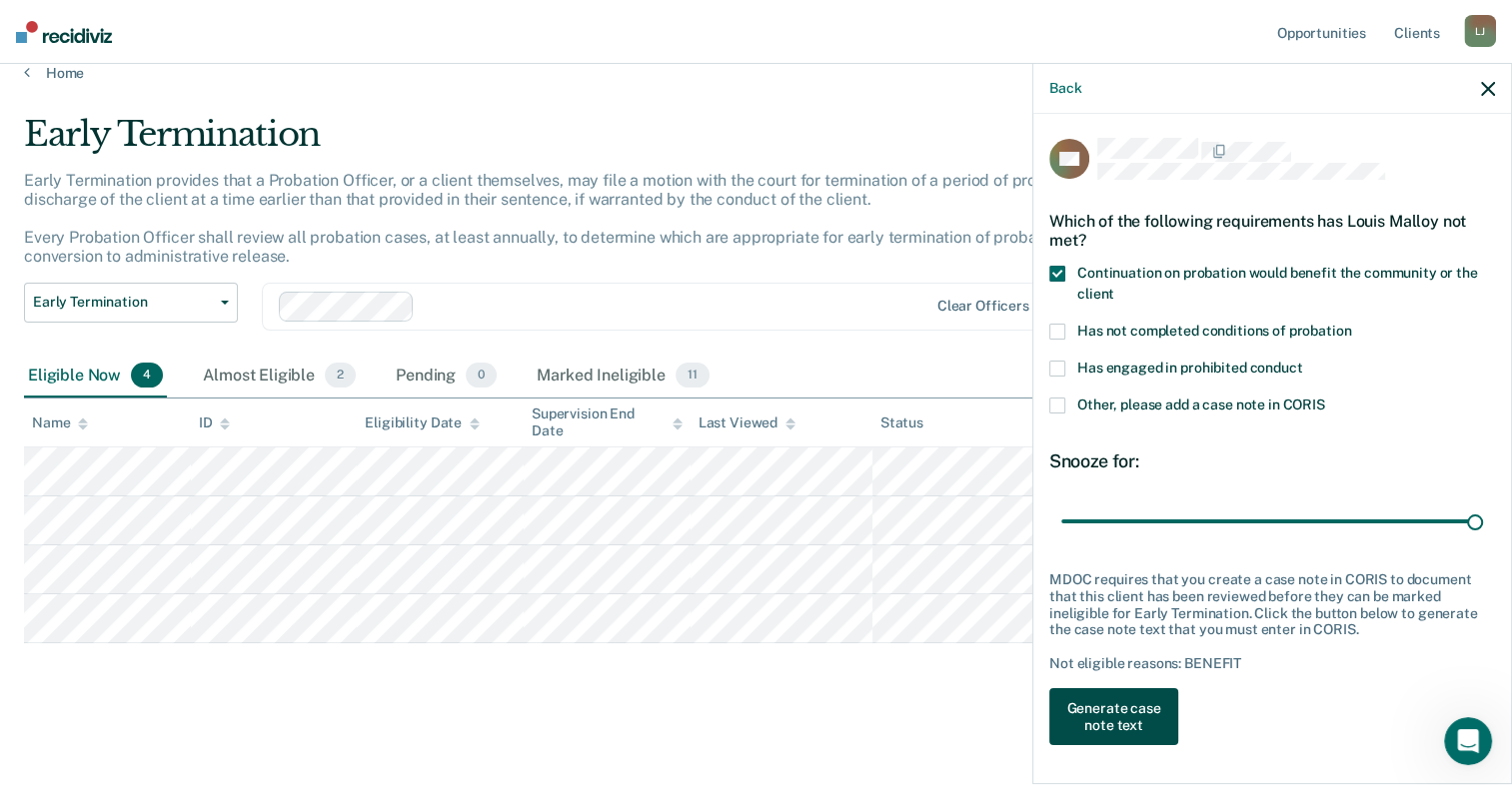 click on "Generate case note text" at bounding box center (1113, 717) 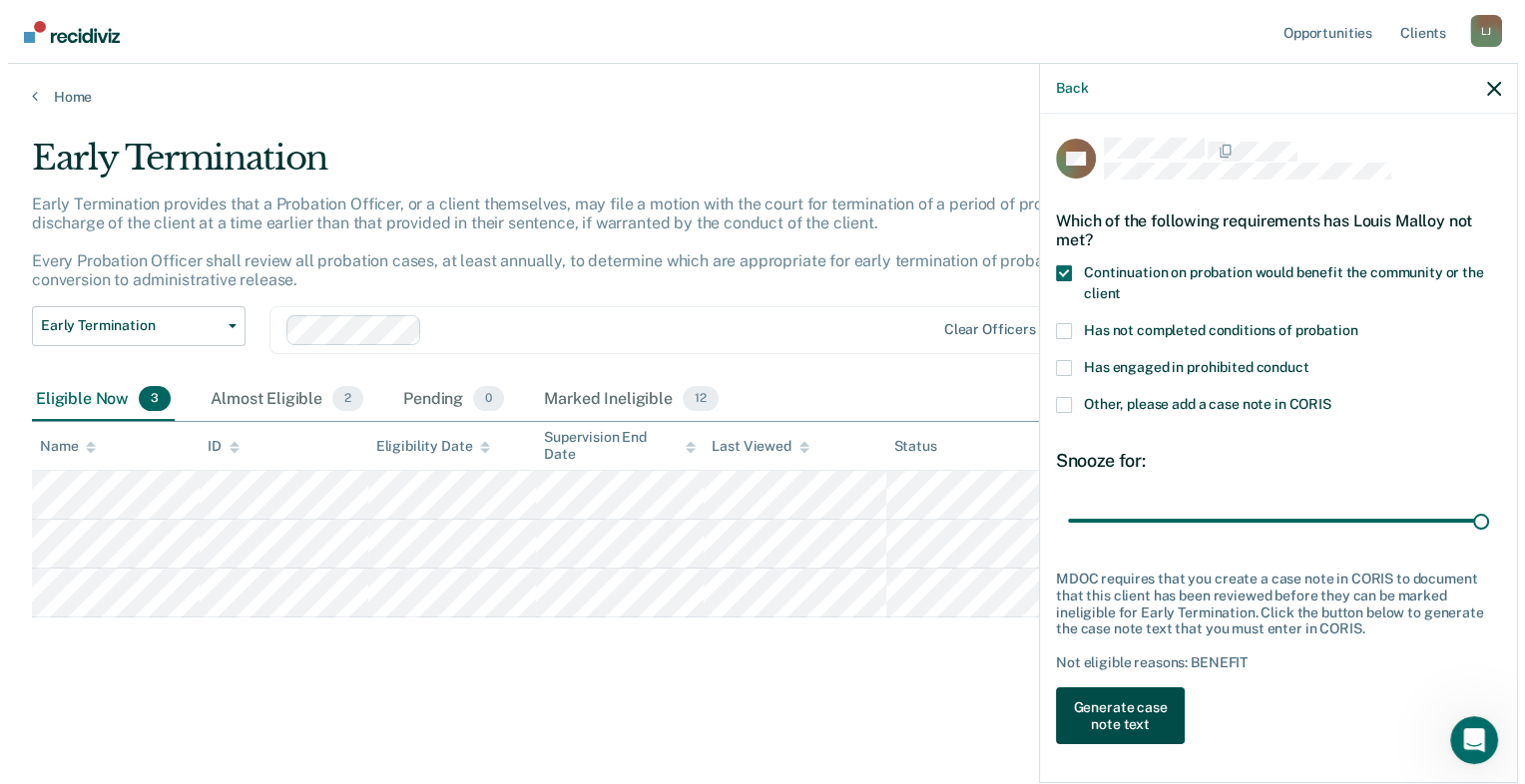 scroll, scrollTop: 0, scrollLeft: 0, axis: both 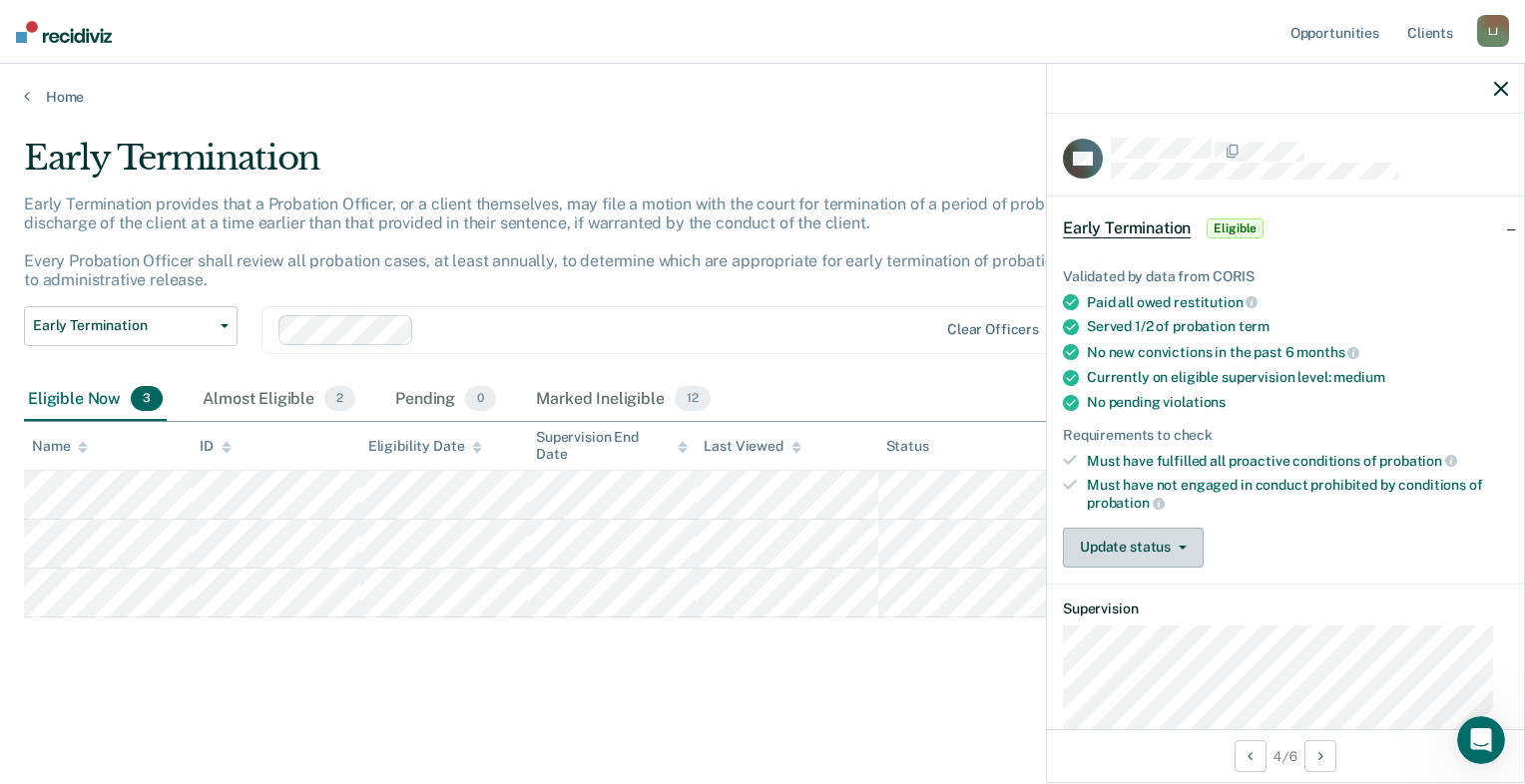 click on "Update status" at bounding box center (1133, 548) 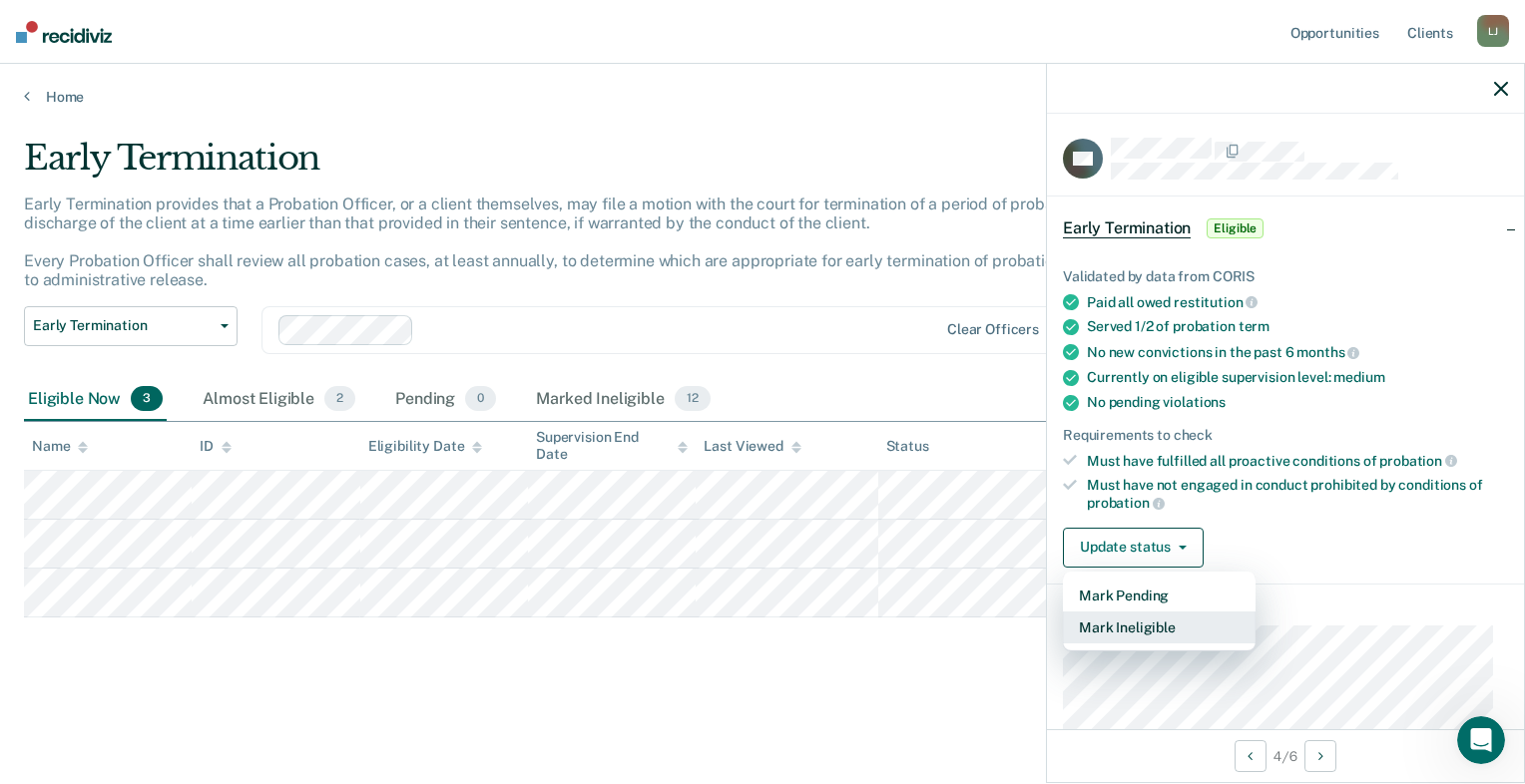 click on "Mark Ineligible" at bounding box center [1159, 627] 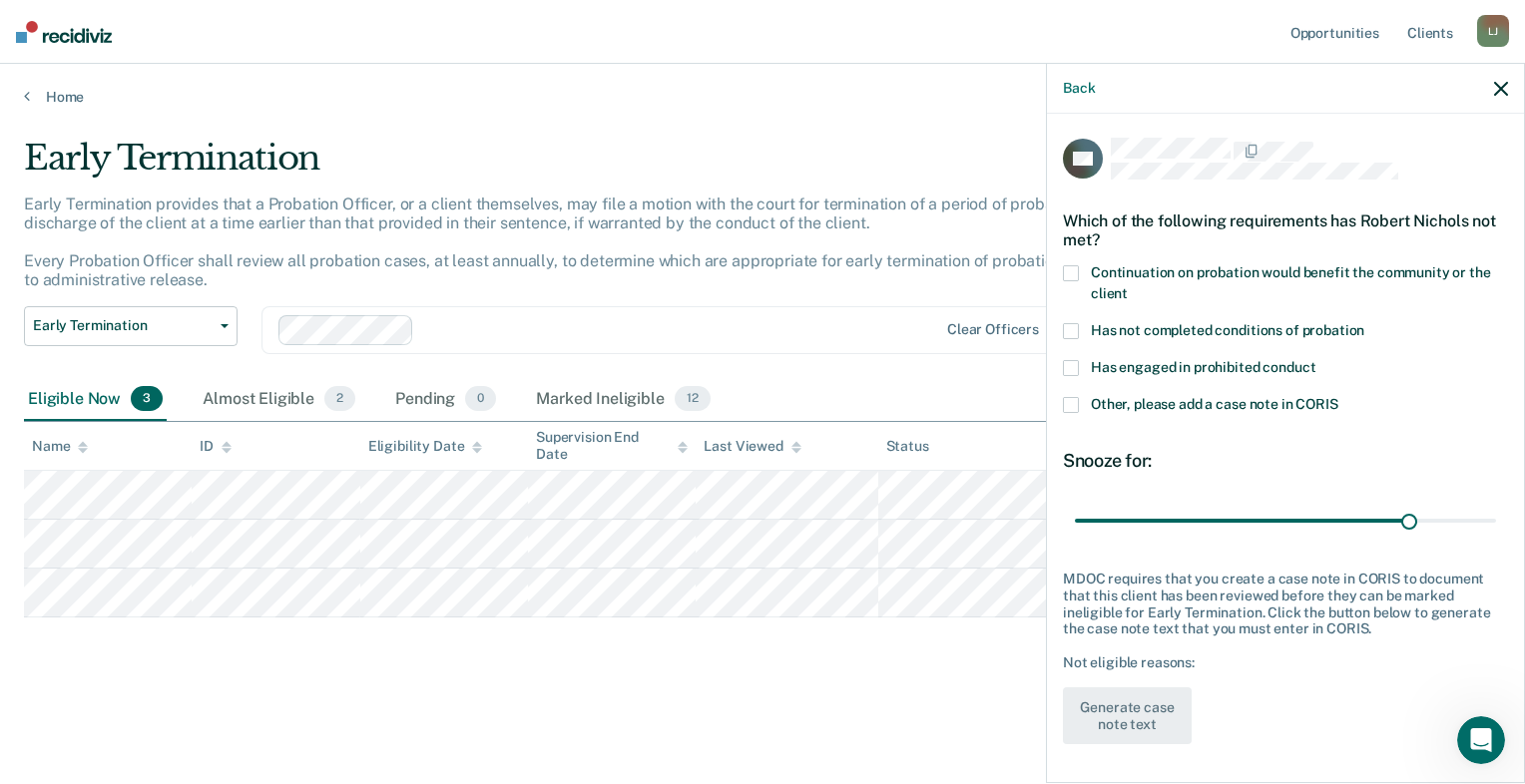 click on "RN   Which of the following requirements has Robert Nichols not met? Continuation on probation would benefit the community or the client Has not completed conditions of probation Has engaged in prohibited conduct Other, please add a case note in CORIS Snooze for: 30 days MDOC requires that you create a case note in CORIS to document that this client has been reviewed before they can be marked ineligible for Early Termination. Click the button below to generate the case note text that you must enter in CORIS. Not eligible reasons:  Generate case note text" at bounding box center (1285, 446) 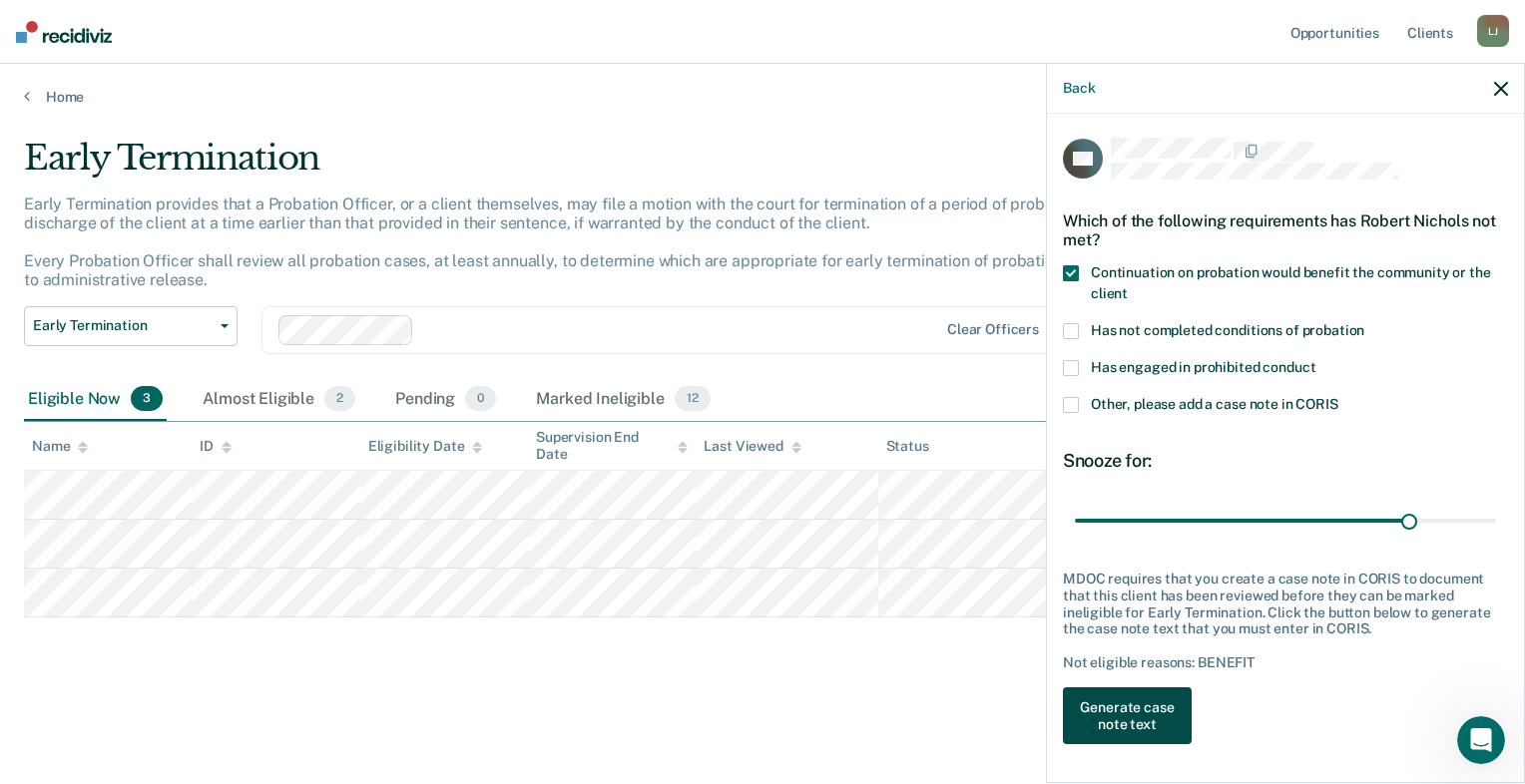 click on "Generate case note text" at bounding box center [1127, 716] 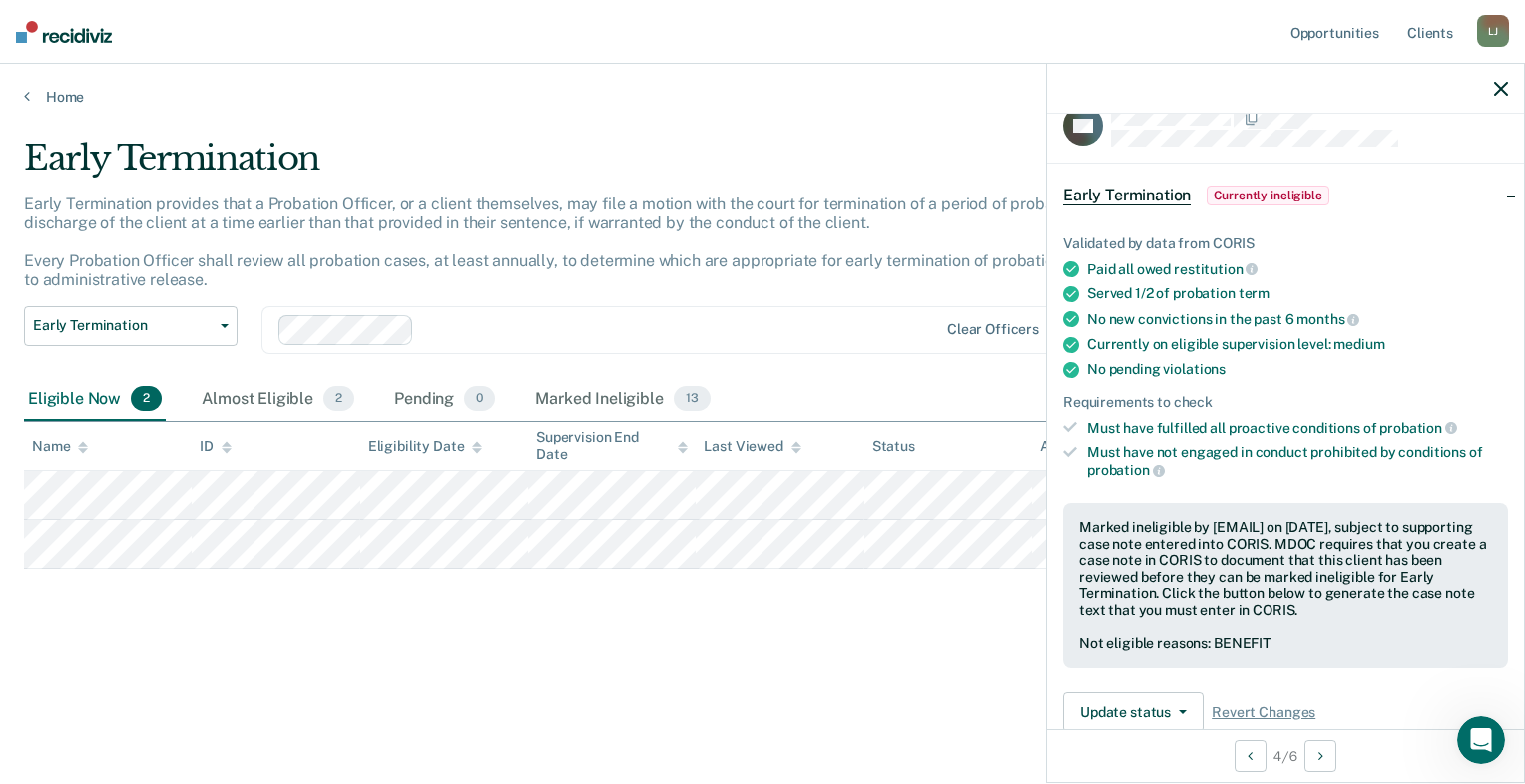 scroll, scrollTop: 0, scrollLeft: 0, axis: both 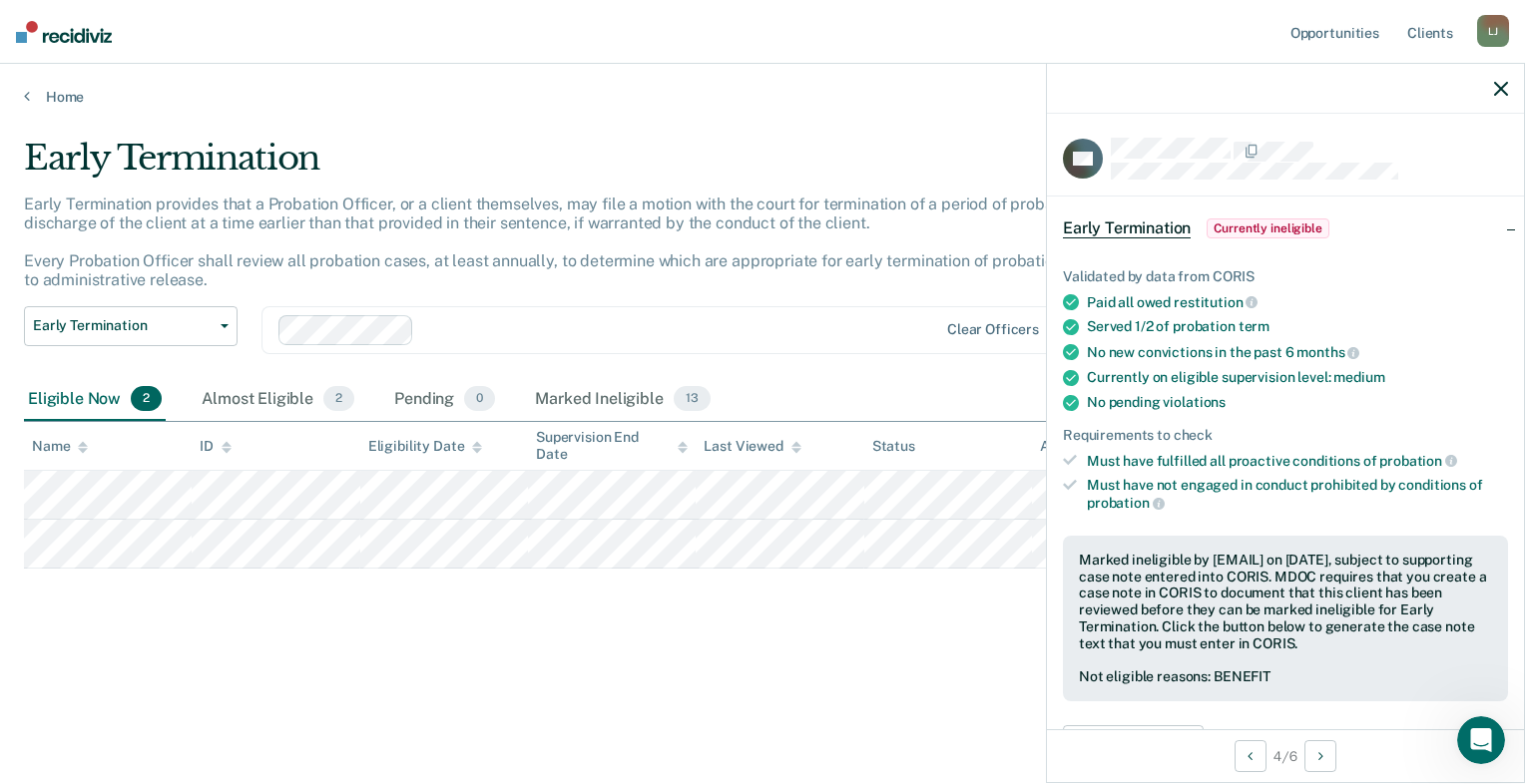 click on "Currently ineligible" at bounding box center [1268, 228] 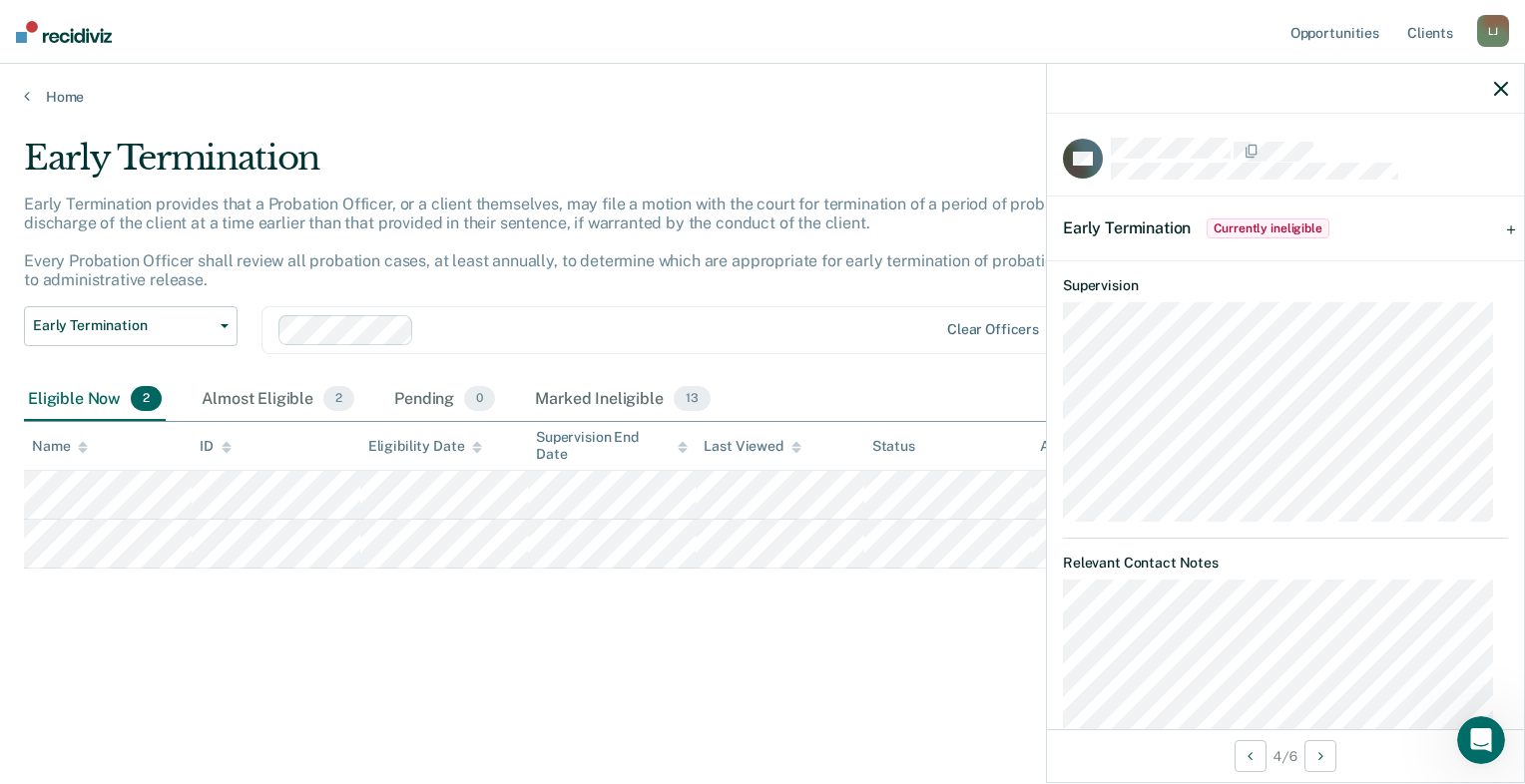 click on "Early Termination" at bounding box center [1127, 227] 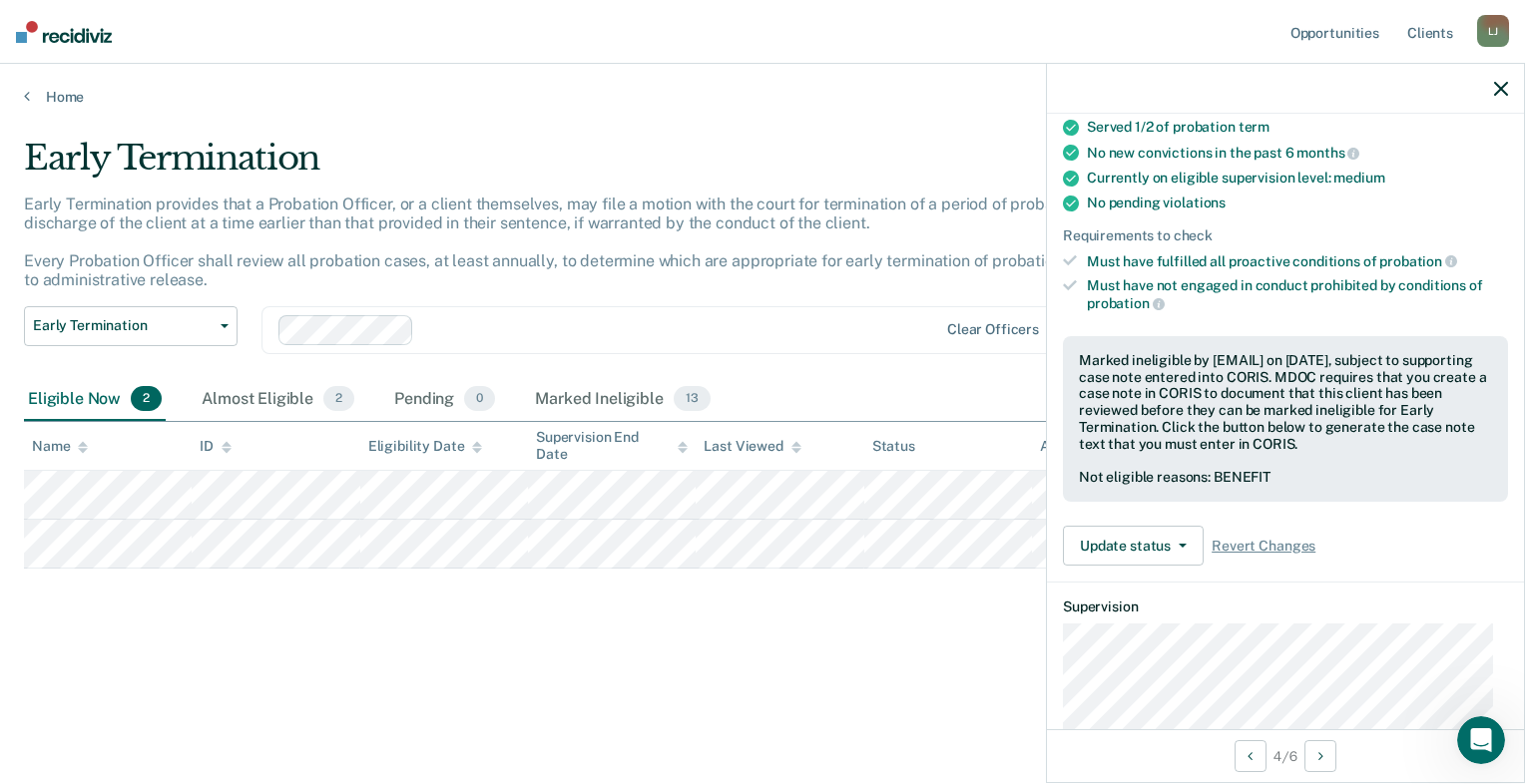 scroll, scrollTop: 299, scrollLeft: 0, axis: vertical 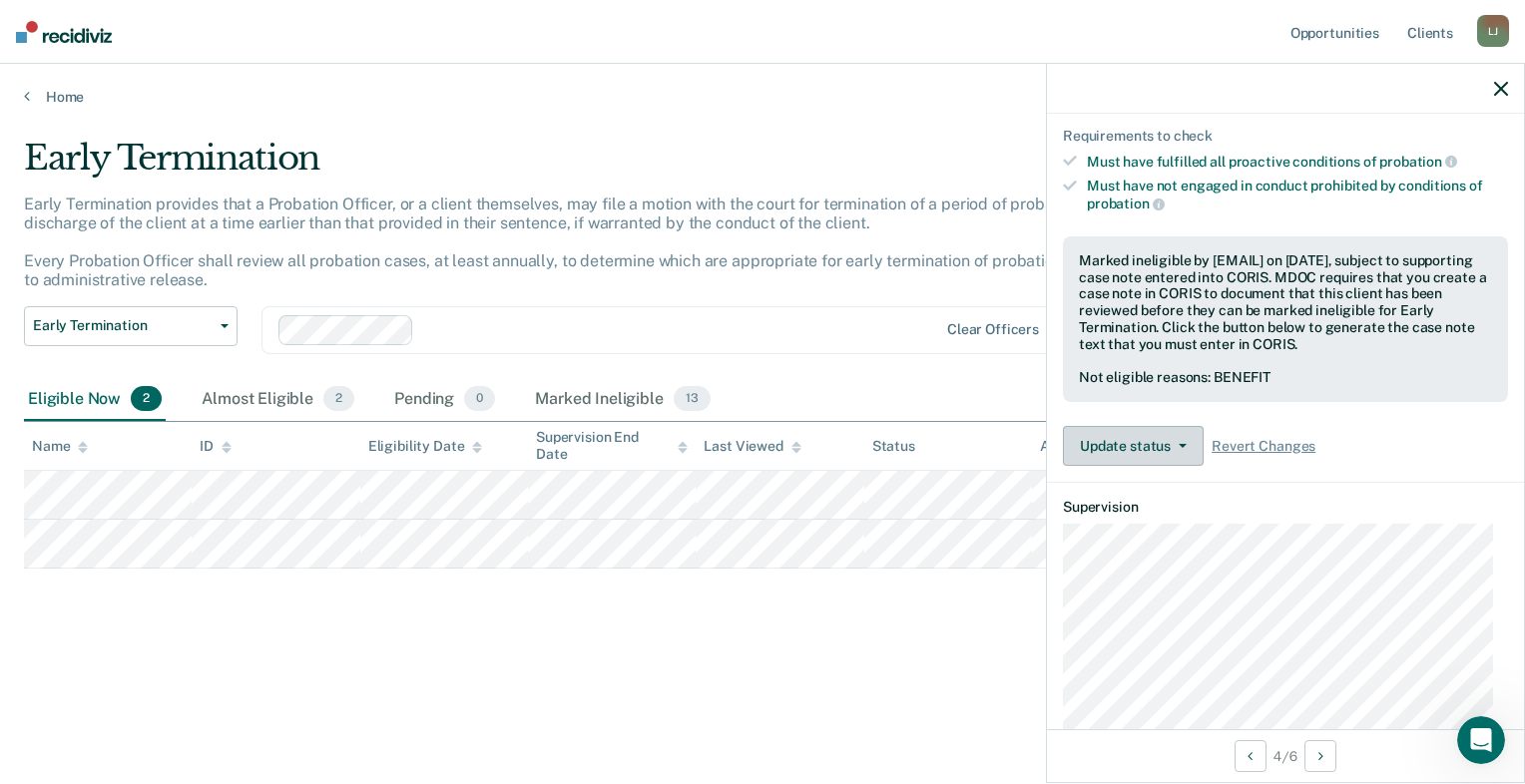 click on "Update status" at bounding box center (1133, 446) 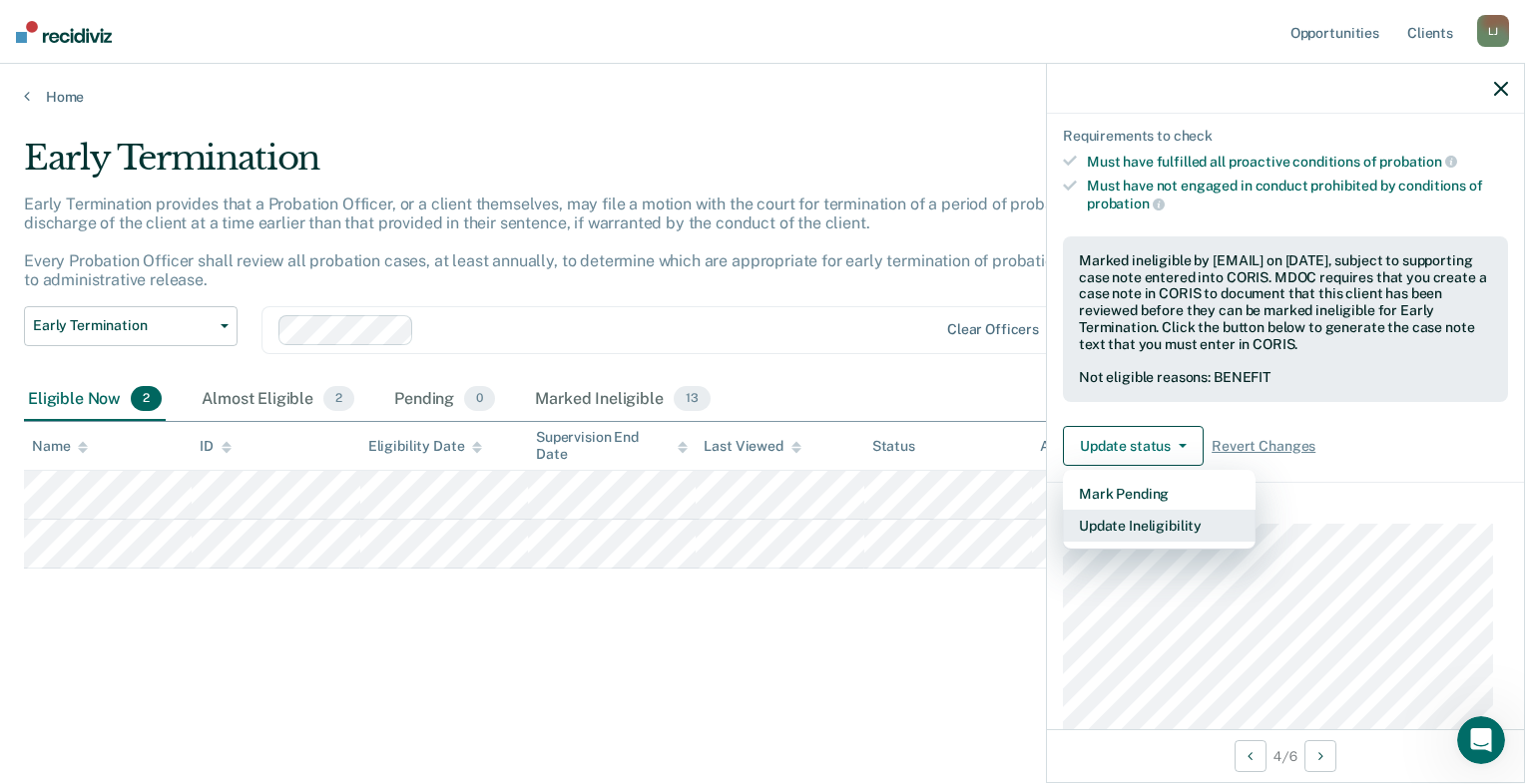 click on "Update Ineligibility" at bounding box center [1159, 526] 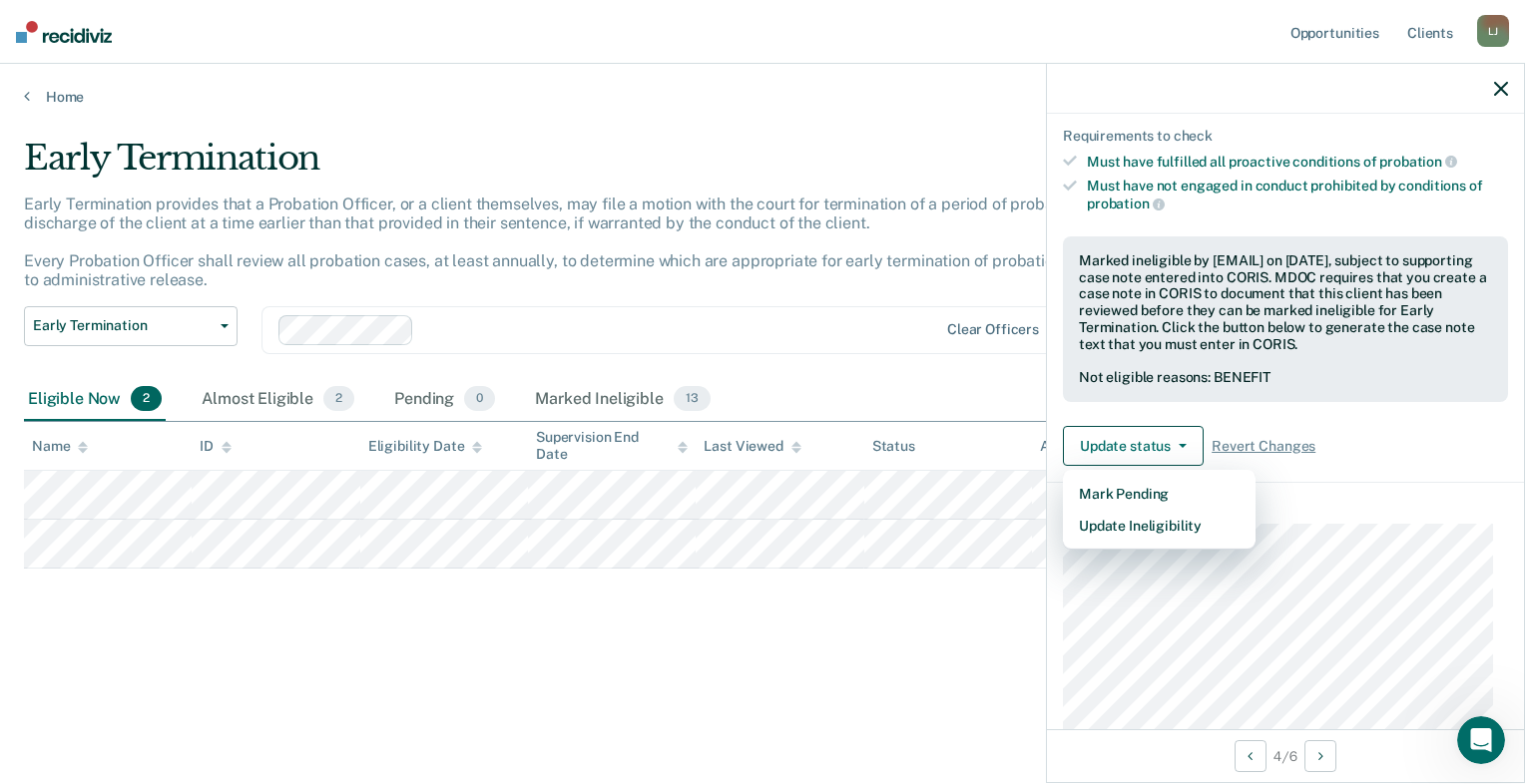 scroll, scrollTop: 0, scrollLeft: 0, axis: both 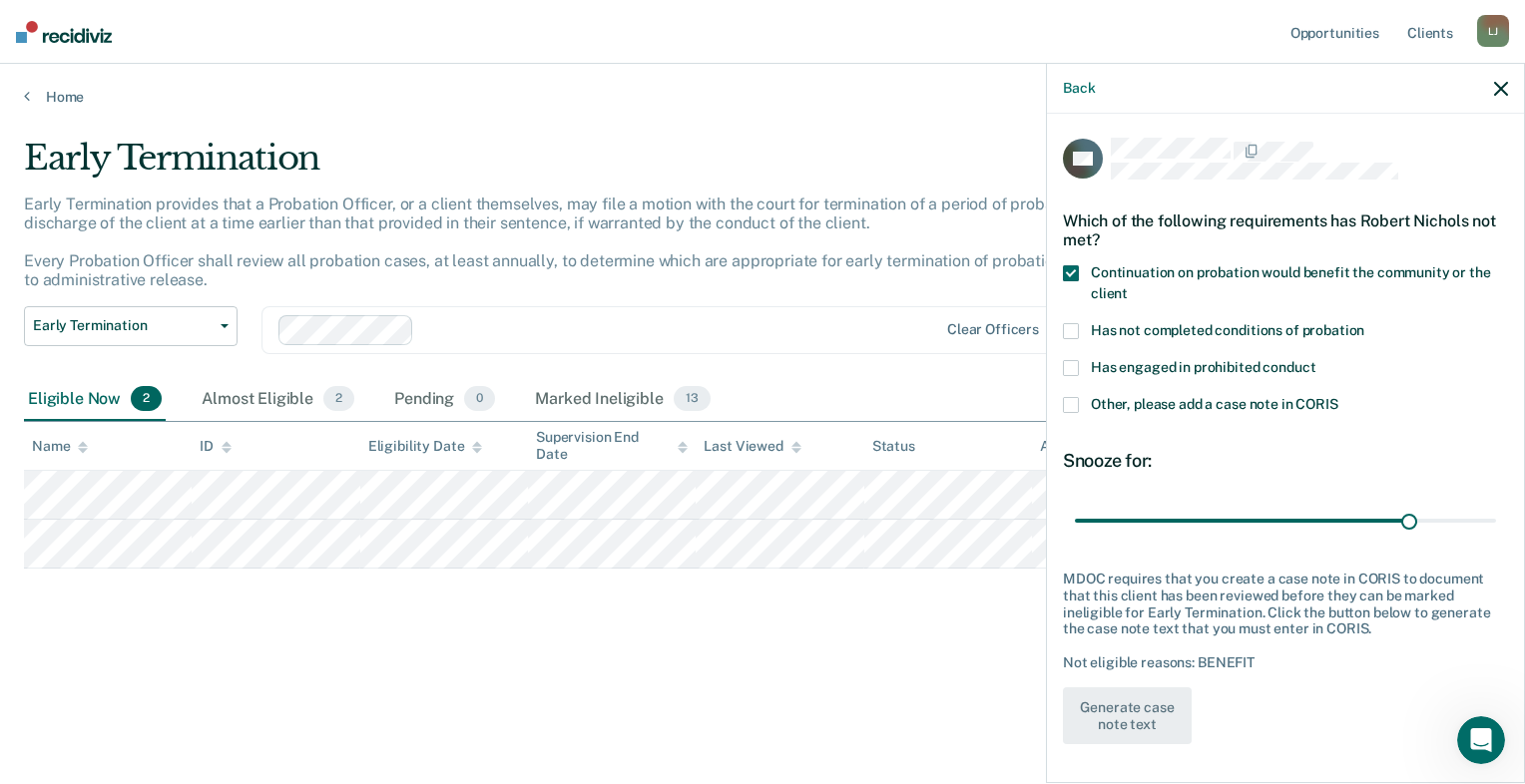 click at bounding box center (1071, 331) 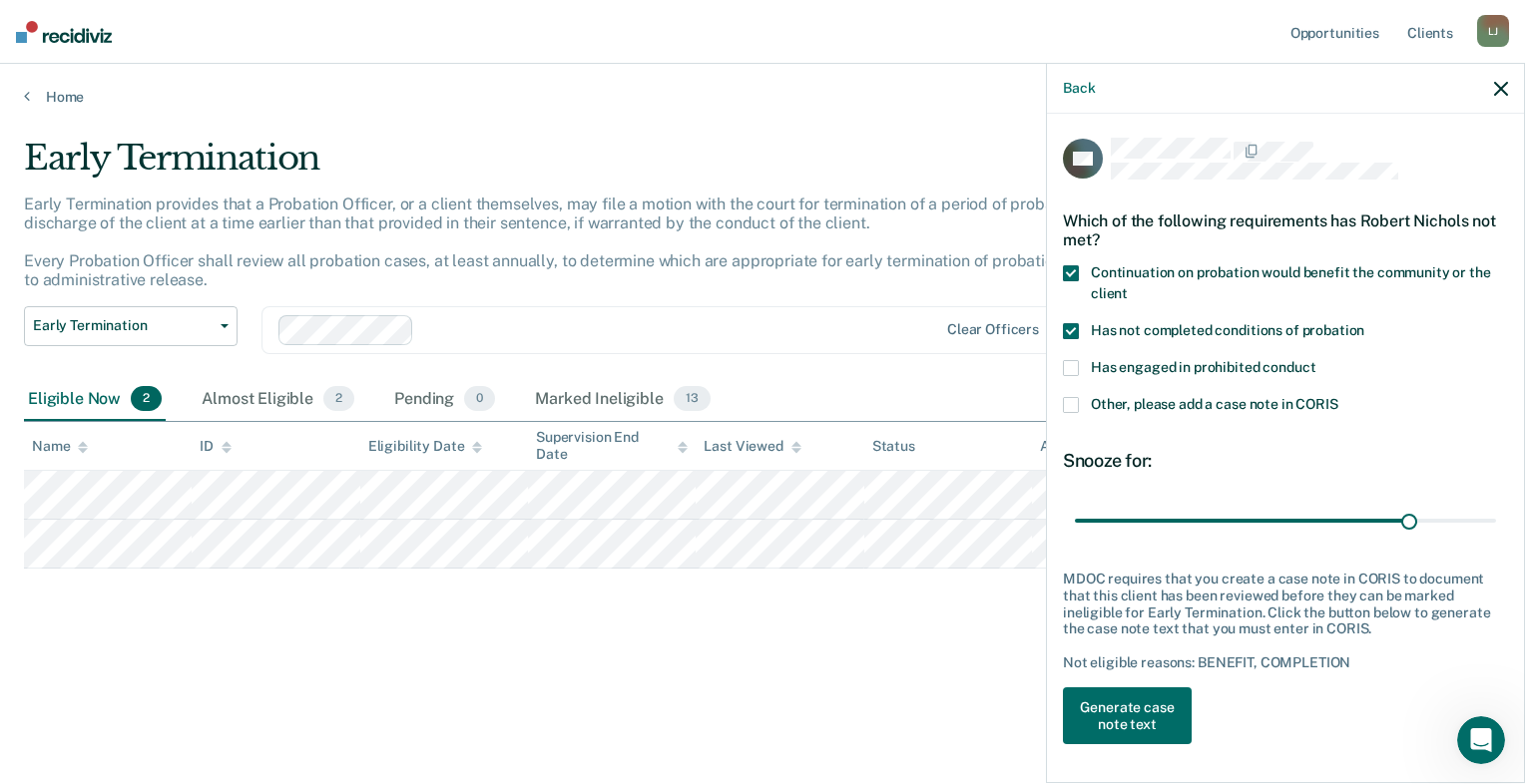 click at bounding box center (1071, 368) 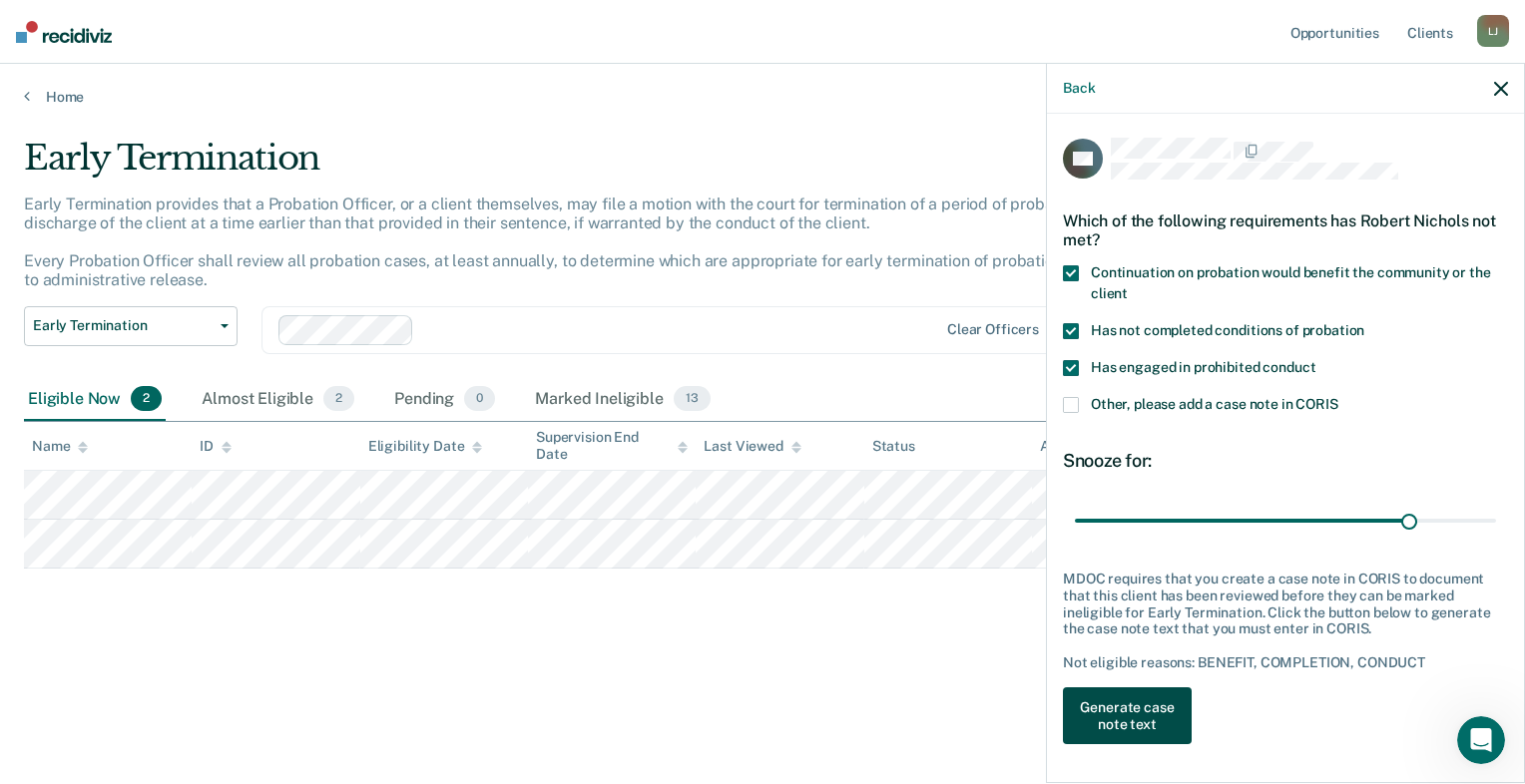click on "Generate case note text" at bounding box center [1127, 716] 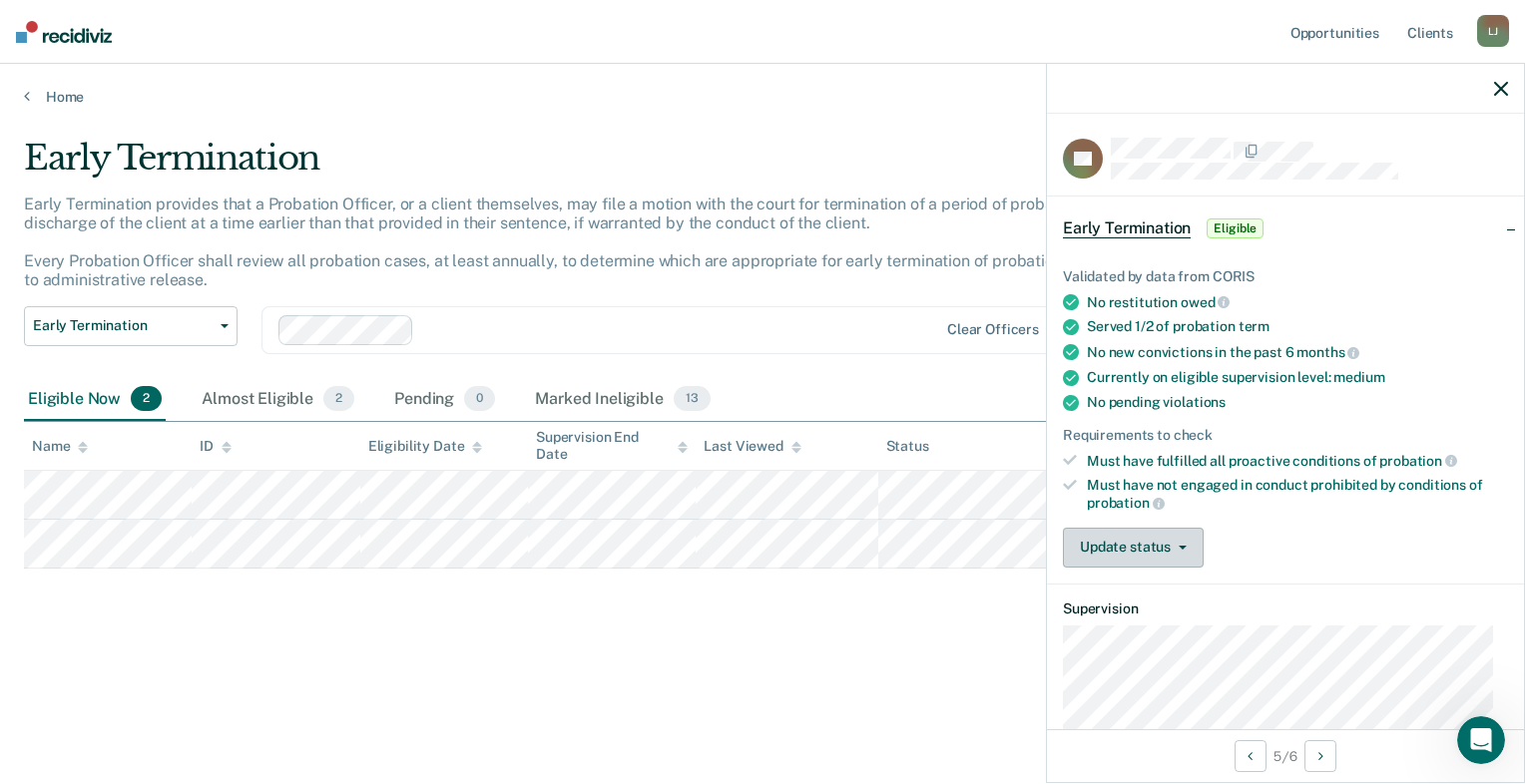 click on "Update status" at bounding box center [1133, 548] 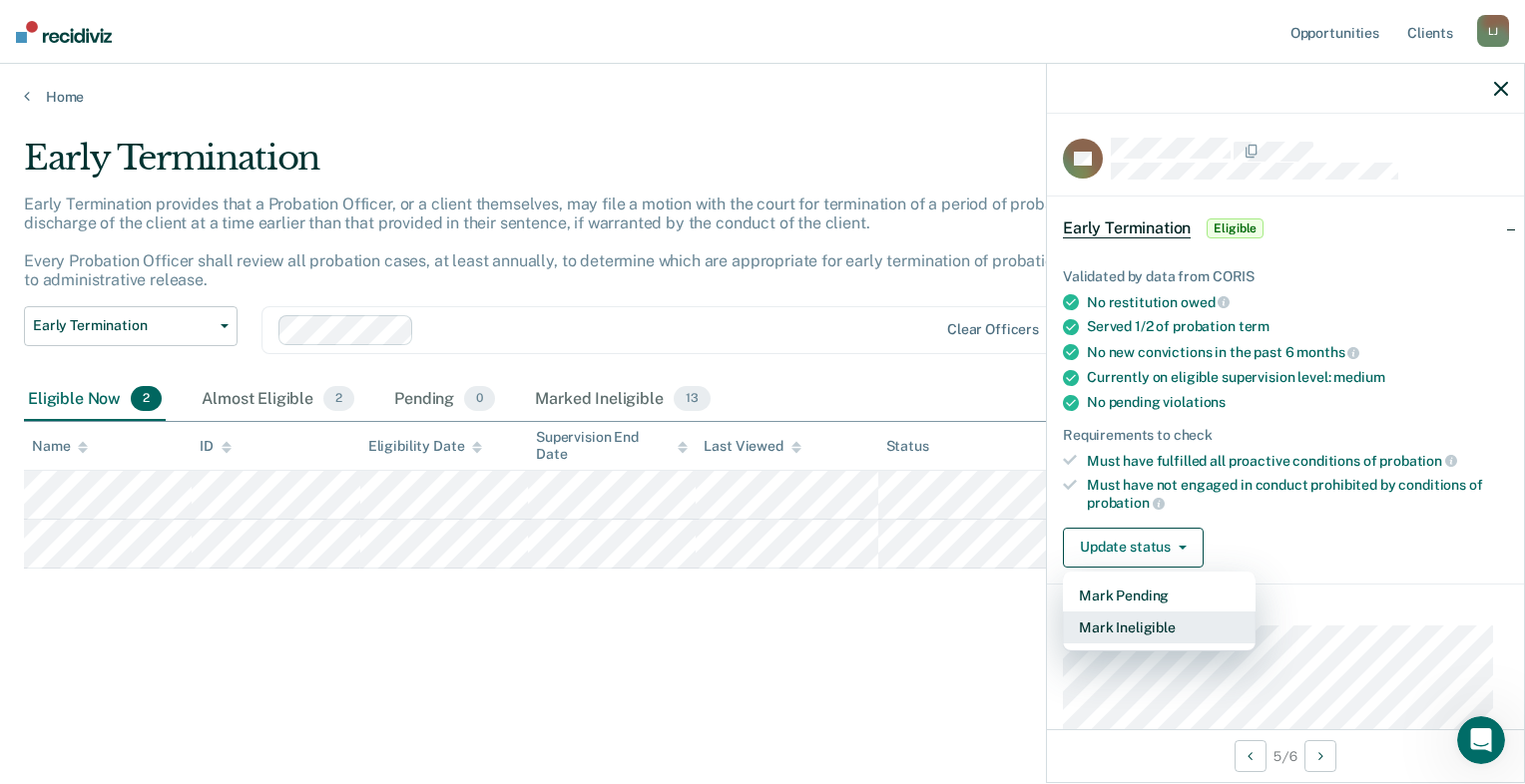 click on "Mark Ineligible" at bounding box center (1159, 627) 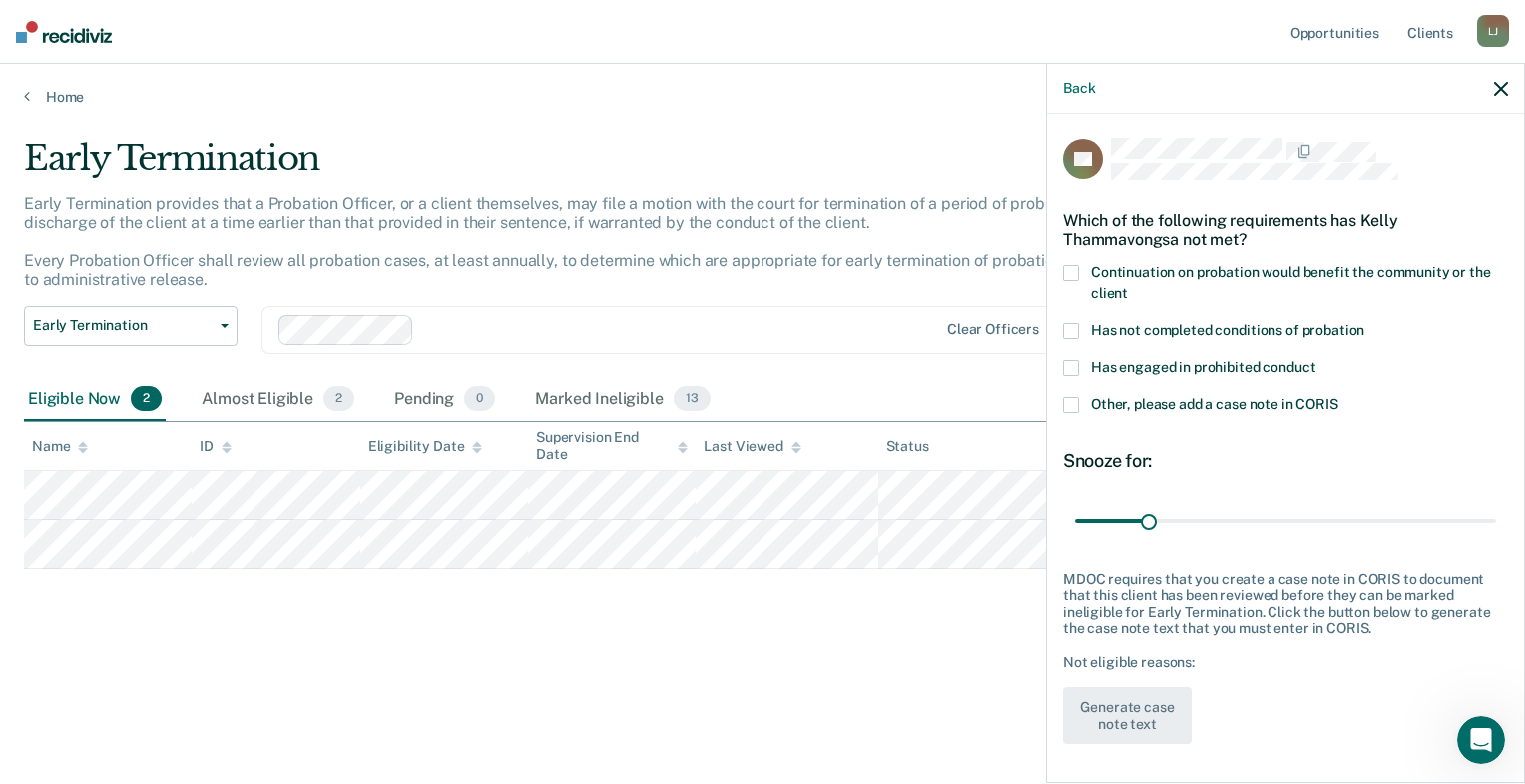 click at bounding box center (1071, 273) 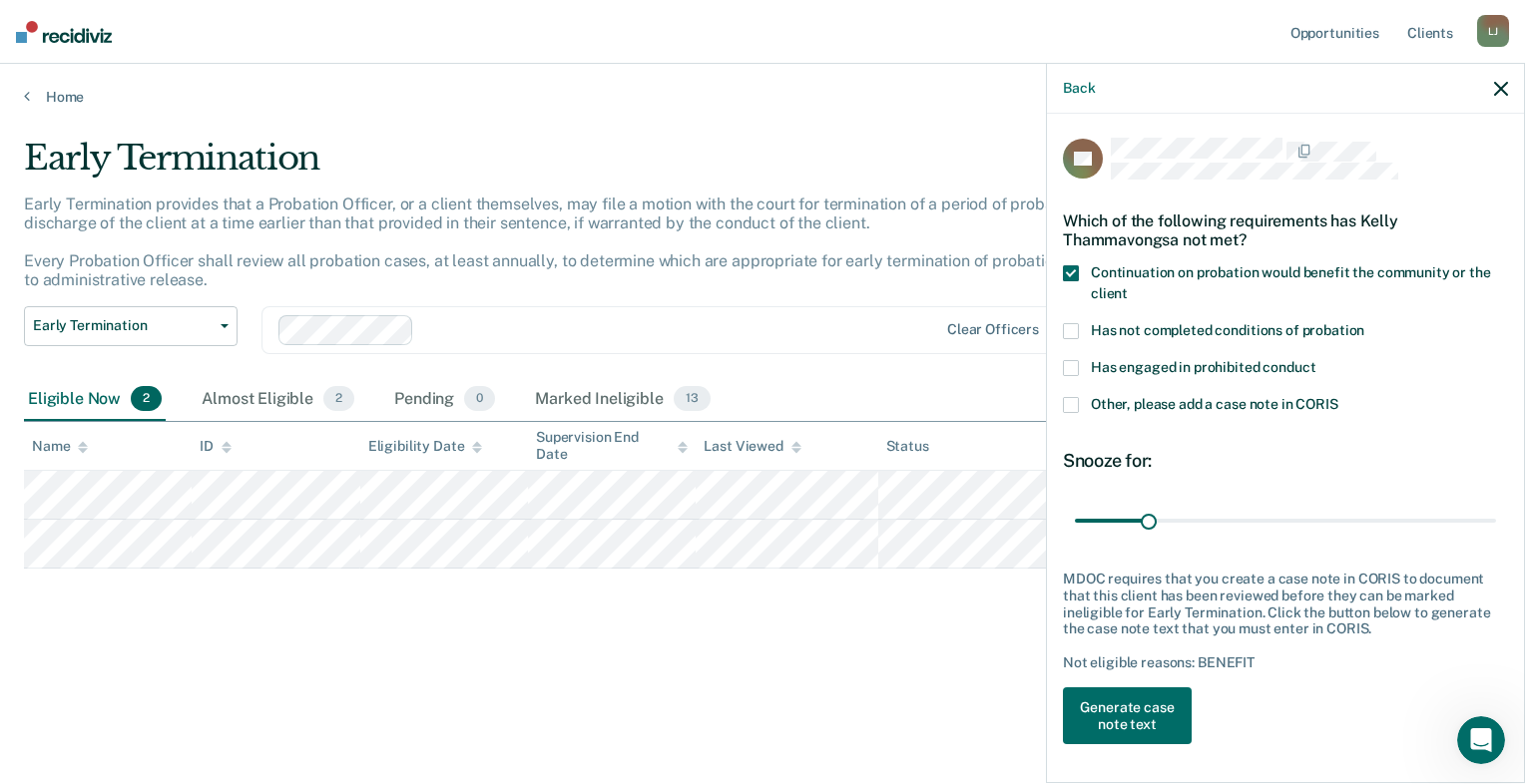 click at bounding box center [1071, 331] 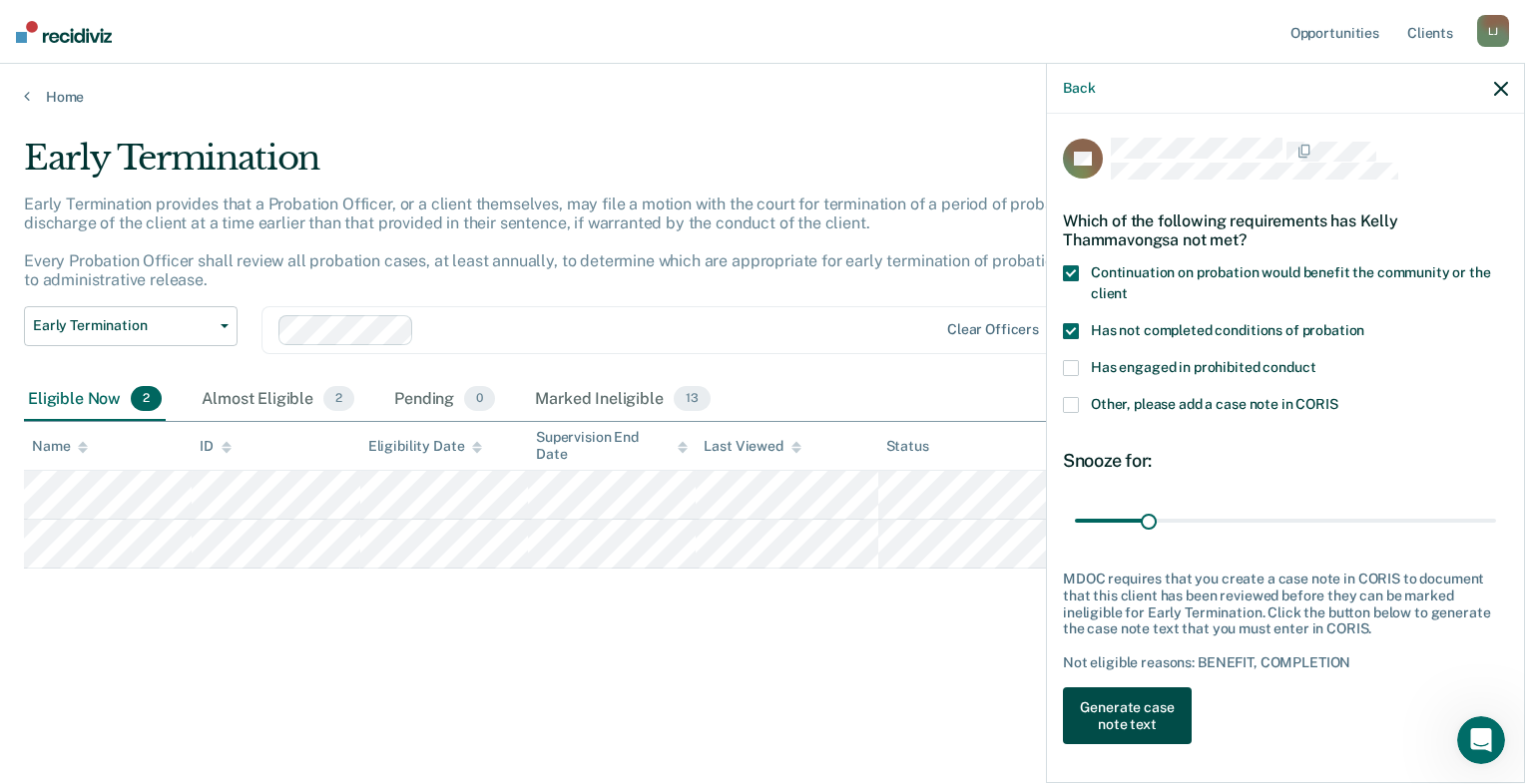 click on "Generate case note text" at bounding box center (1127, 716) 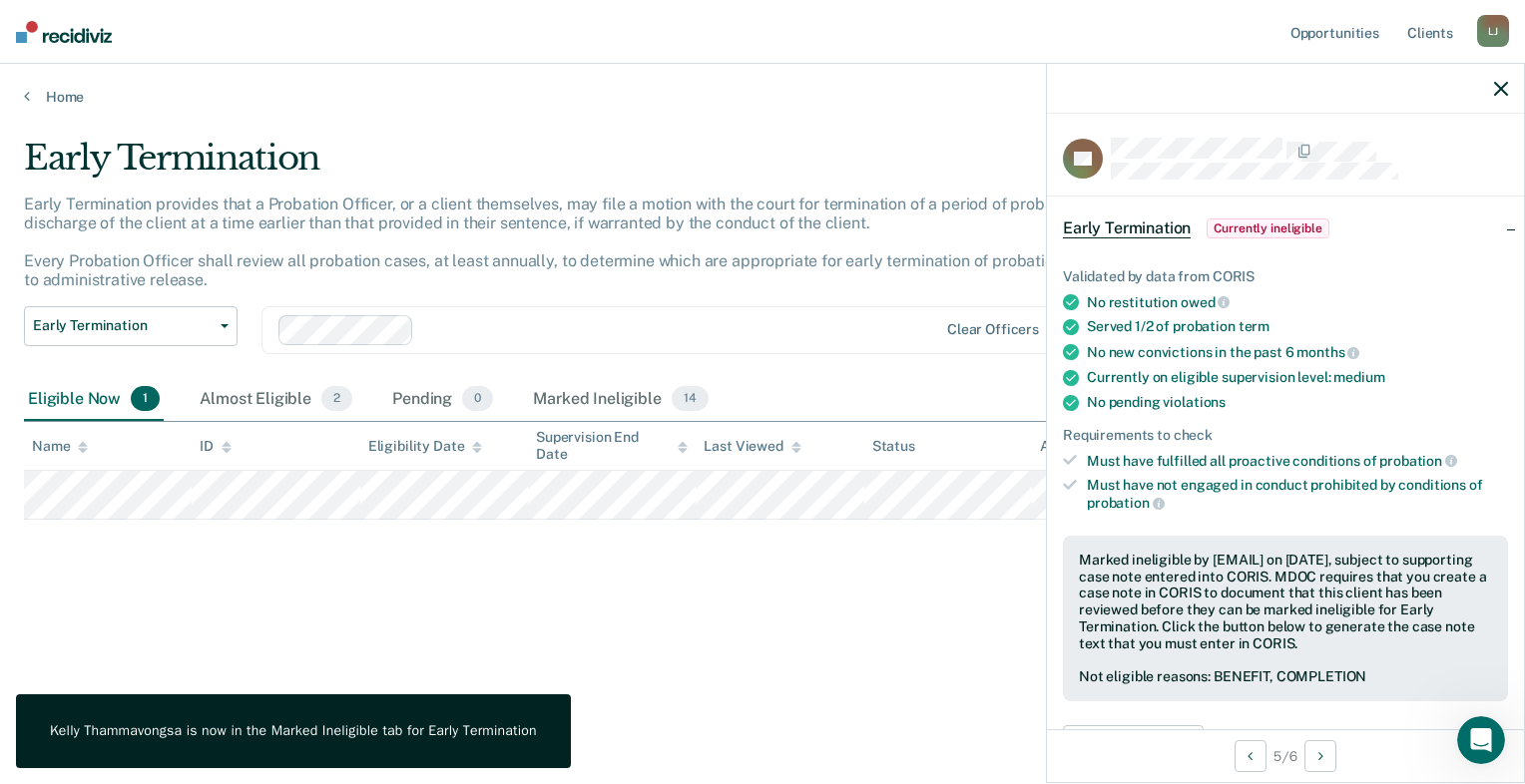 click on "Kelly Thammavongsa is now in the Marked Ineligible tab for Early Termination" at bounding box center (293, 731) 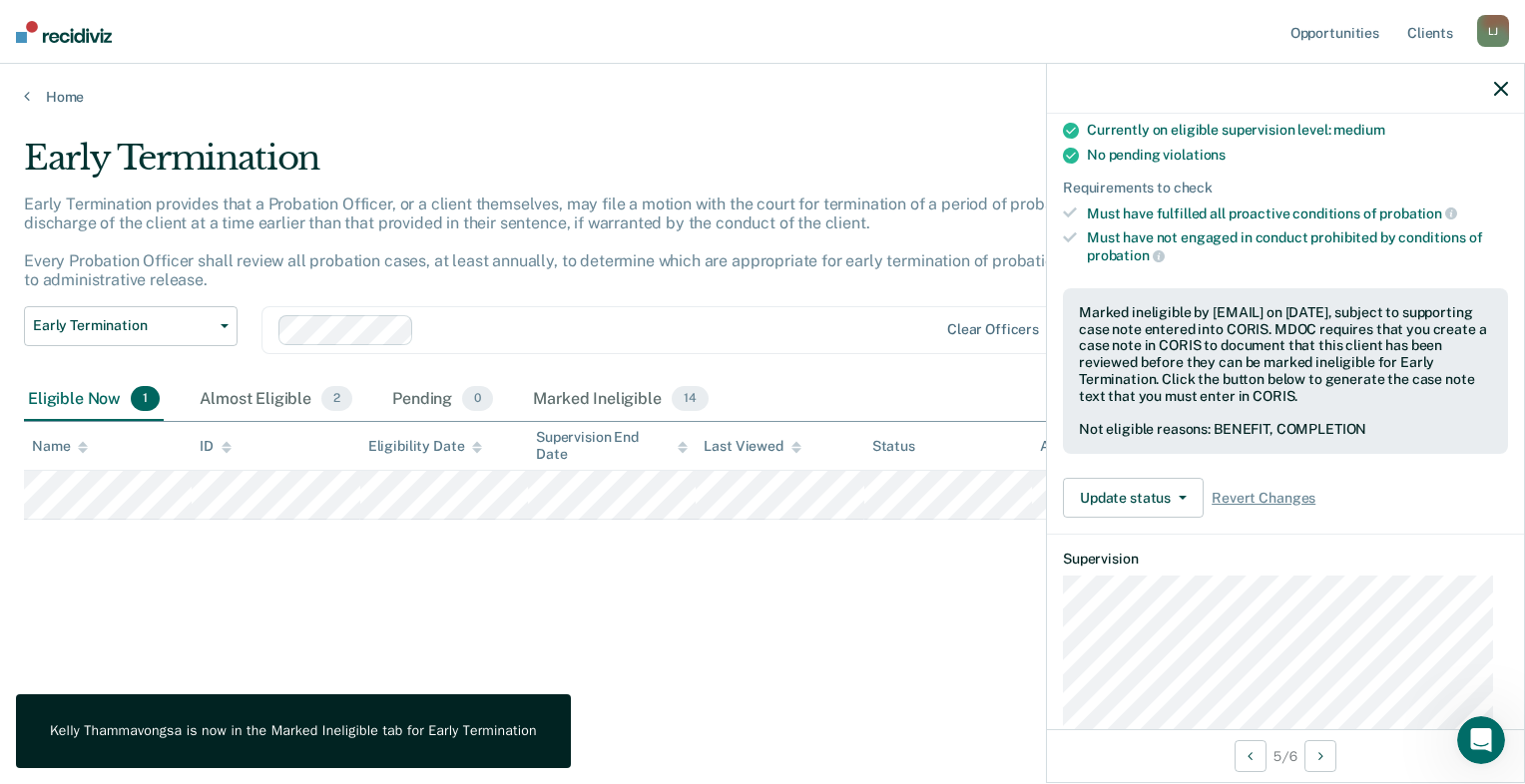 scroll, scrollTop: 399, scrollLeft: 0, axis: vertical 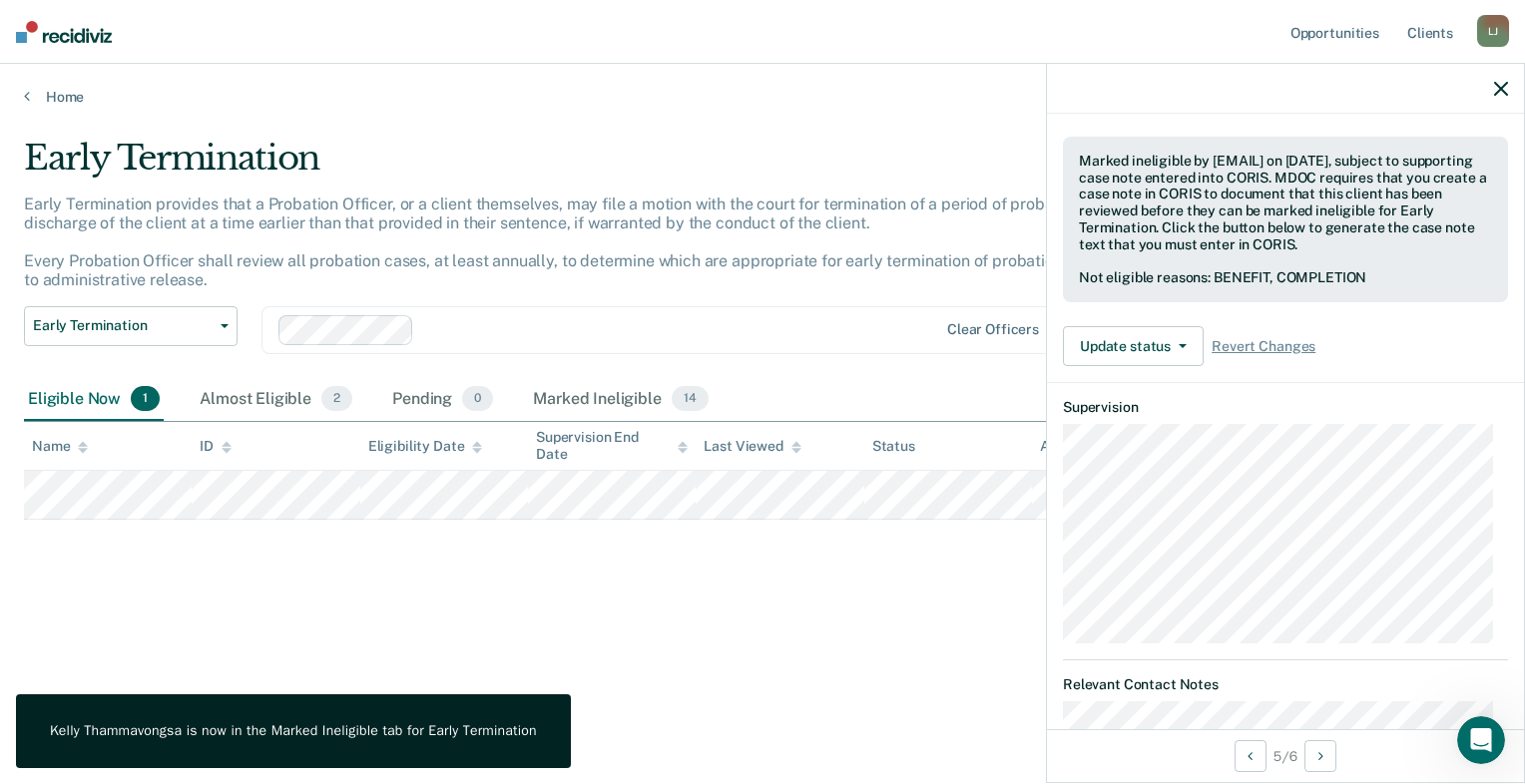 click on "5  /  6" at bounding box center (1285, 755) 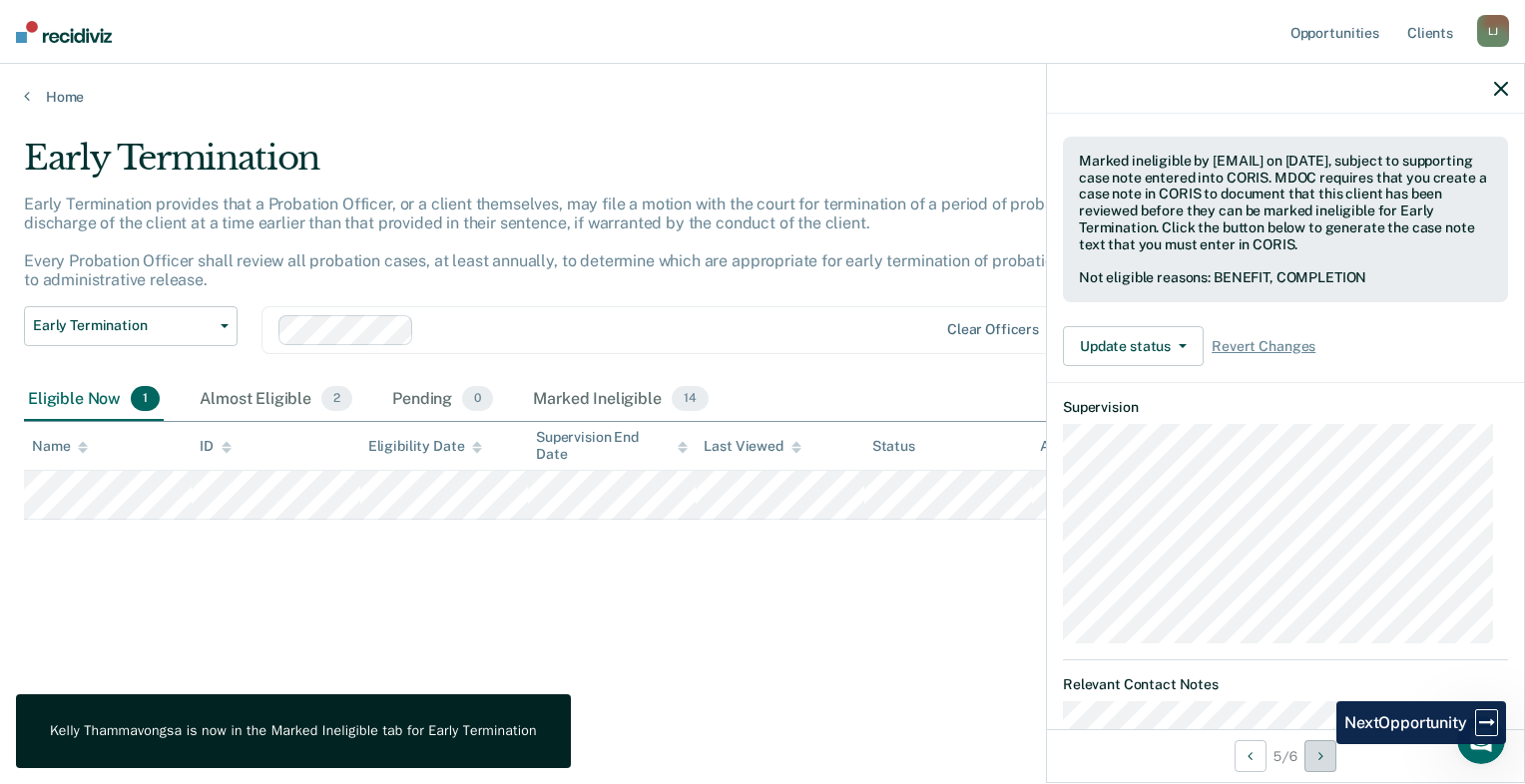 click at bounding box center [1320, 756] 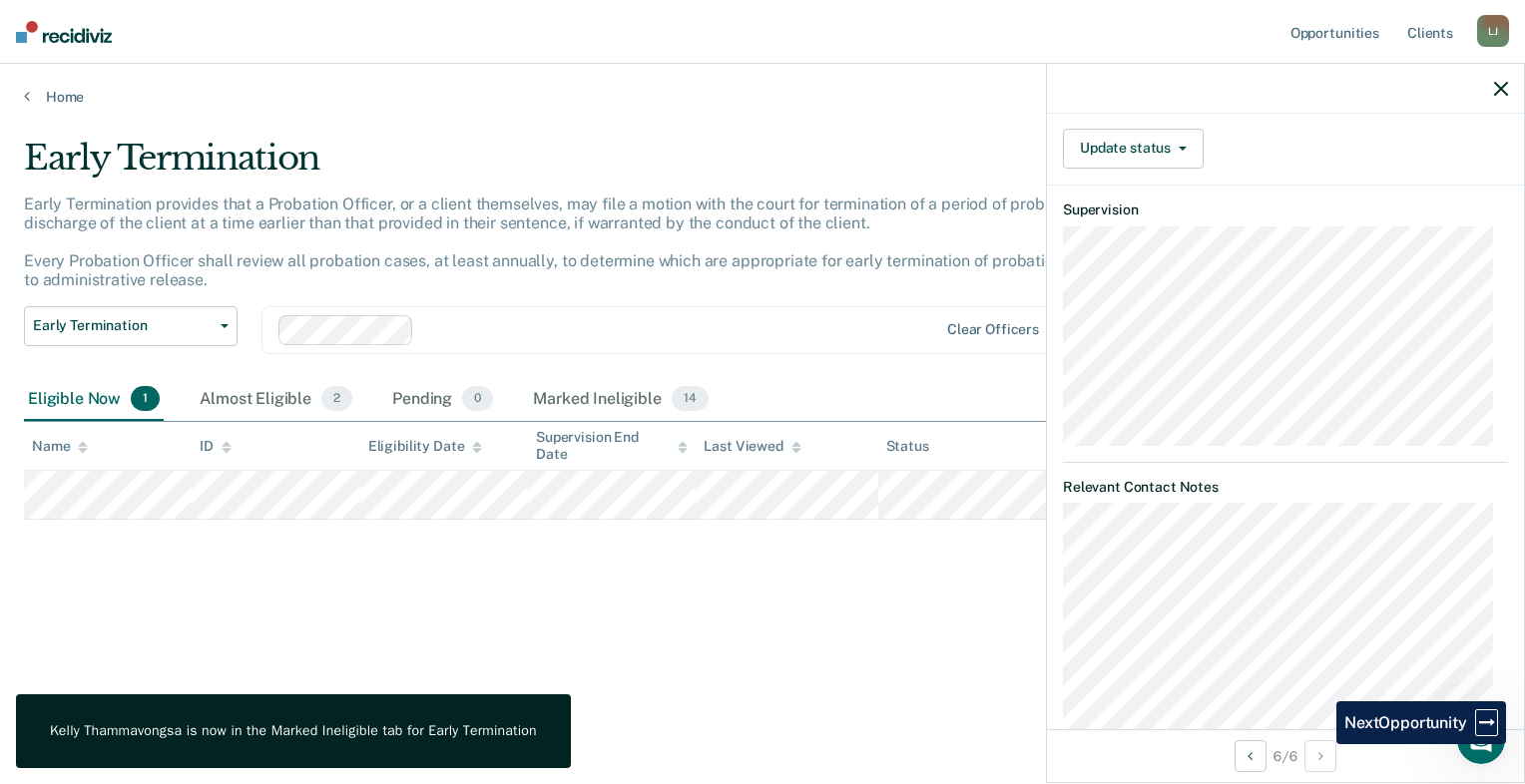 scroll, scrollTop: 184, scrollLeft: 0, axis: vertical 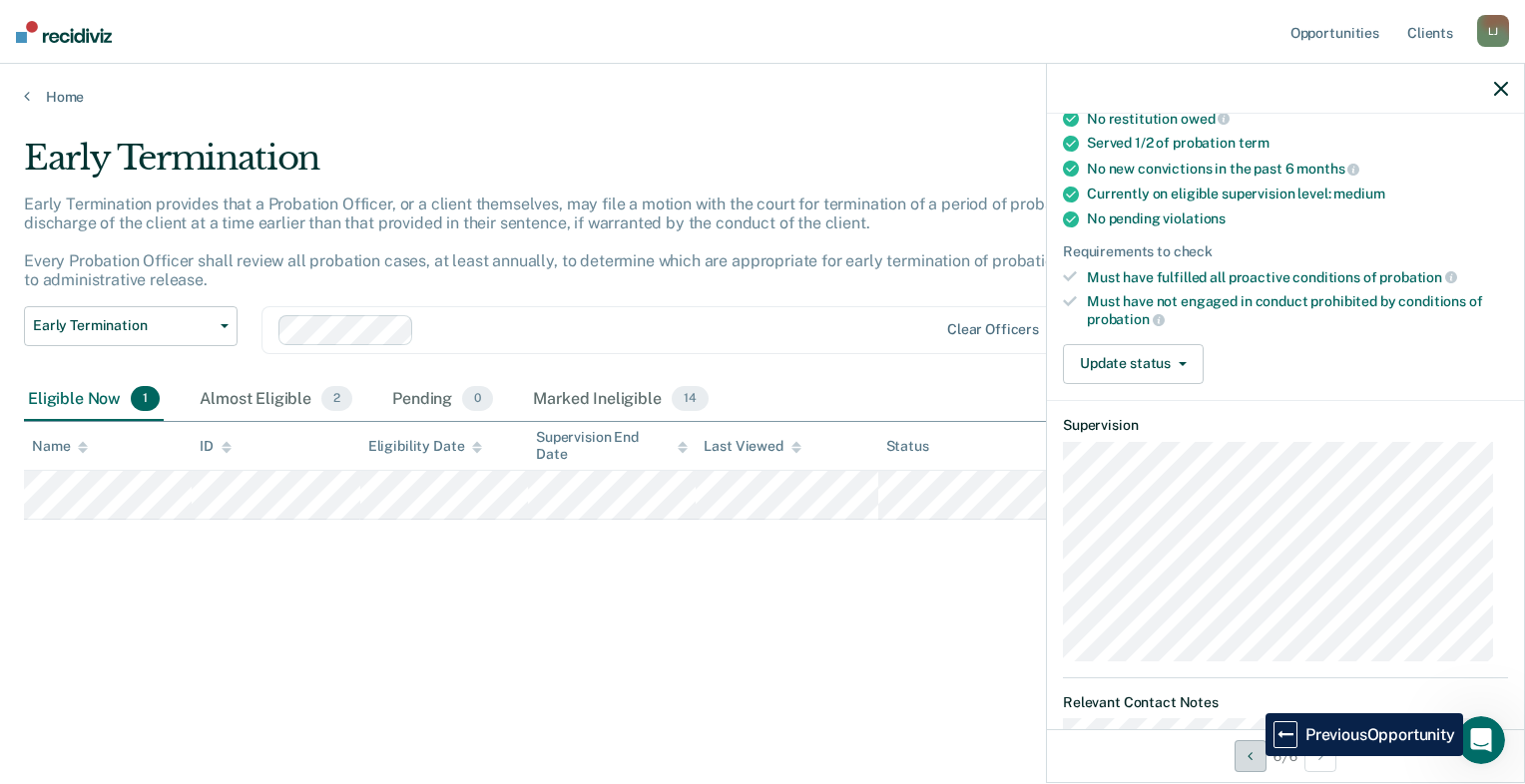 click at bounding box center (1251, 756) 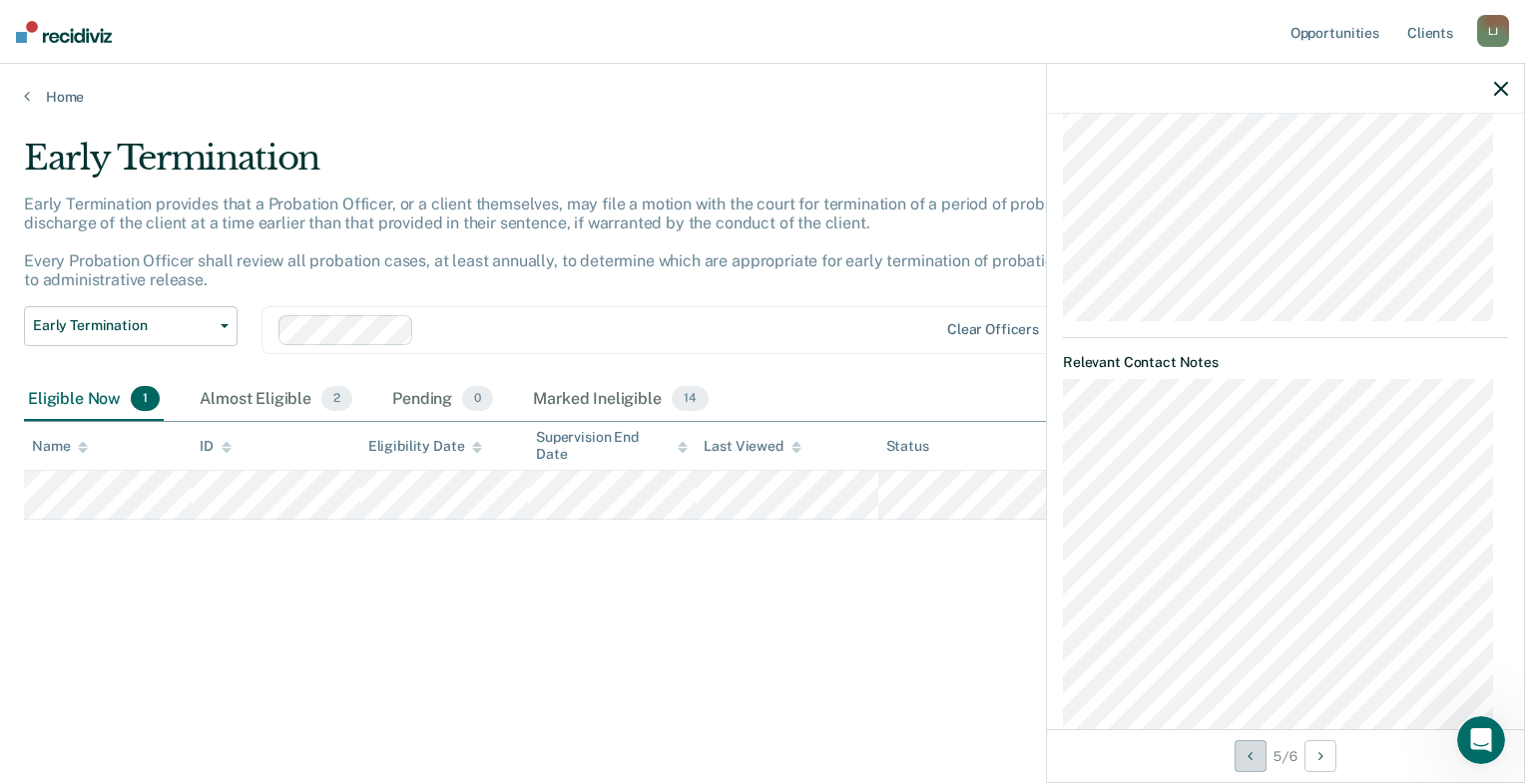scroll, scrollTop: 821, scrollLeft: 0, axis: vertical 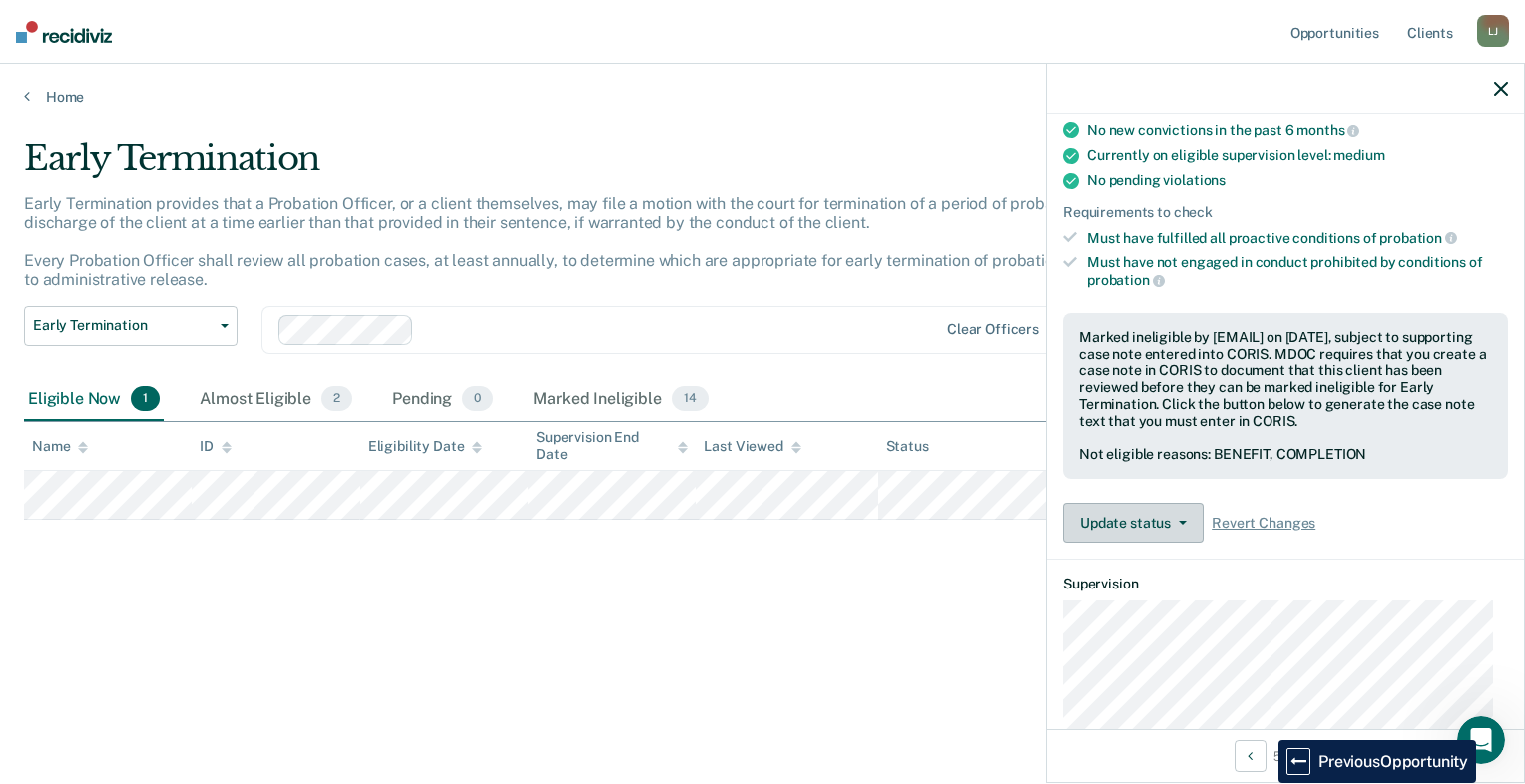click on "Update status" at bounding box center [1133, 523] 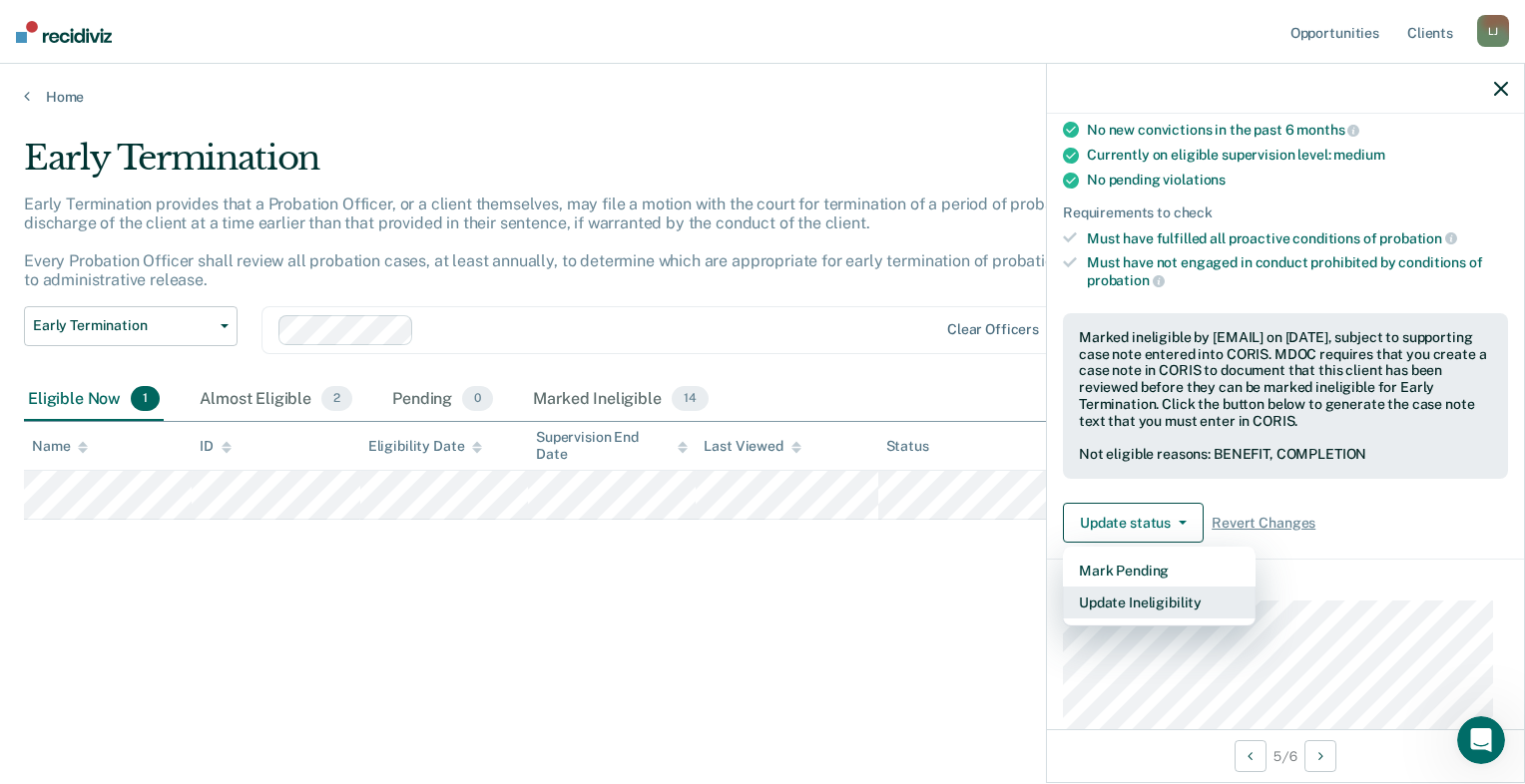 click on "Update Ineligibility" at bounding box center [1159, 602] 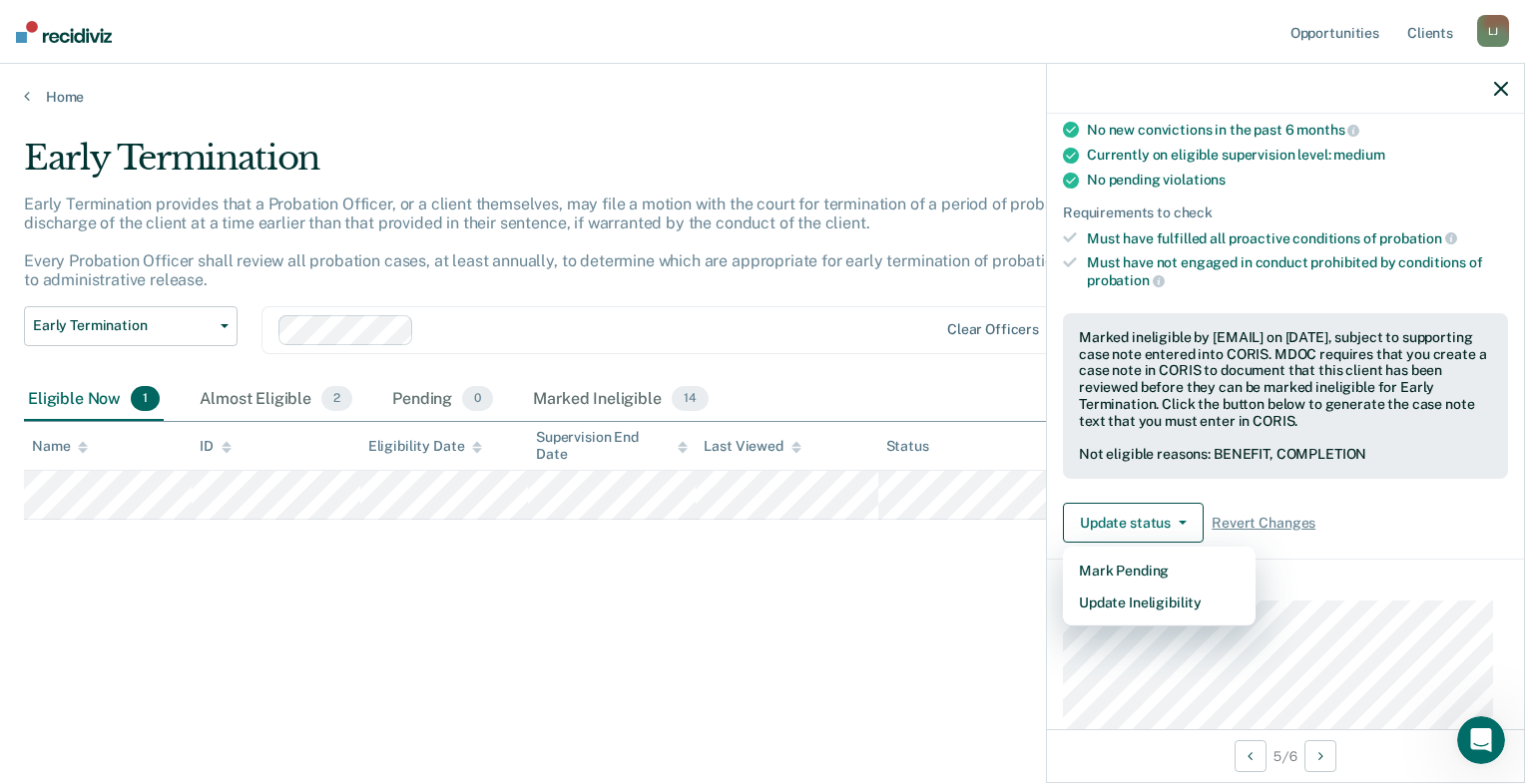 scroll, scrollTop: 0, scrollLeft: 0, axis: both 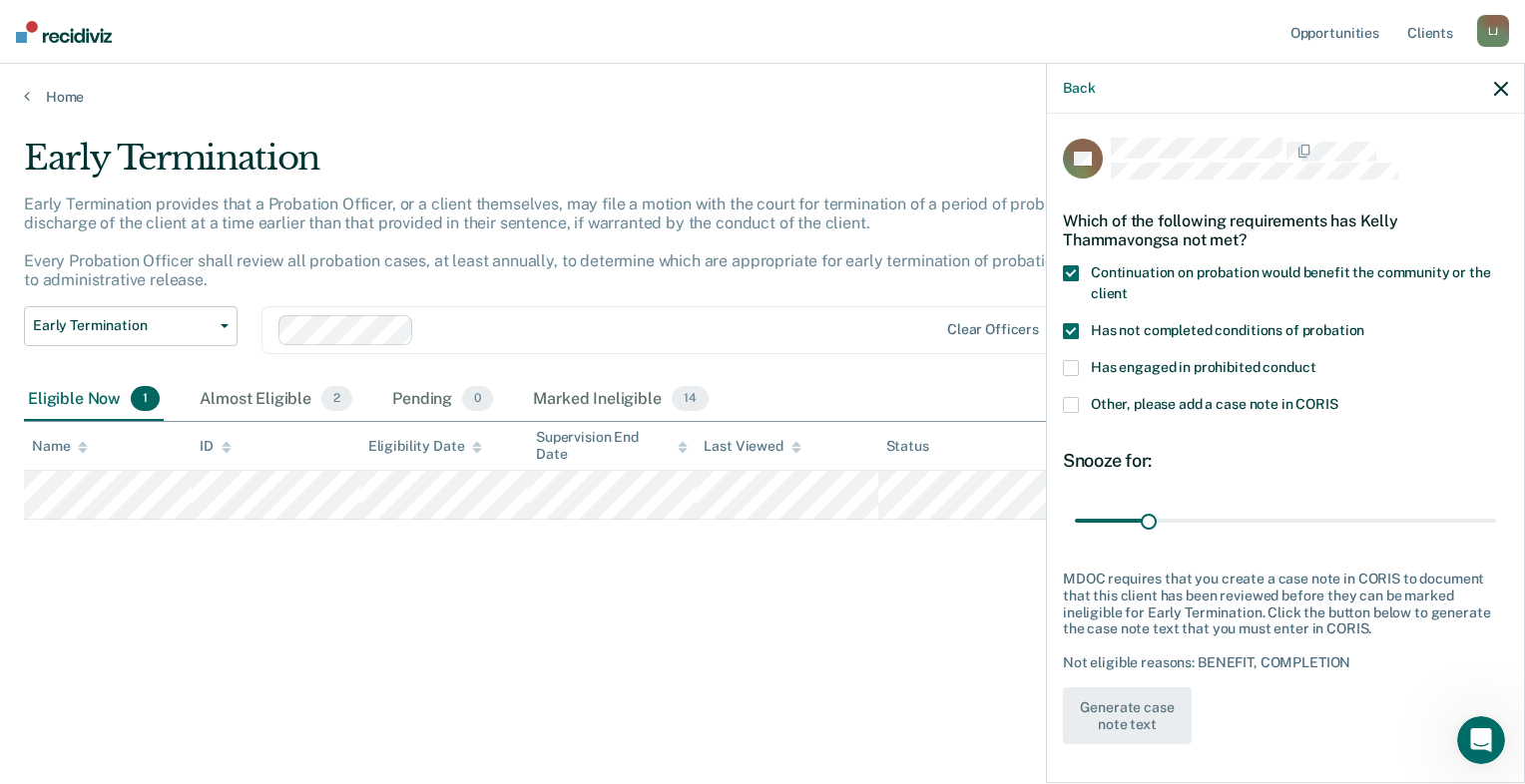 click on "Has not completed conditions of probation" at bounding box center [1285, 341] 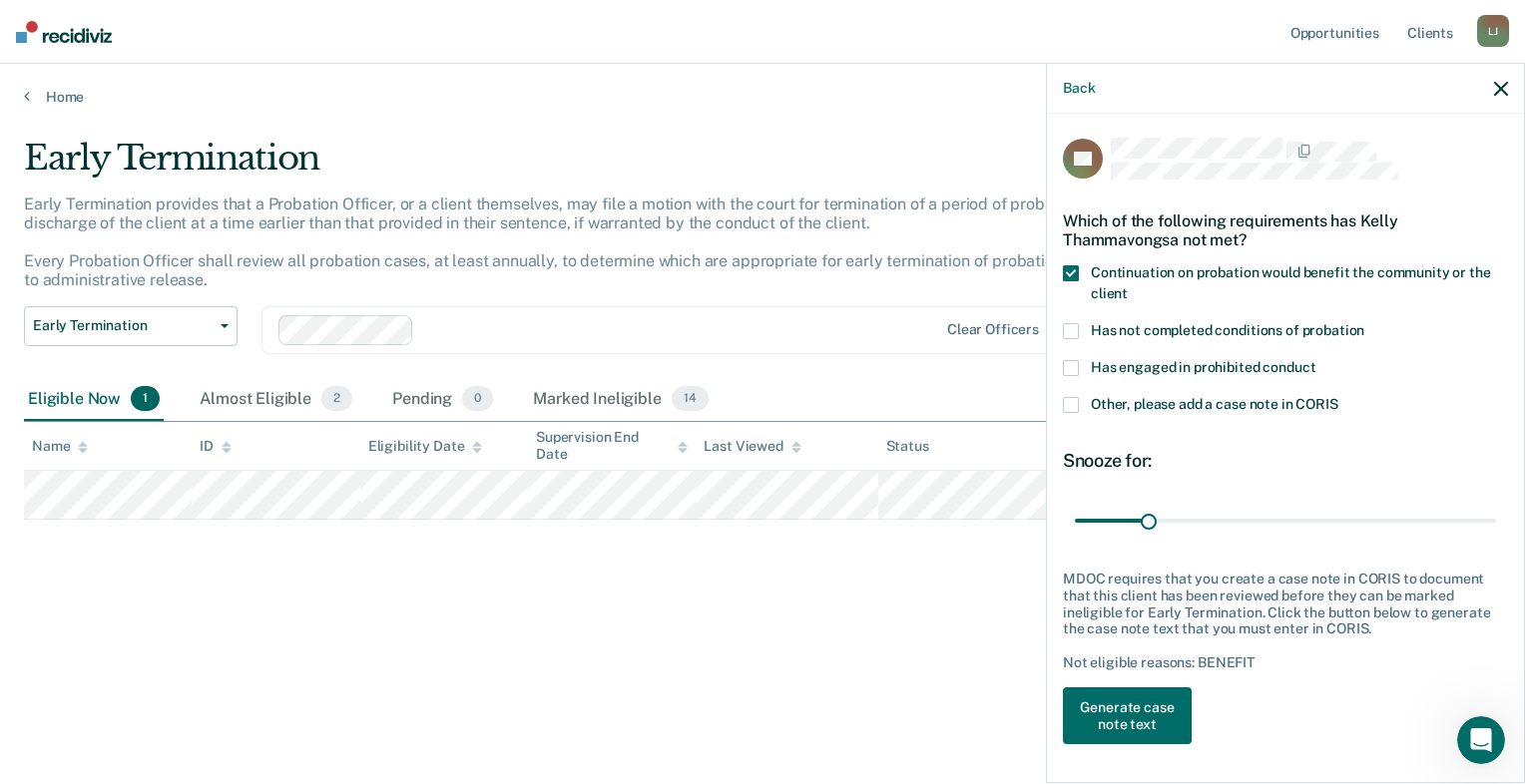 click at bounding box center (1071, 368) 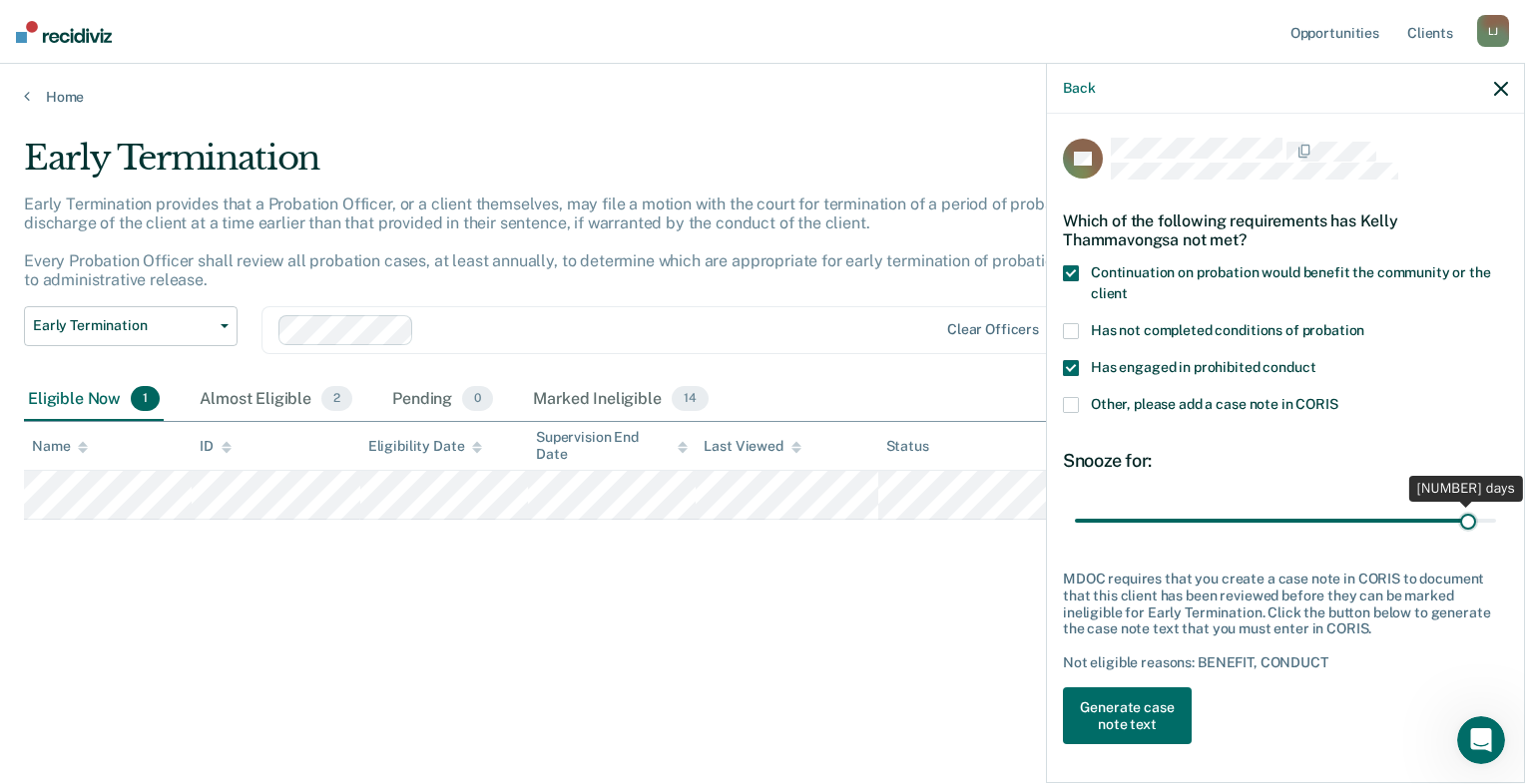 drag, startPoint x: 1154, startPoint y: 519, endPoint x: 1468, endPoint y: 505, distance: 314.31195 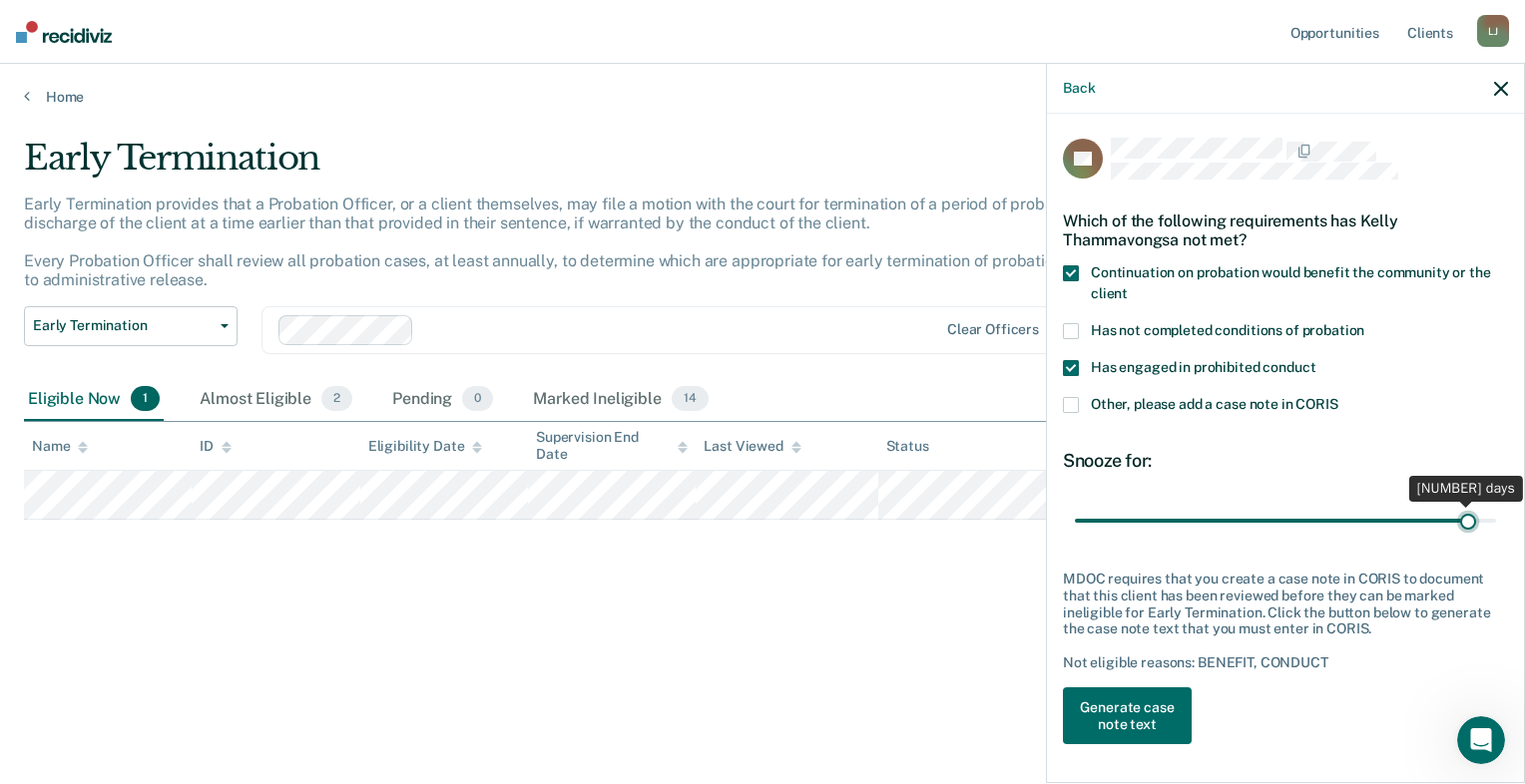 click at bounding box center [1285, 521] 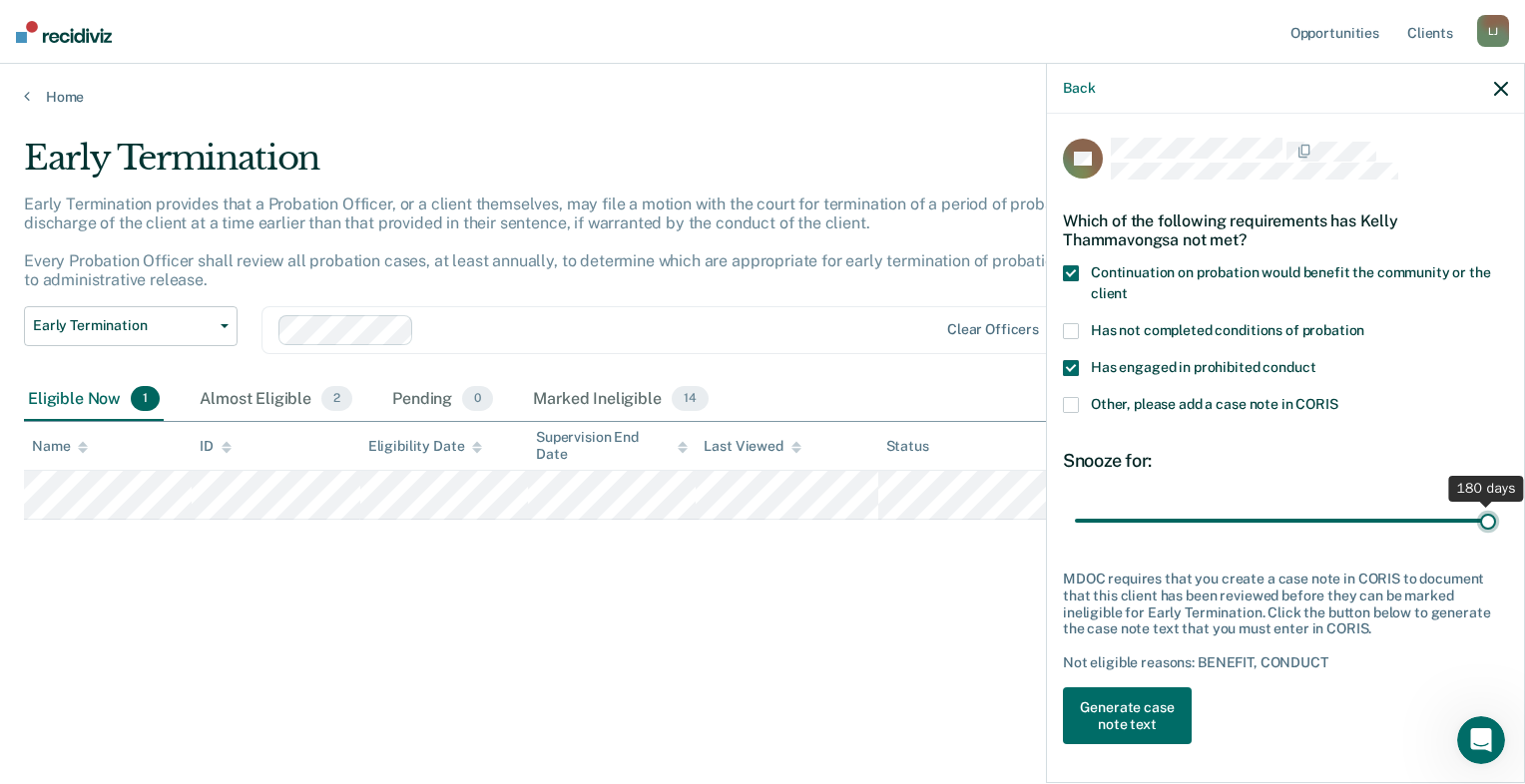 drag, startPoint x: 1469, startPoint y: 513, endPoint x: 1512, endPoint y: 513, distance: 43 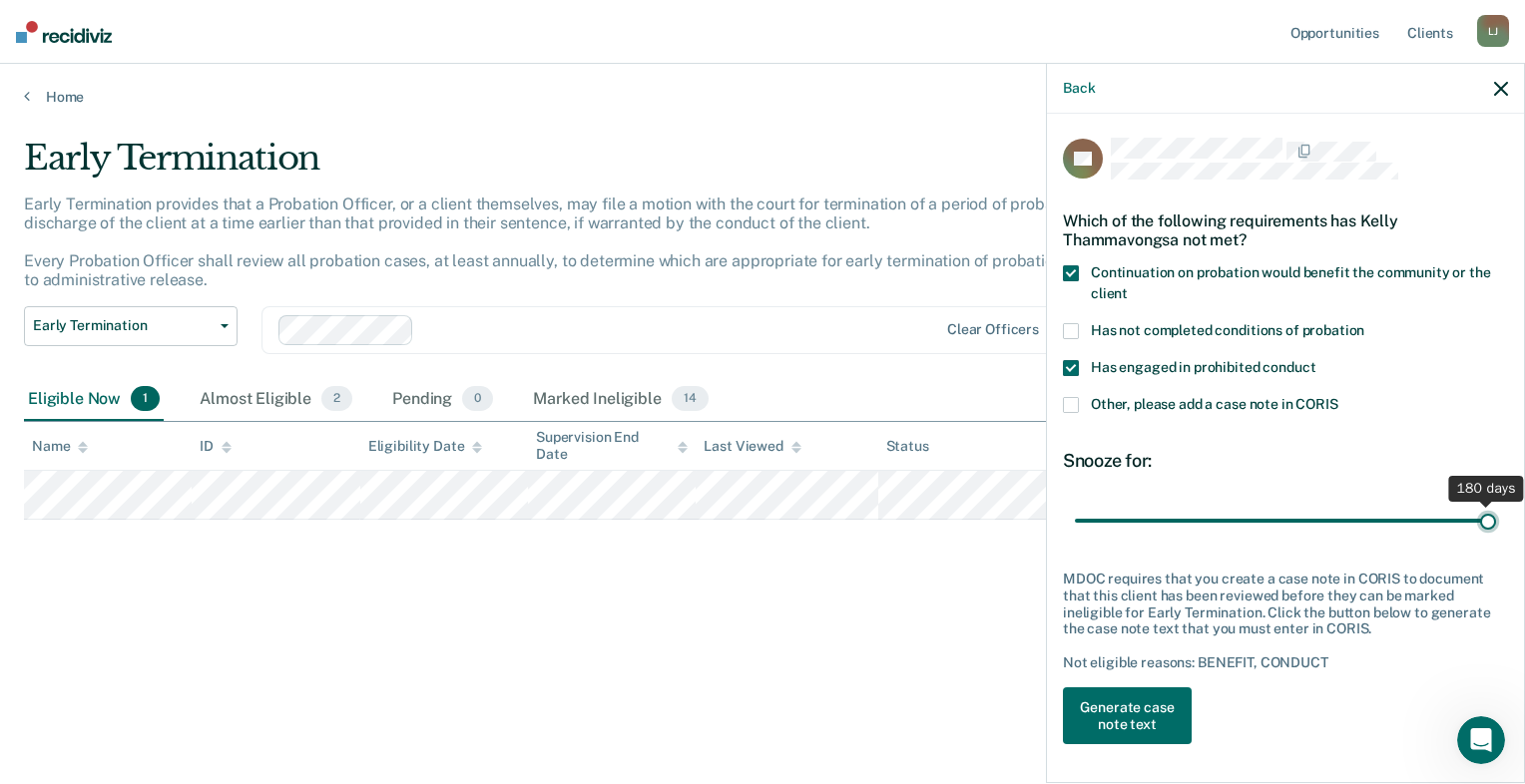 type on "180" 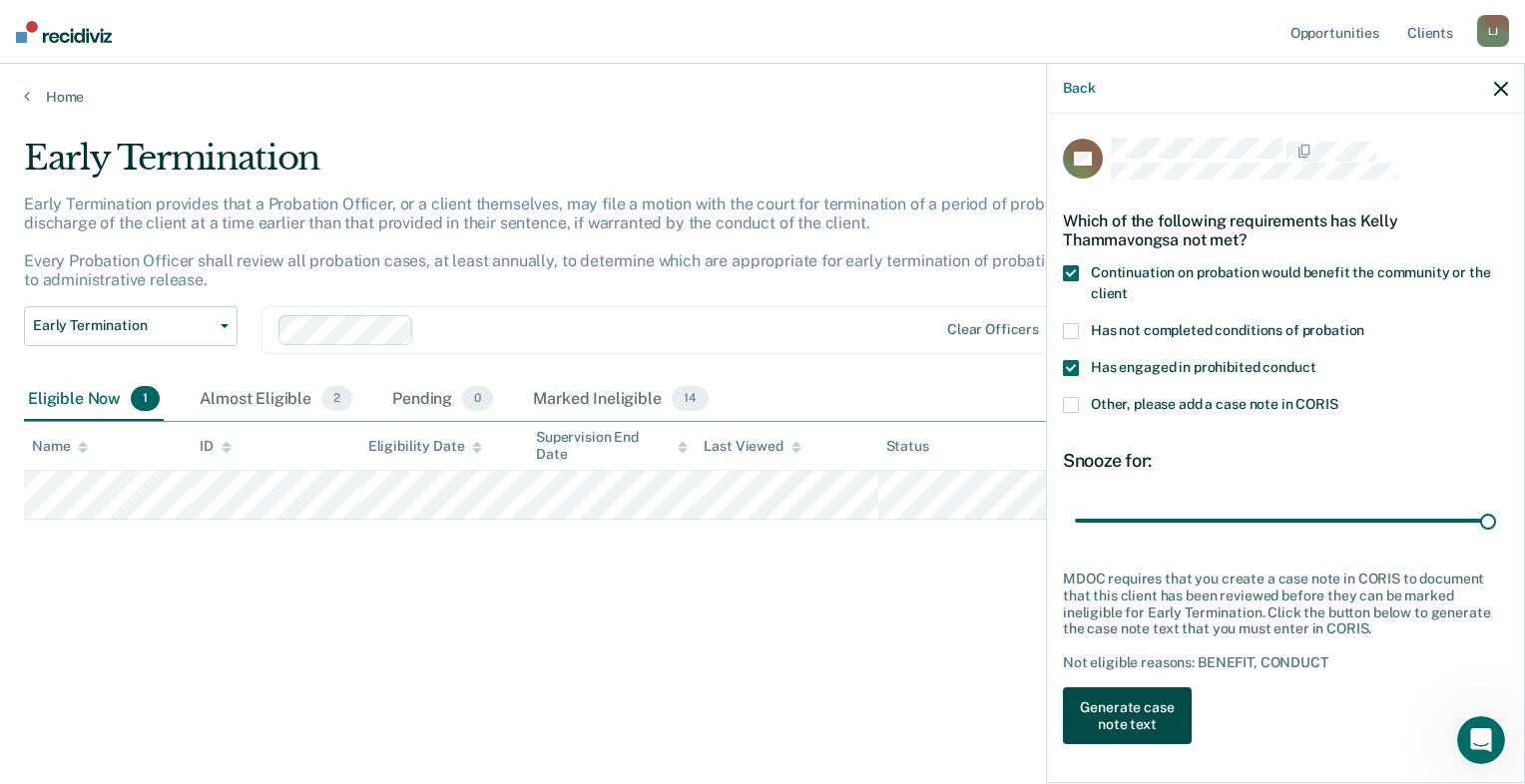 click on "Generate case note text" at bounding box center (1127, 716) 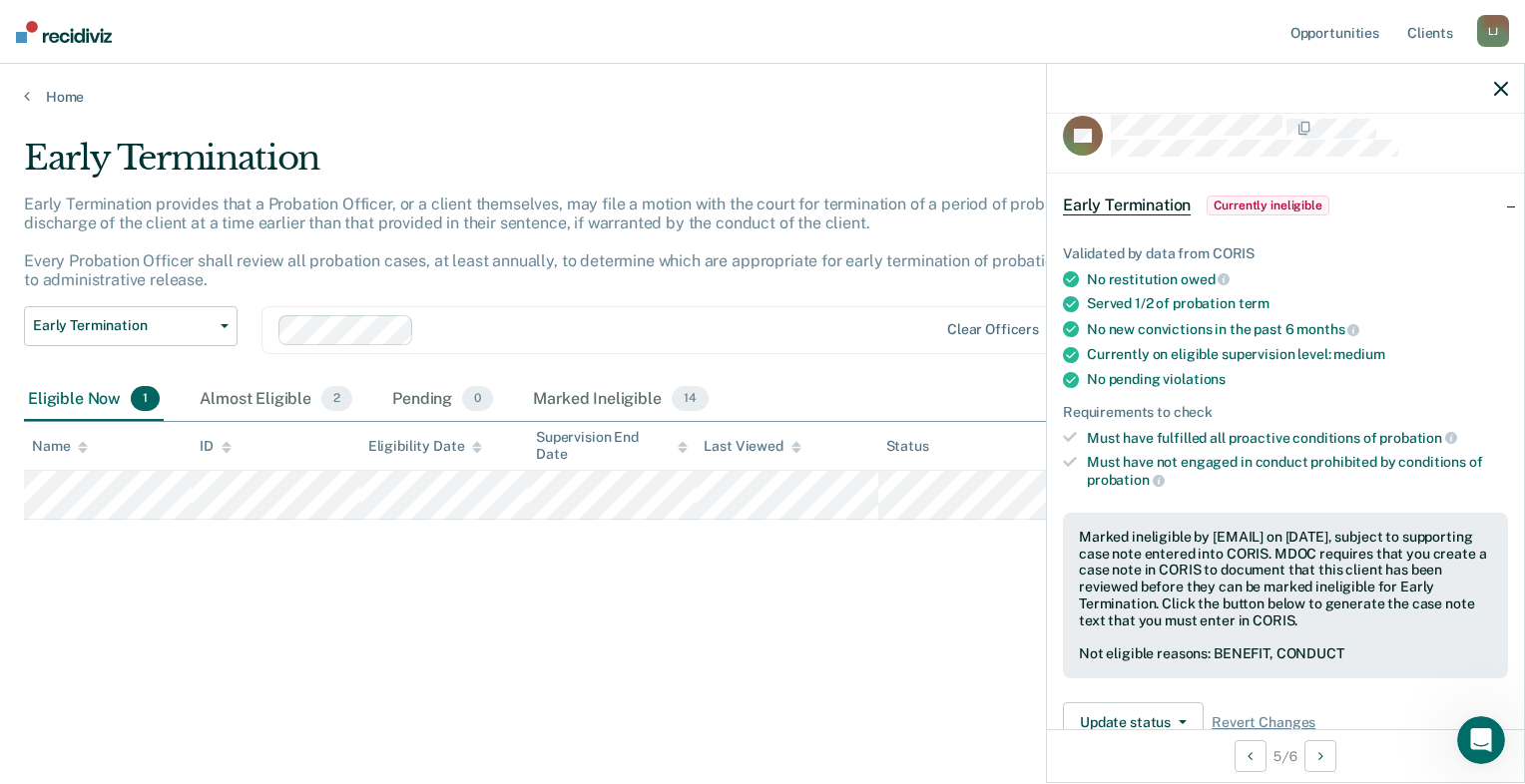 scroll, scrollTop: 0, scrollLeft: 0, axis: both 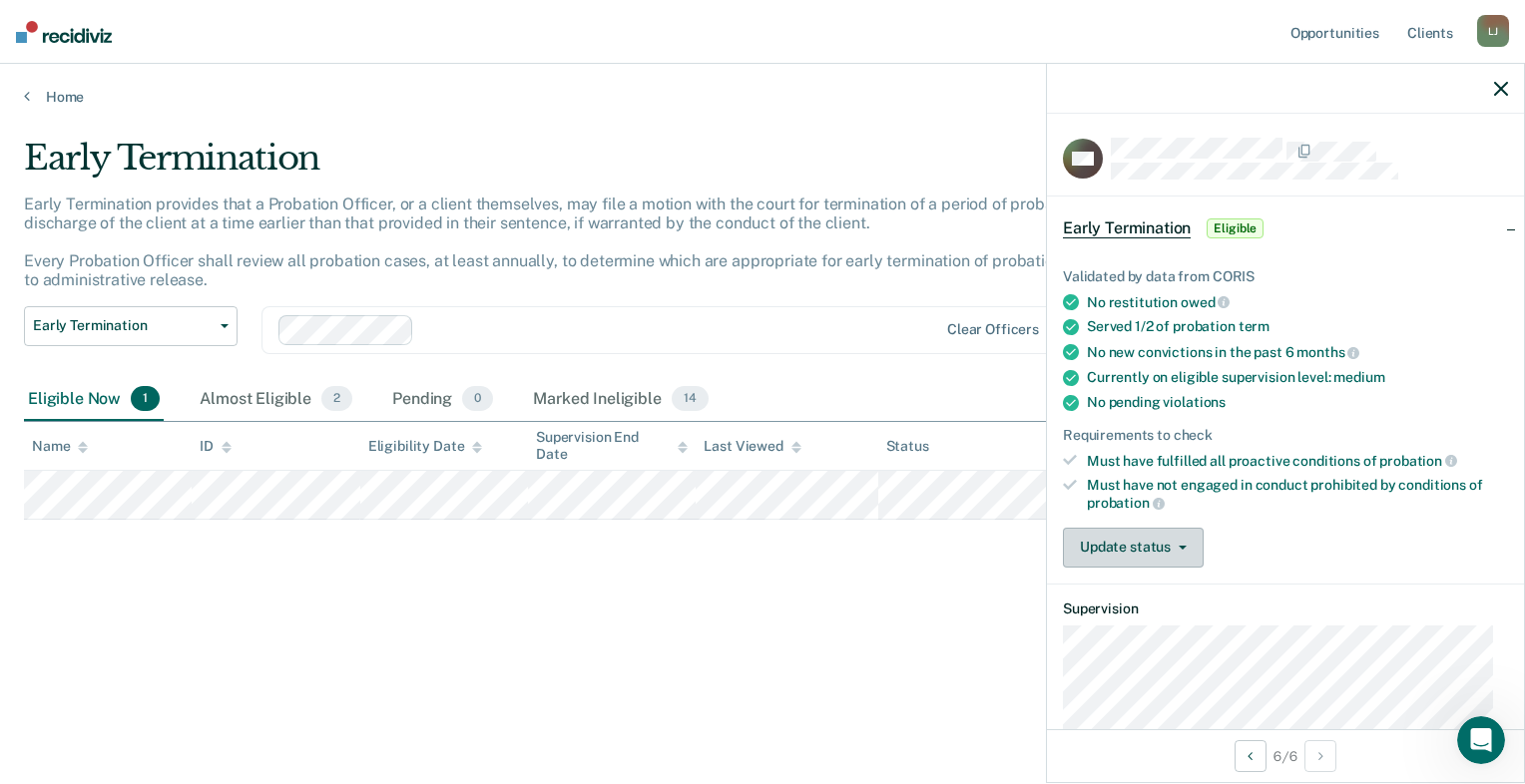 click on "Update status" at bounding box center (1133, 548) 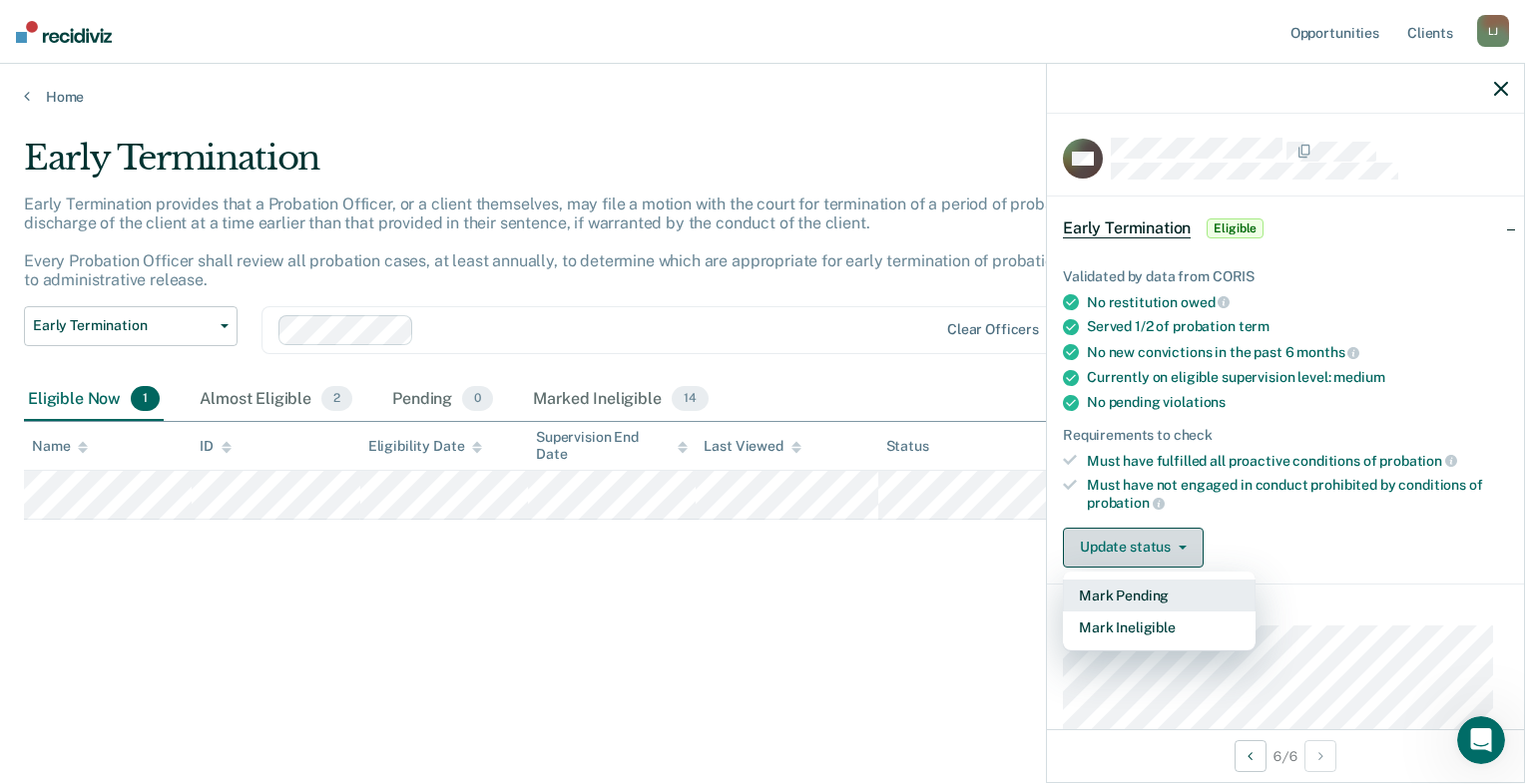 scroll, scrollTop: 100, scrollLeft: 0, axis: vertical 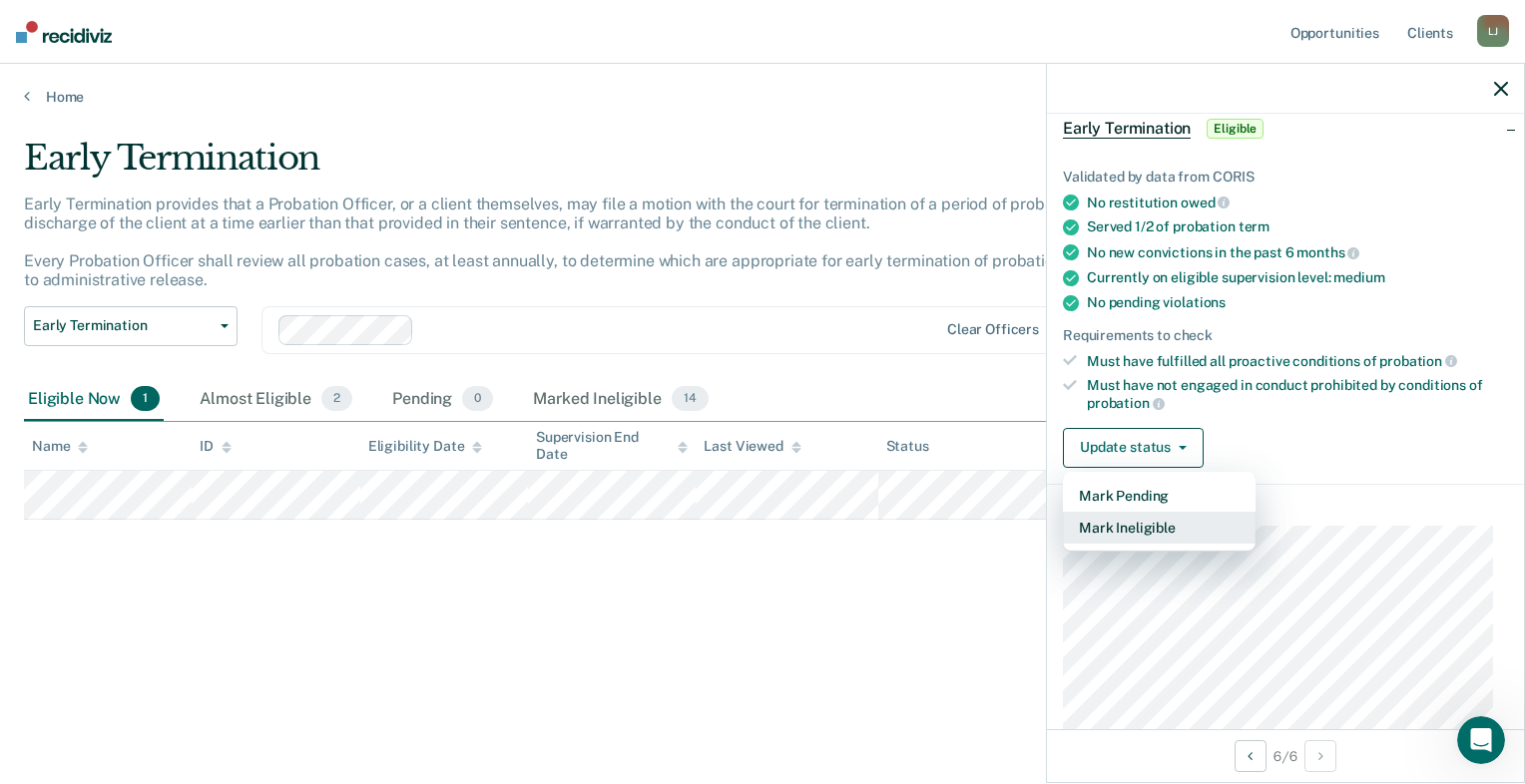 click on "Mark Ineligible" at bounding box center [1159, 528] 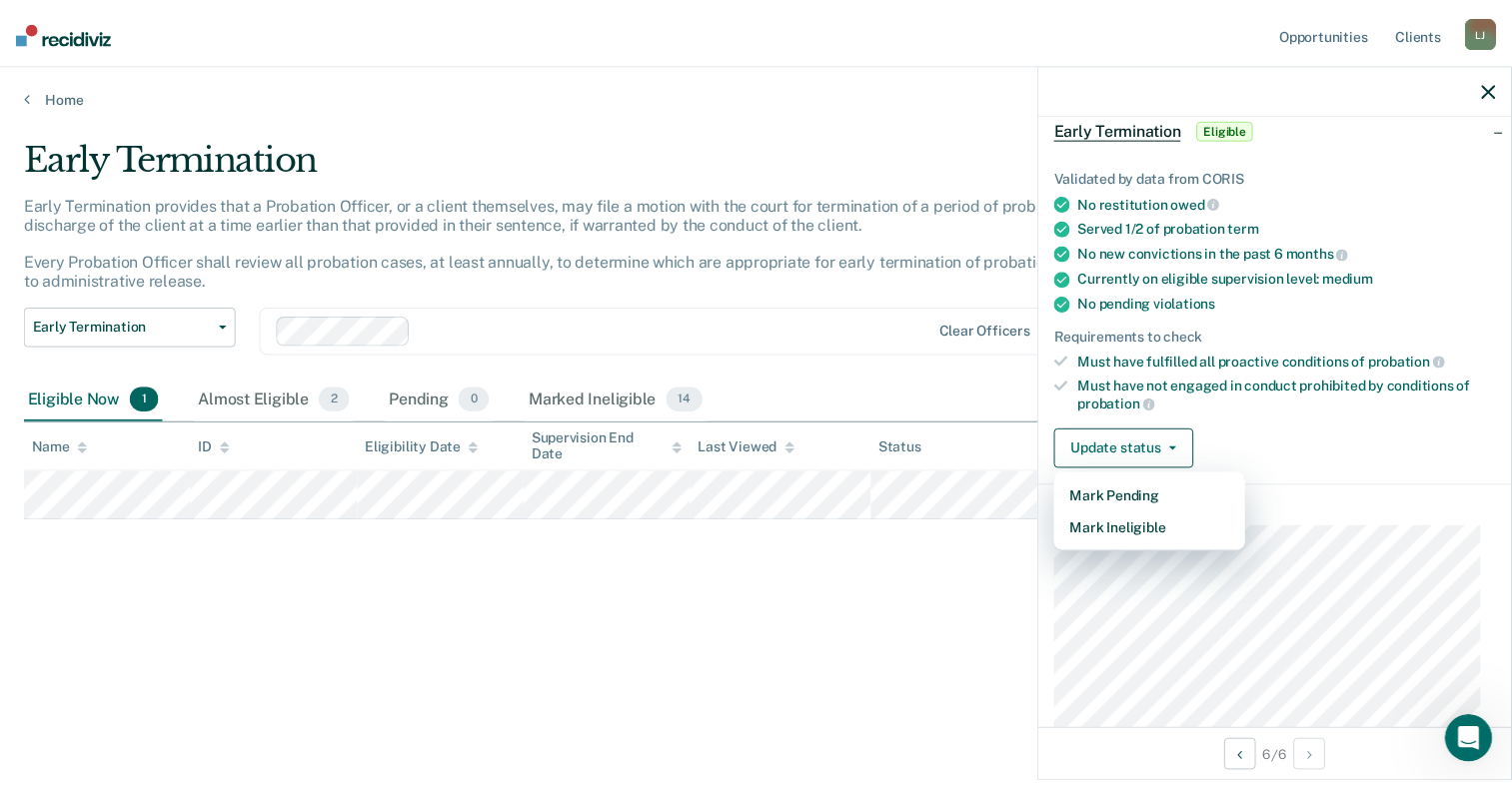 scroll, scrollTop: 0, scrollLeft: 0, axis: both 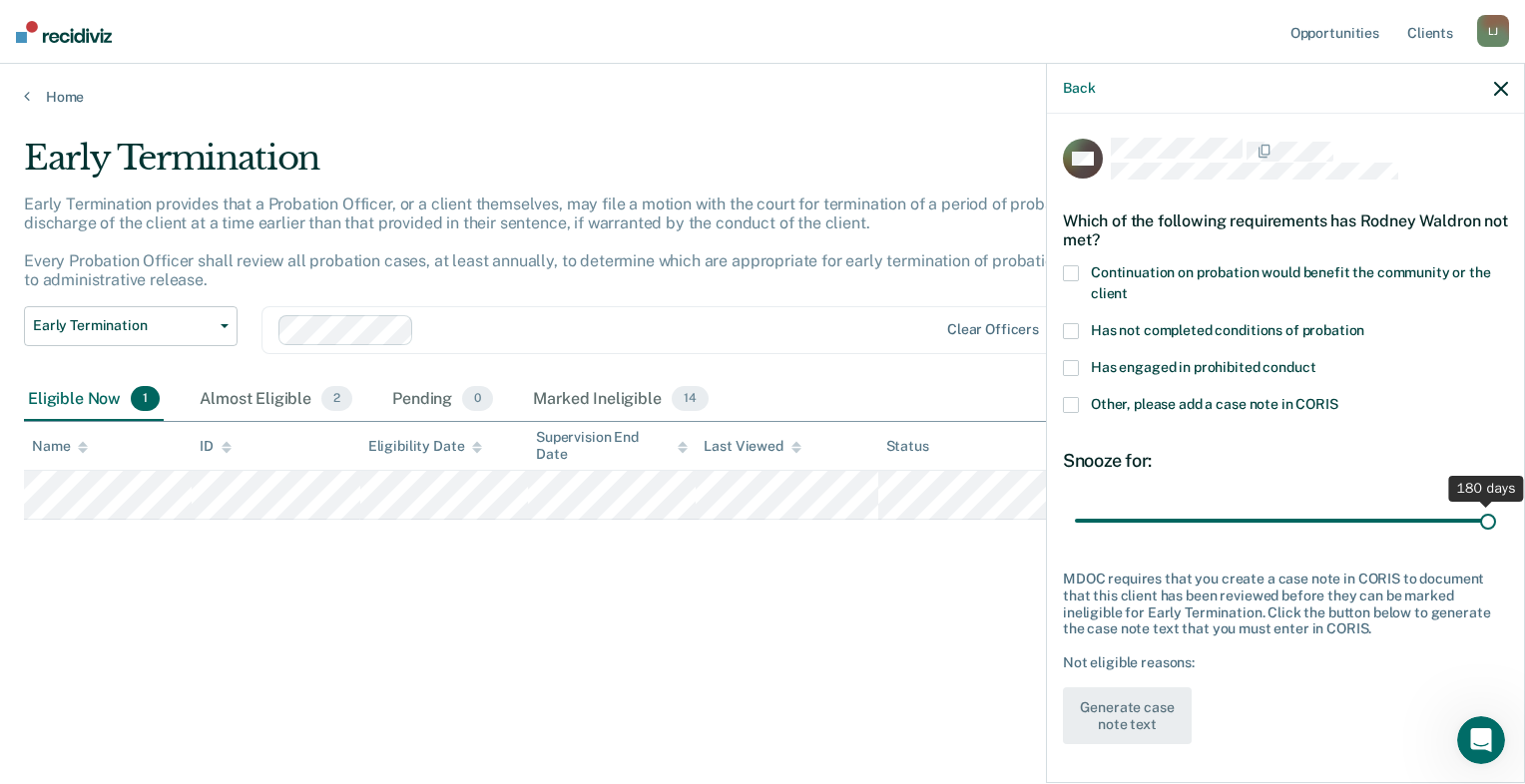 drag, startPoint x: 1146, startPoint y: 523, endPoint x: 1528, endPoint y: 518, distance: 382.03272 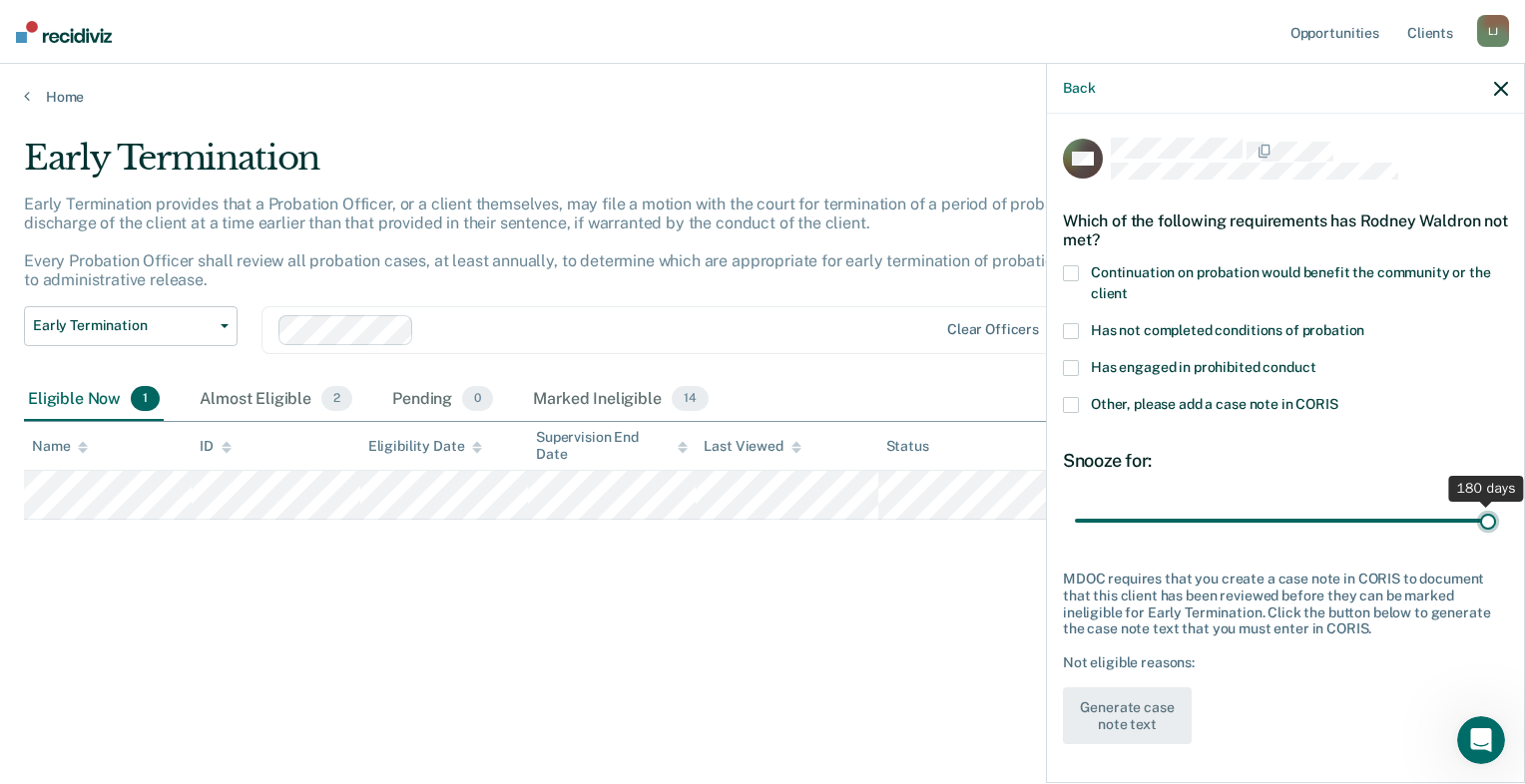 type on "180" 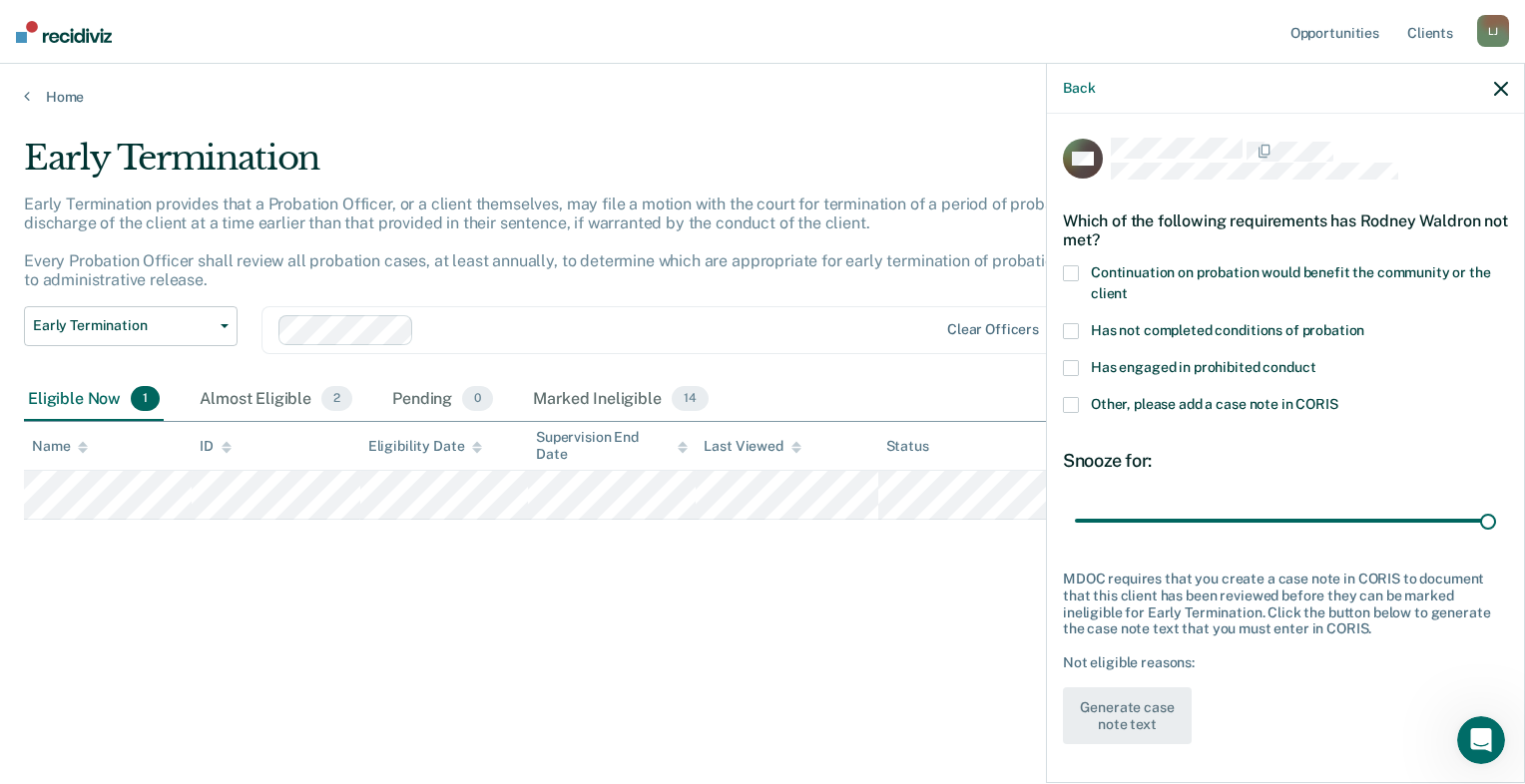 click at bounding box center (1071, 273) 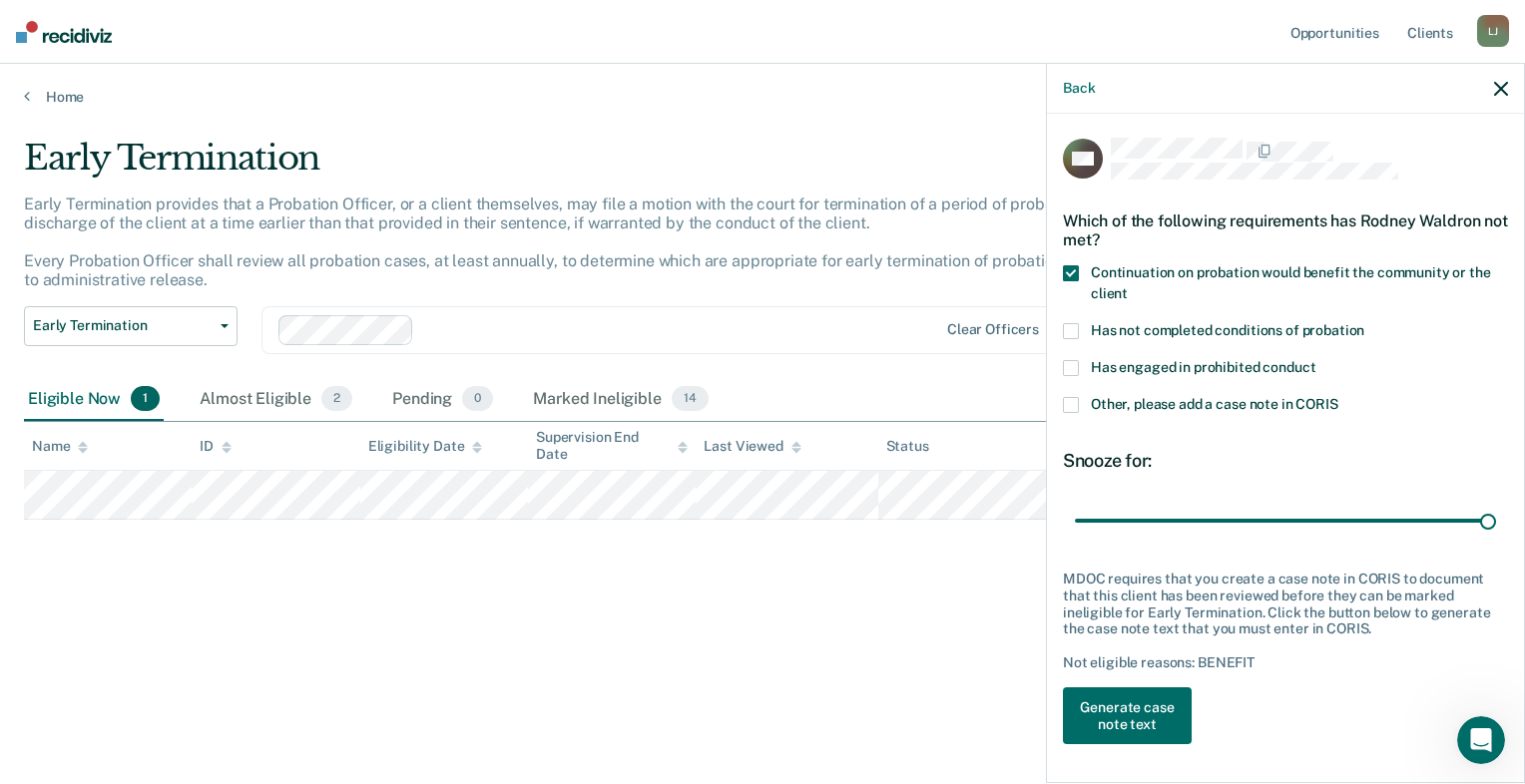 click at bounding box center [1071, 331] 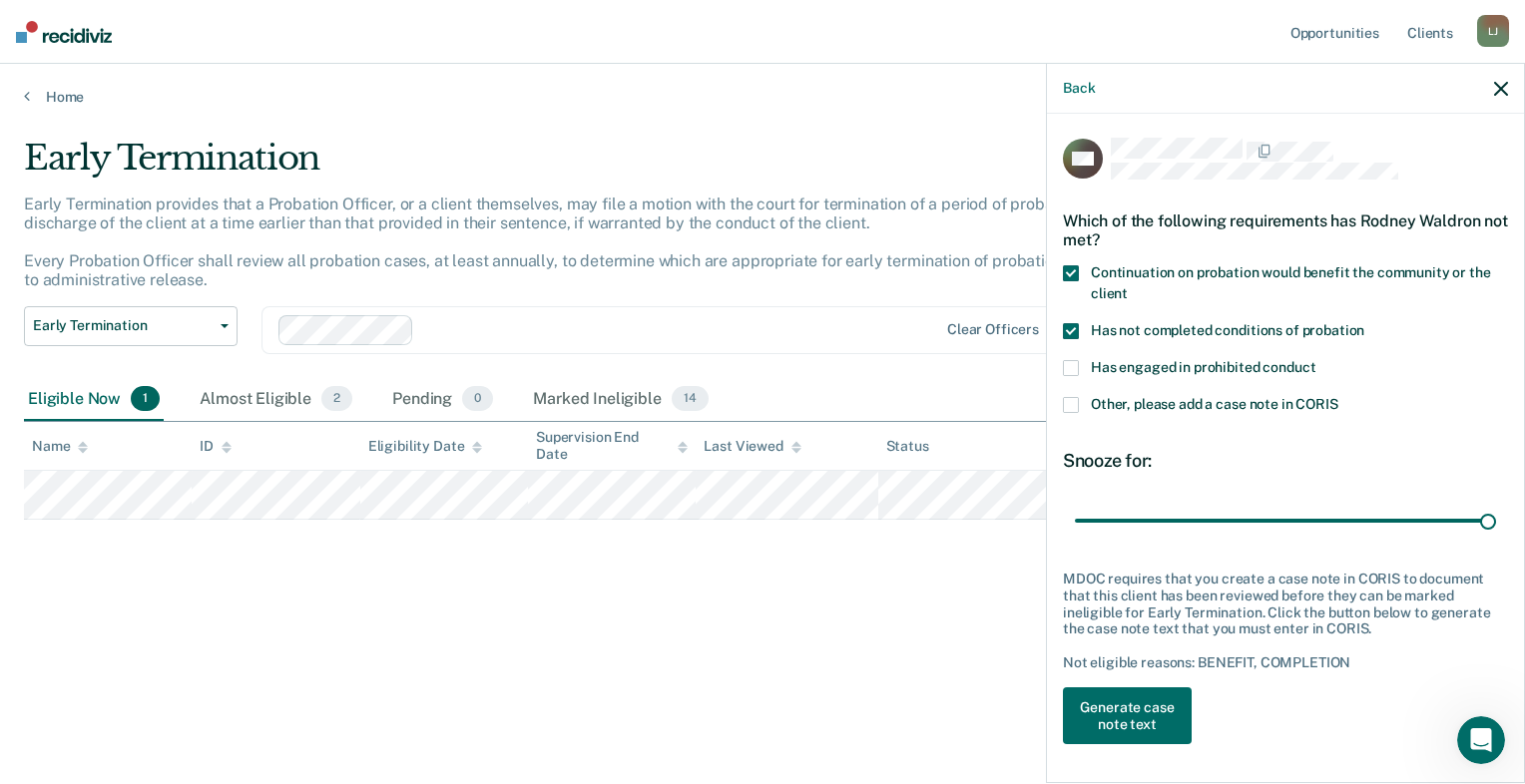 click at bounding box center (1071, 368) 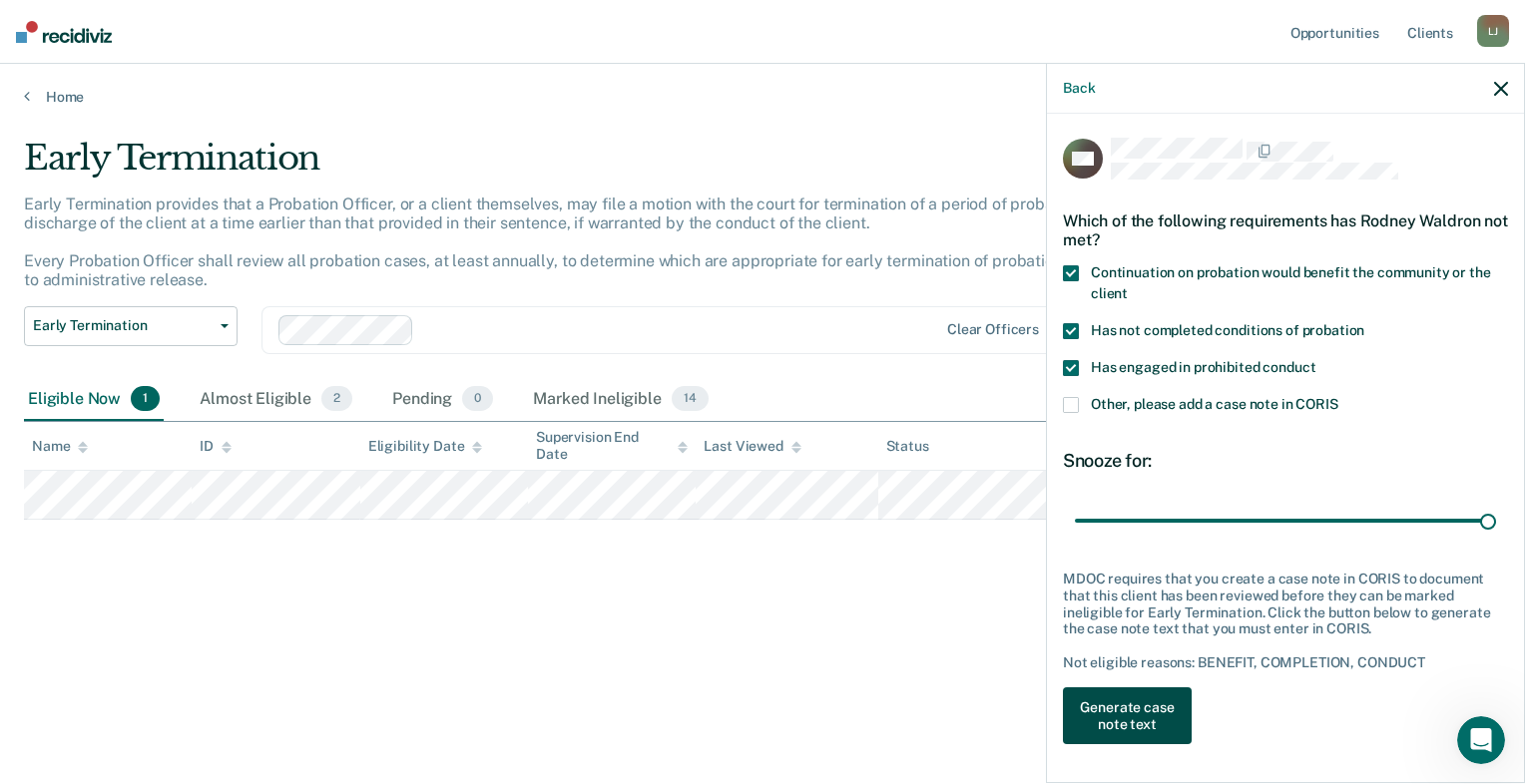 click on "Generate case note text" at bounding box center (1127, 716) 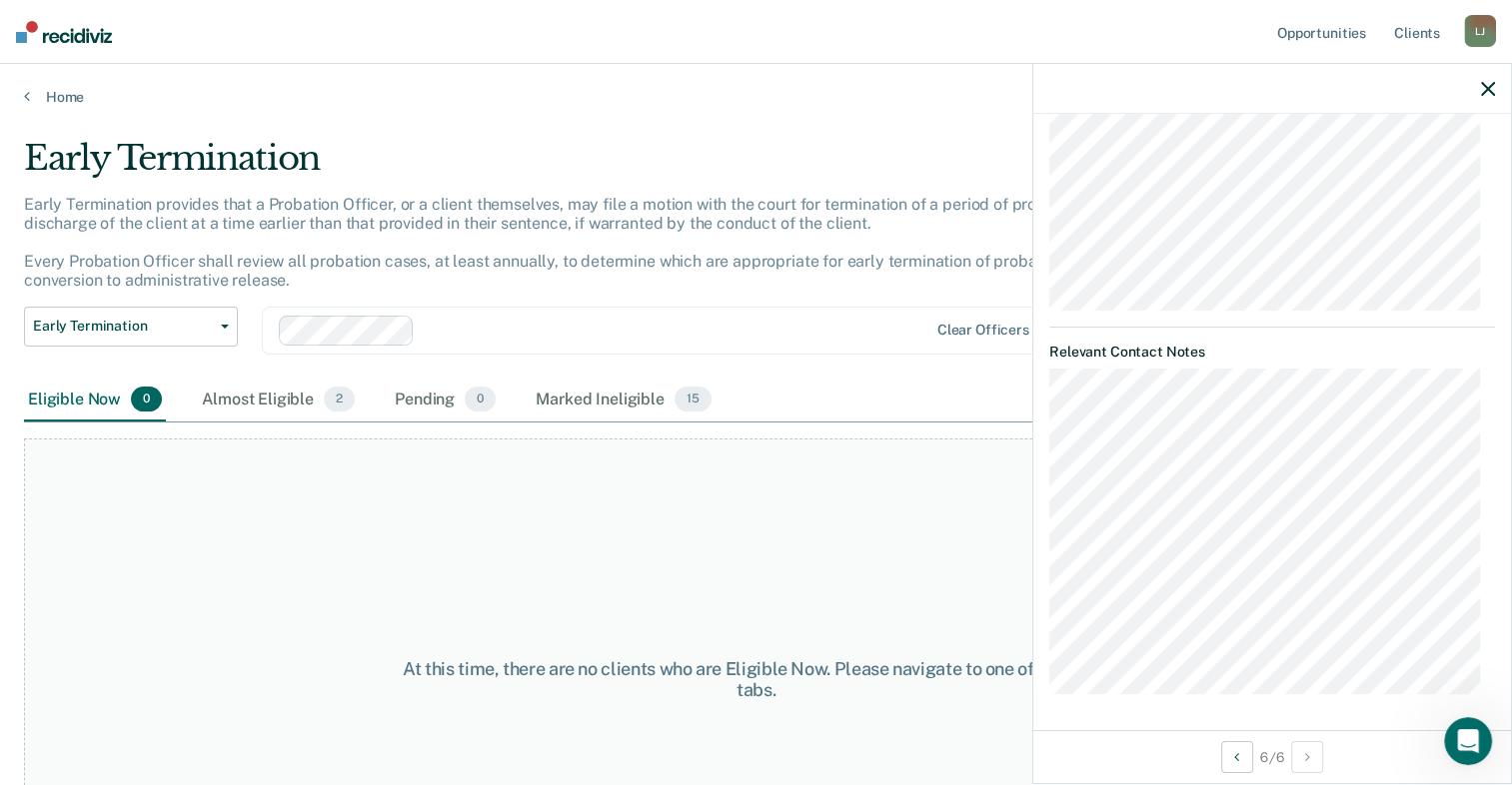 scroll, scrollTop: 747, scrollLeft: 0, axis: vertical 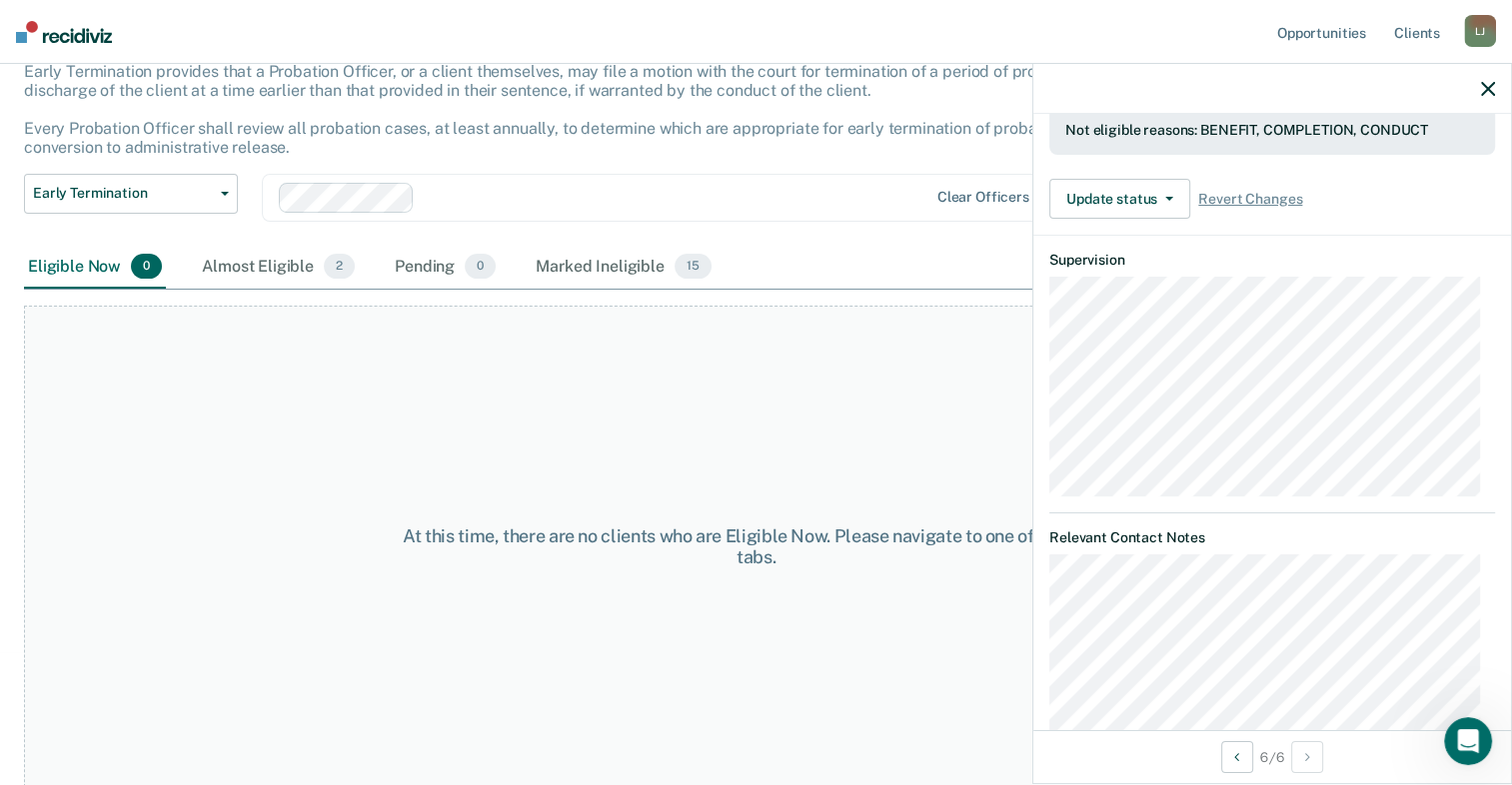 click 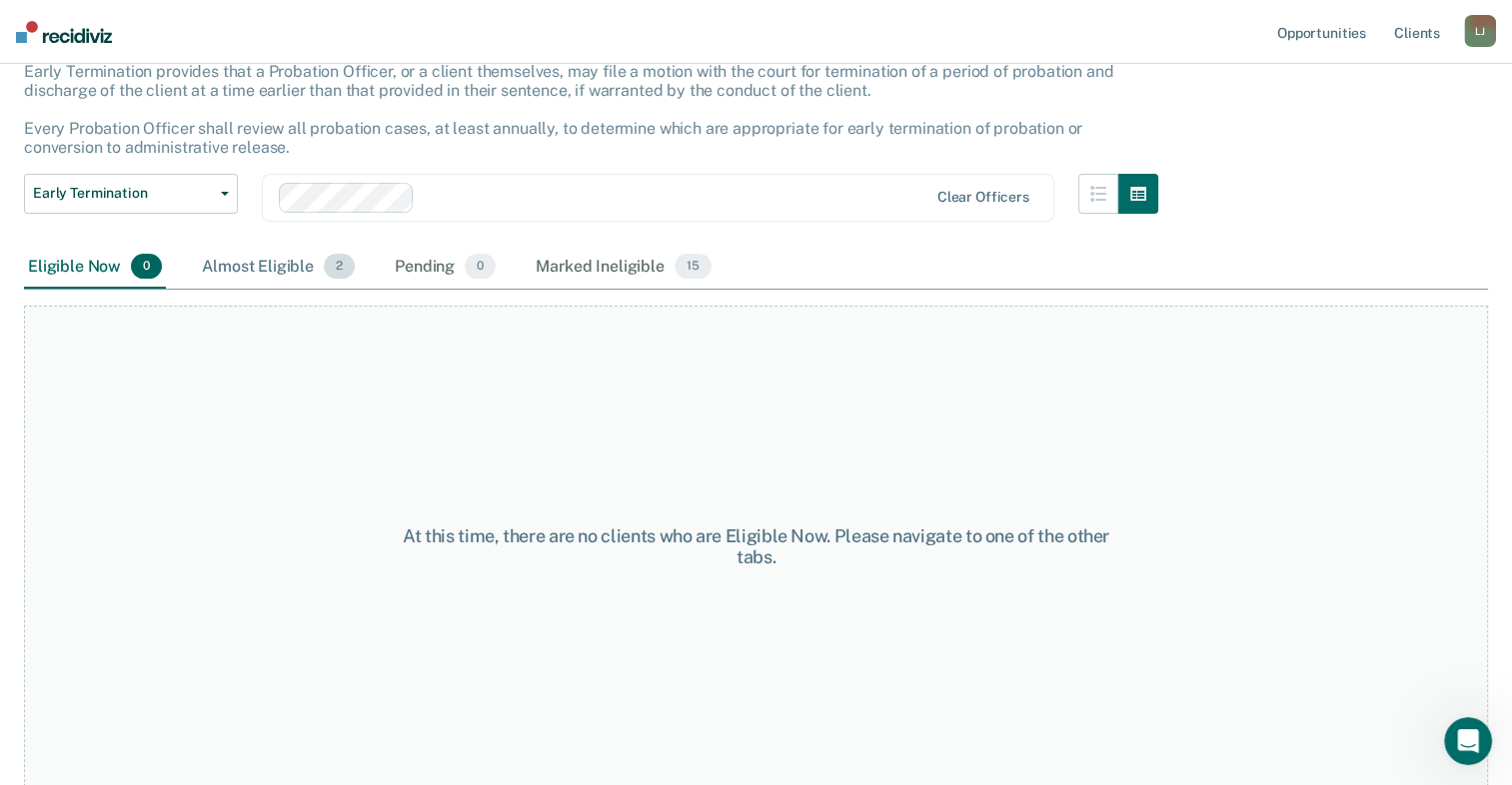 click on "Almost Eligible 2" at bounding box center (278, 268) 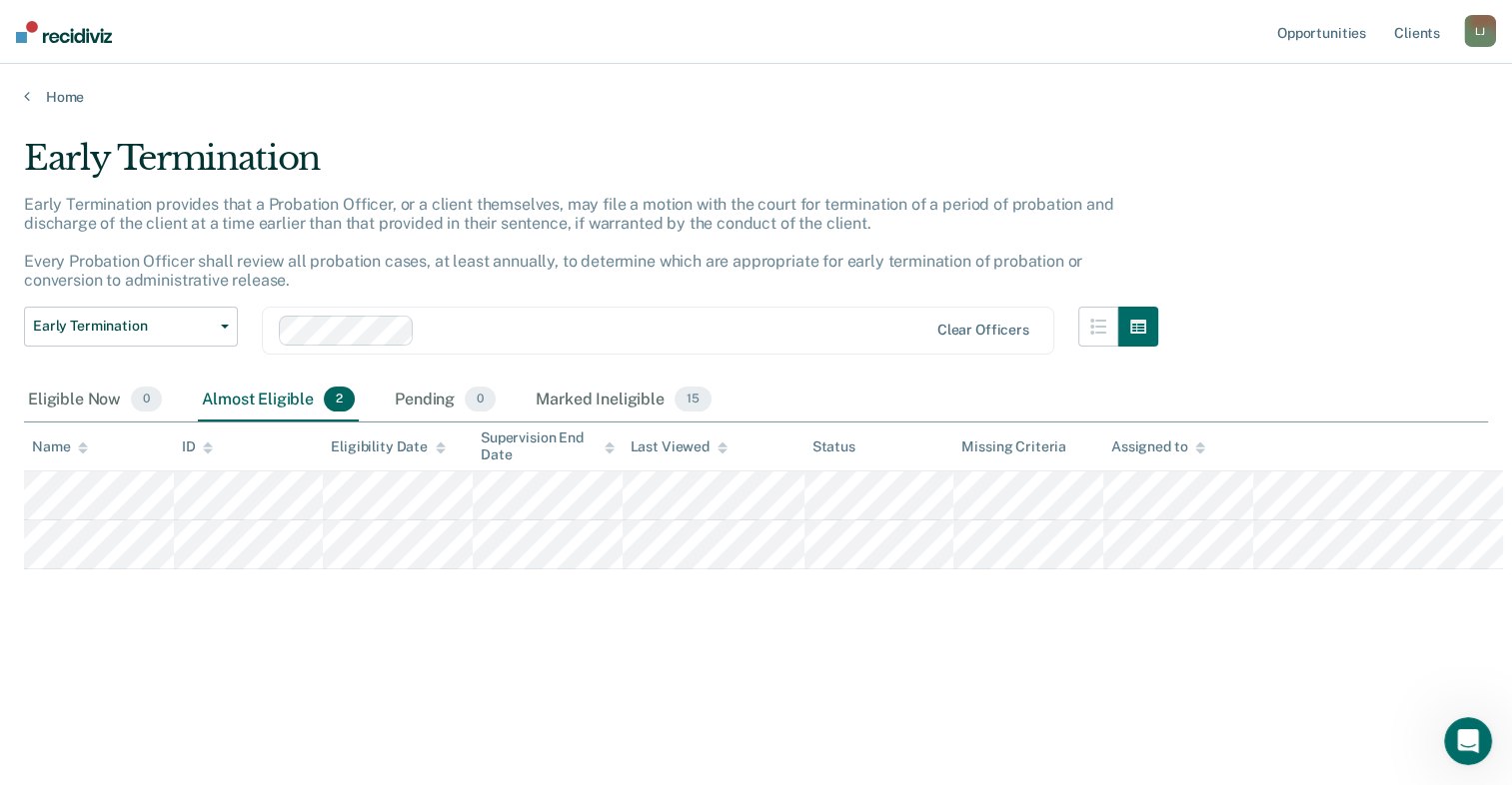 scroll, scrollTop: 0, scrollLeft: 0, axis: both 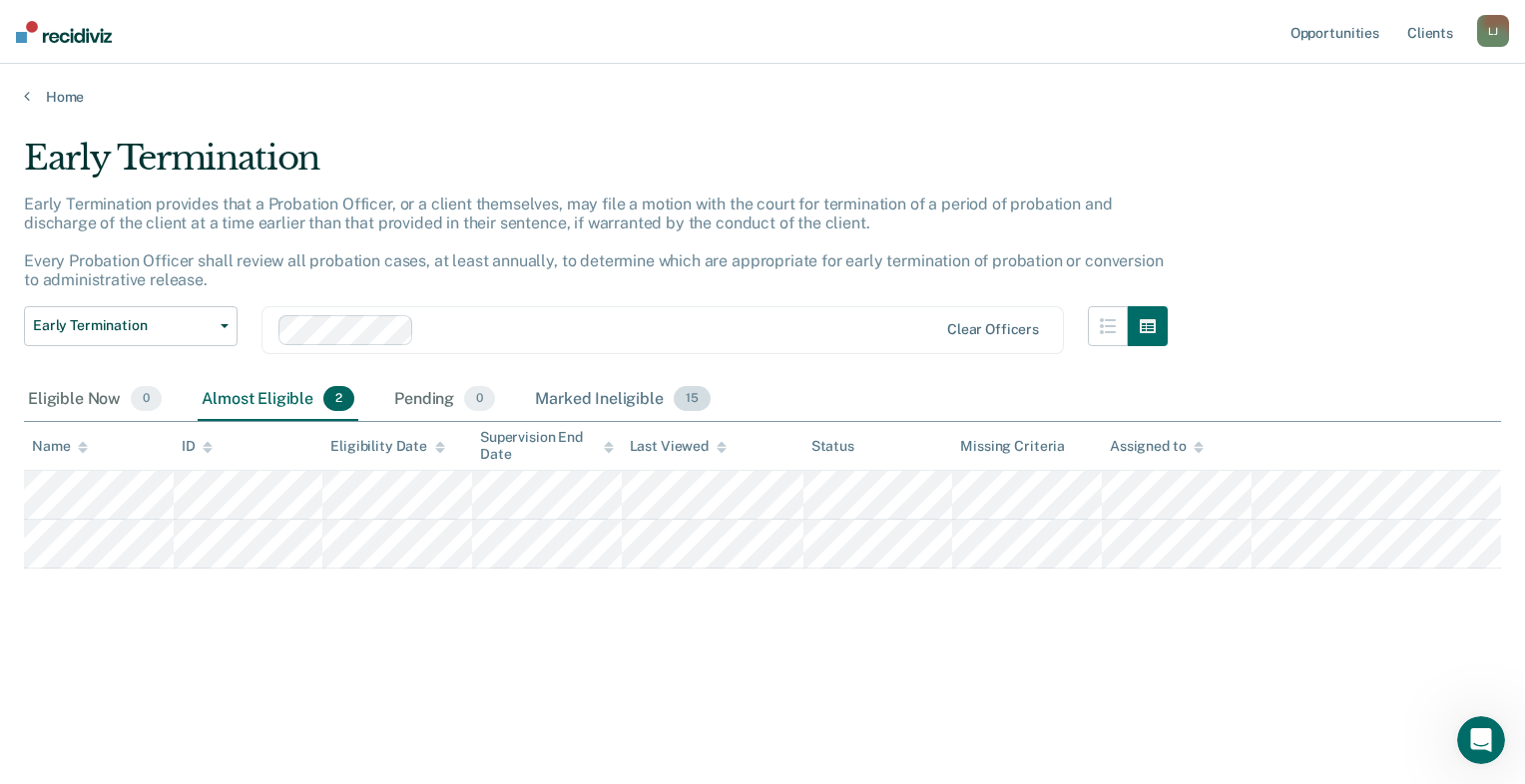 click on "Marked Ineligible [NUMBER]" at bounding box center [622, 400] 